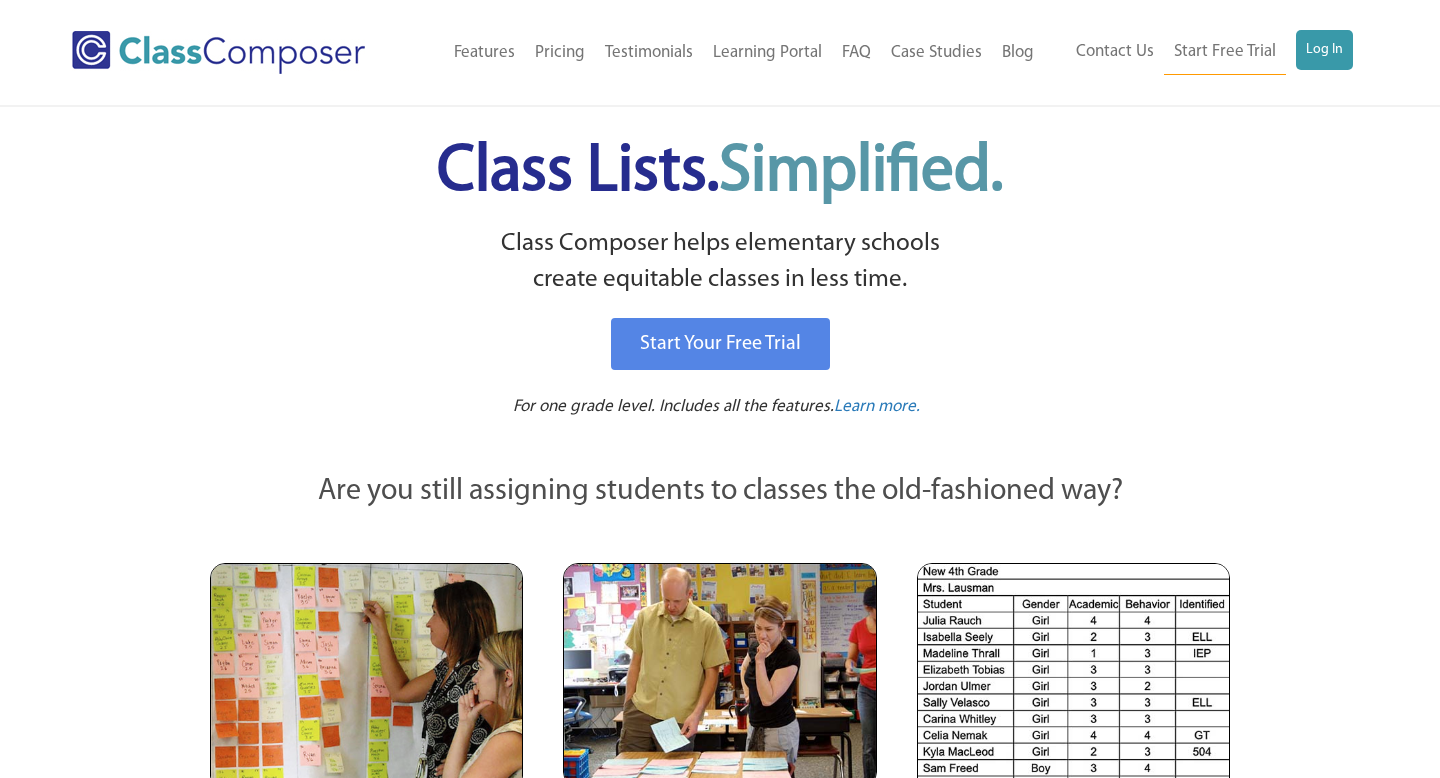 scroll, scrollTop: 0, scrollLeft: 0, axis: both 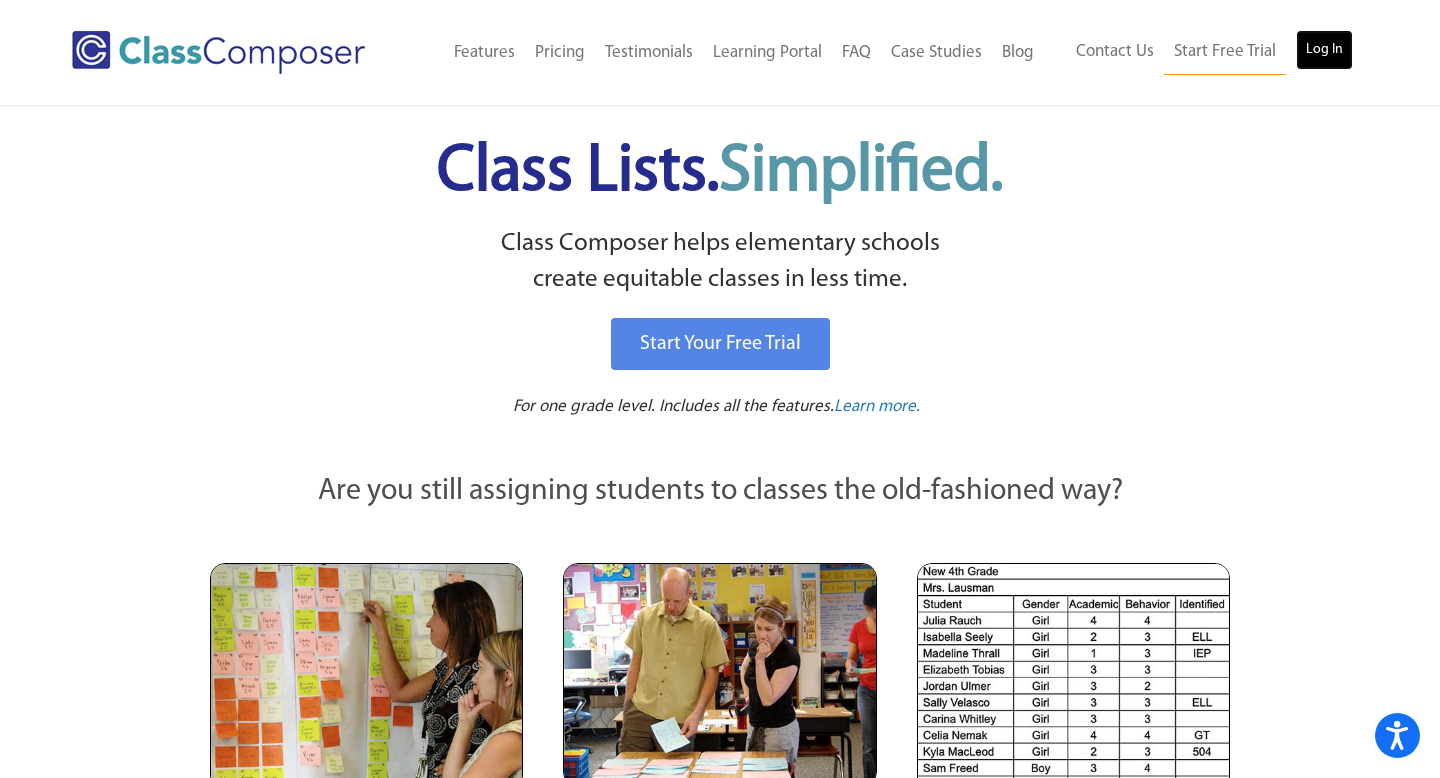 click on "Log In" at bounding box center [1324, 50] 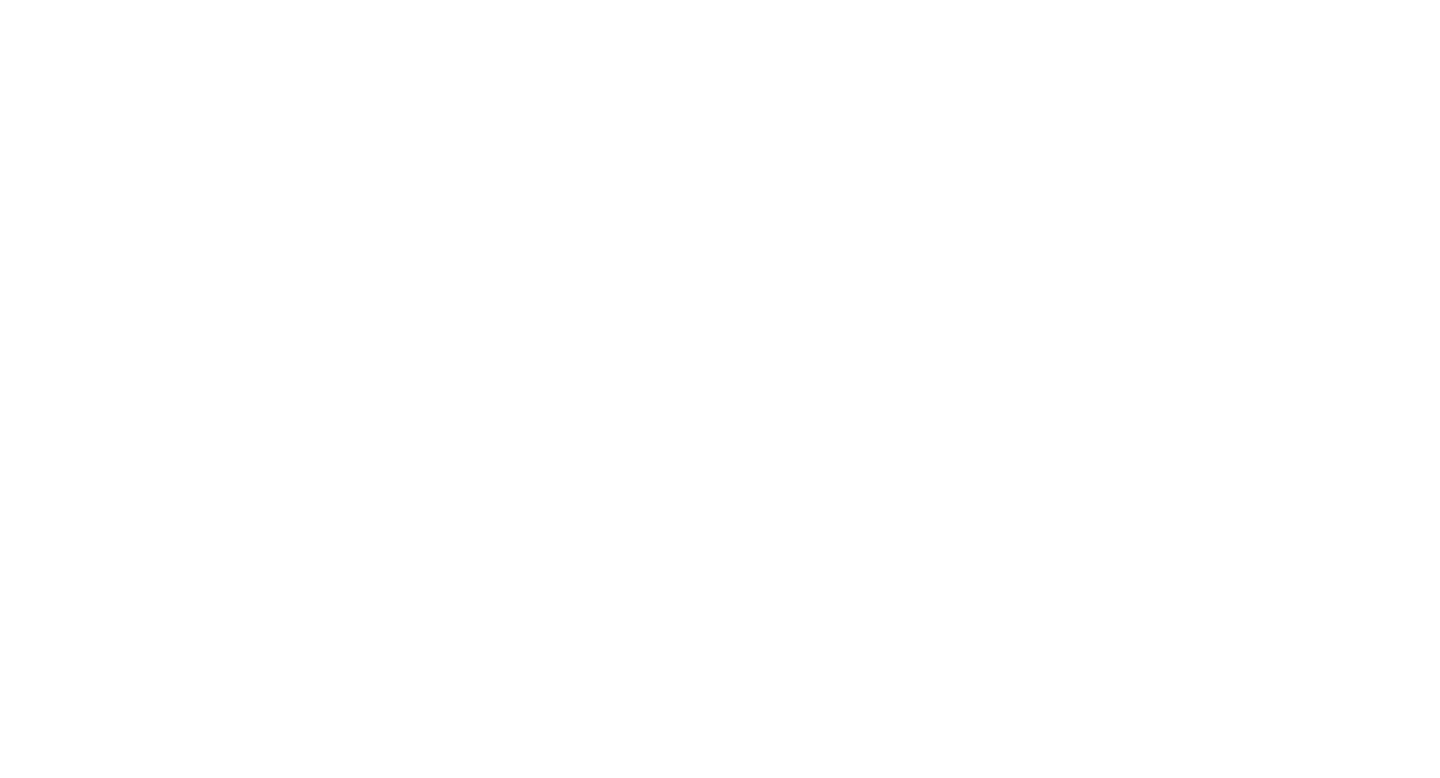 scroll, scrollTop: 0, scrollLeft: 0, axis: both 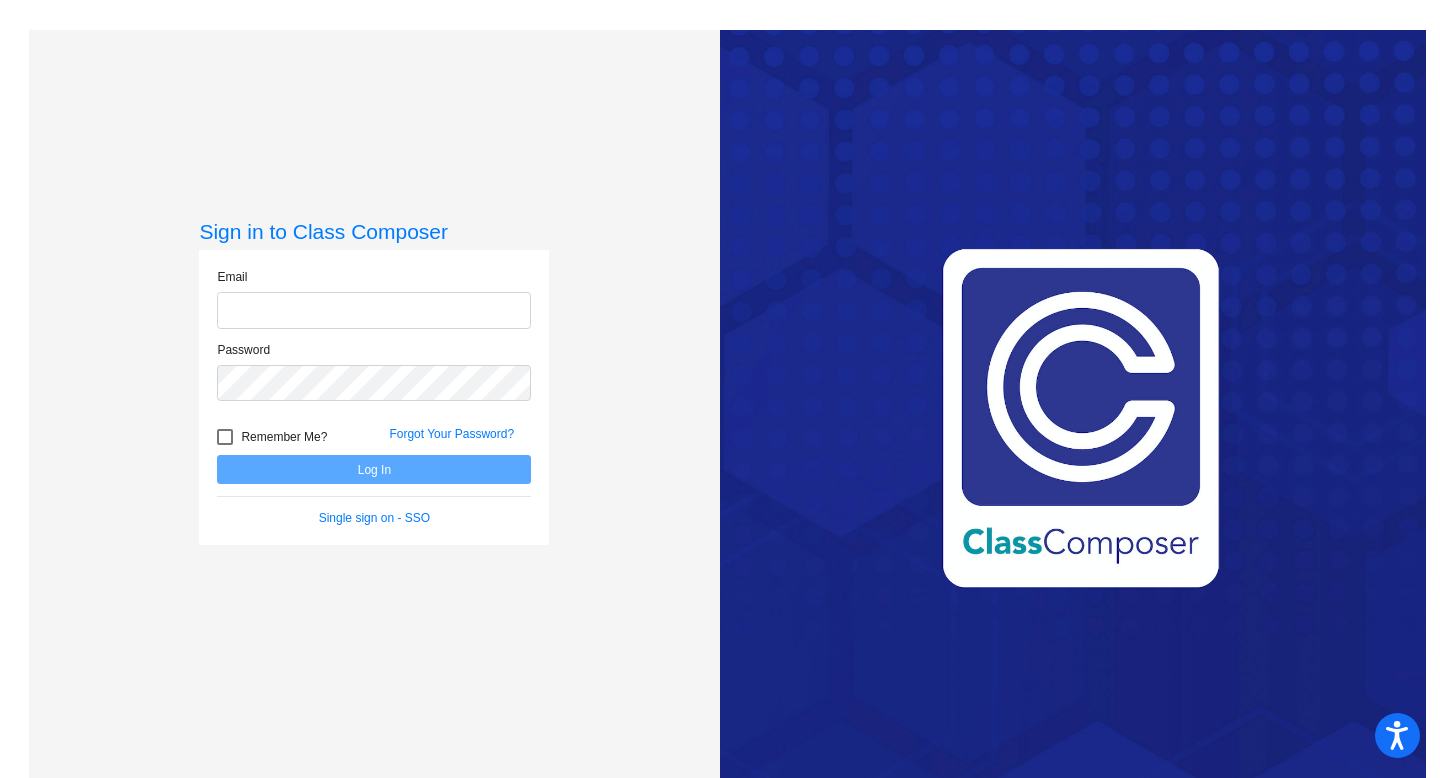 type on "[EMAIL]" 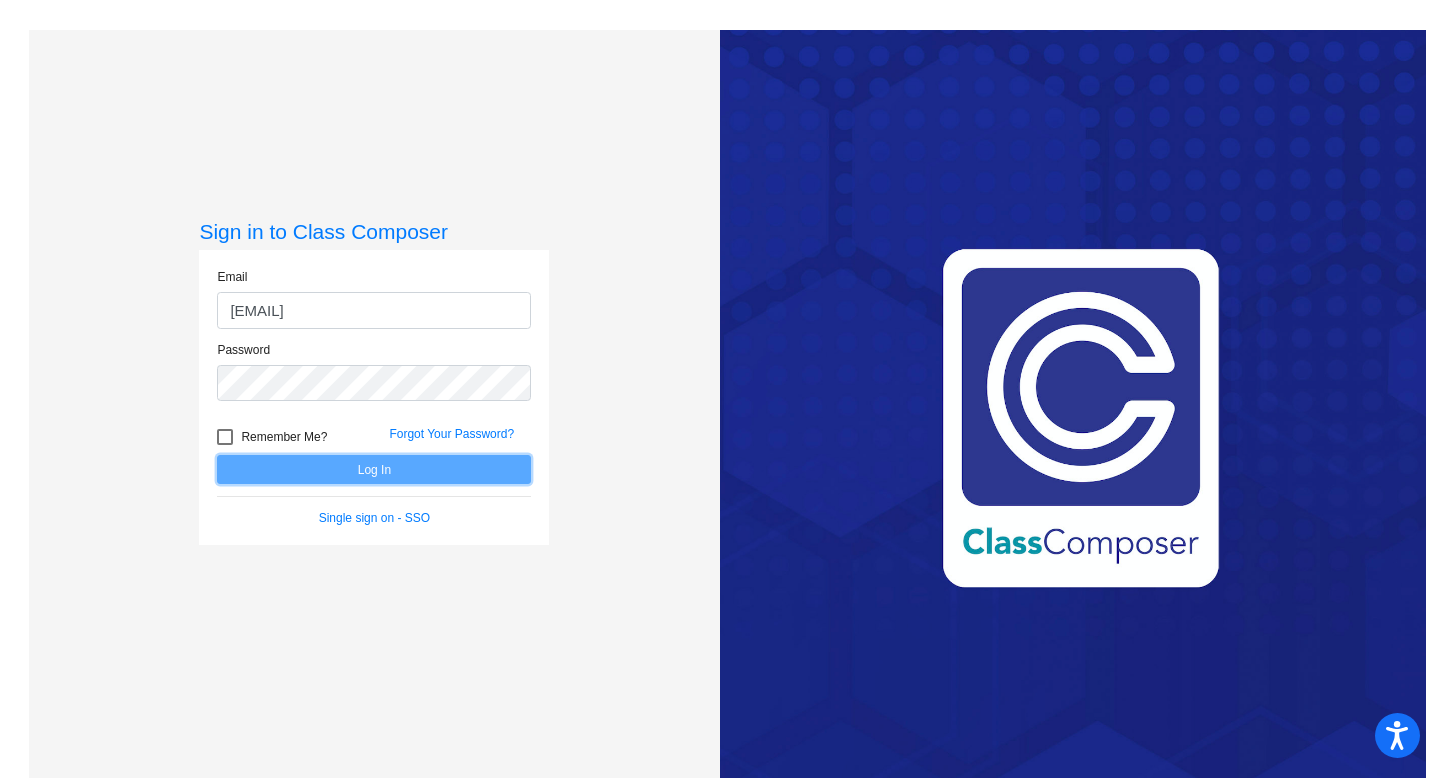click on "Log In" 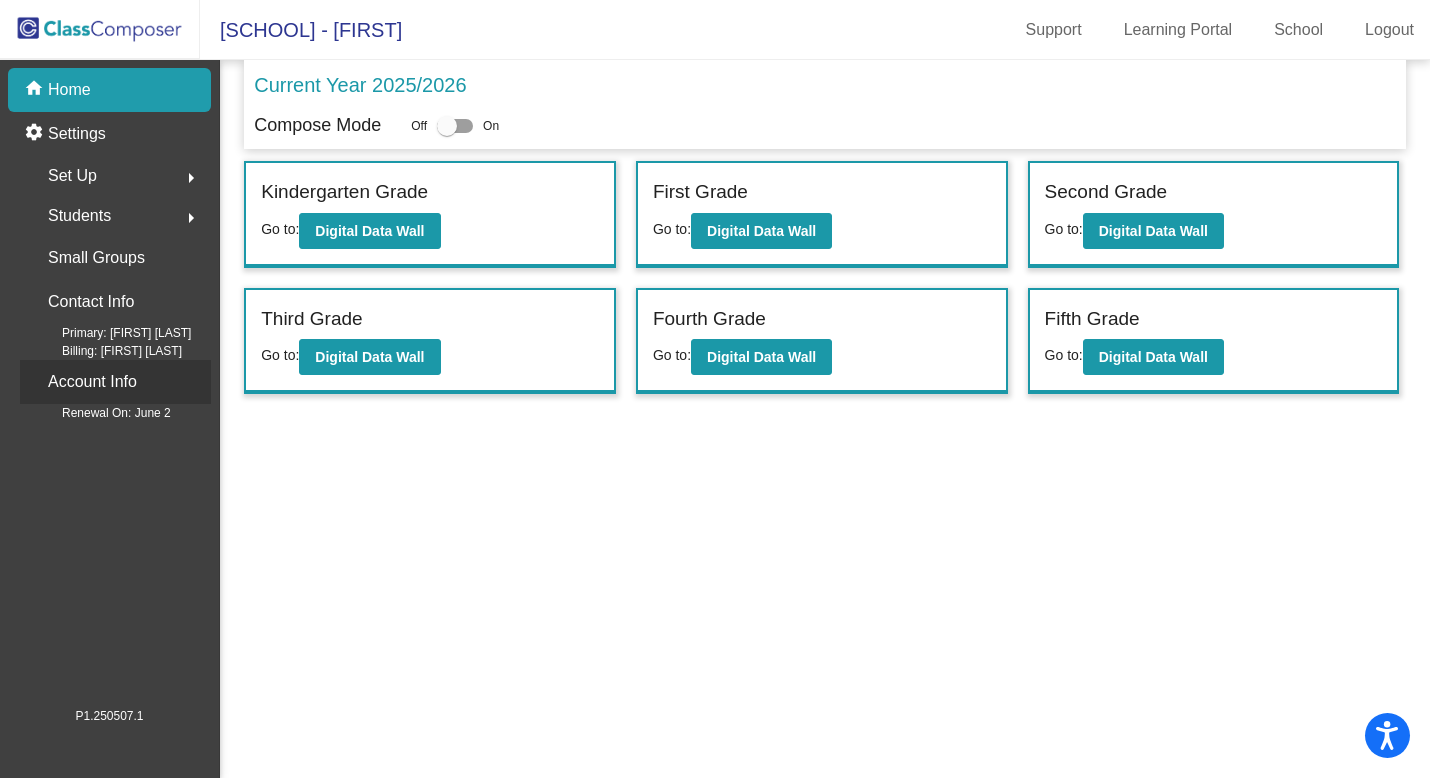 click on "Account Info" 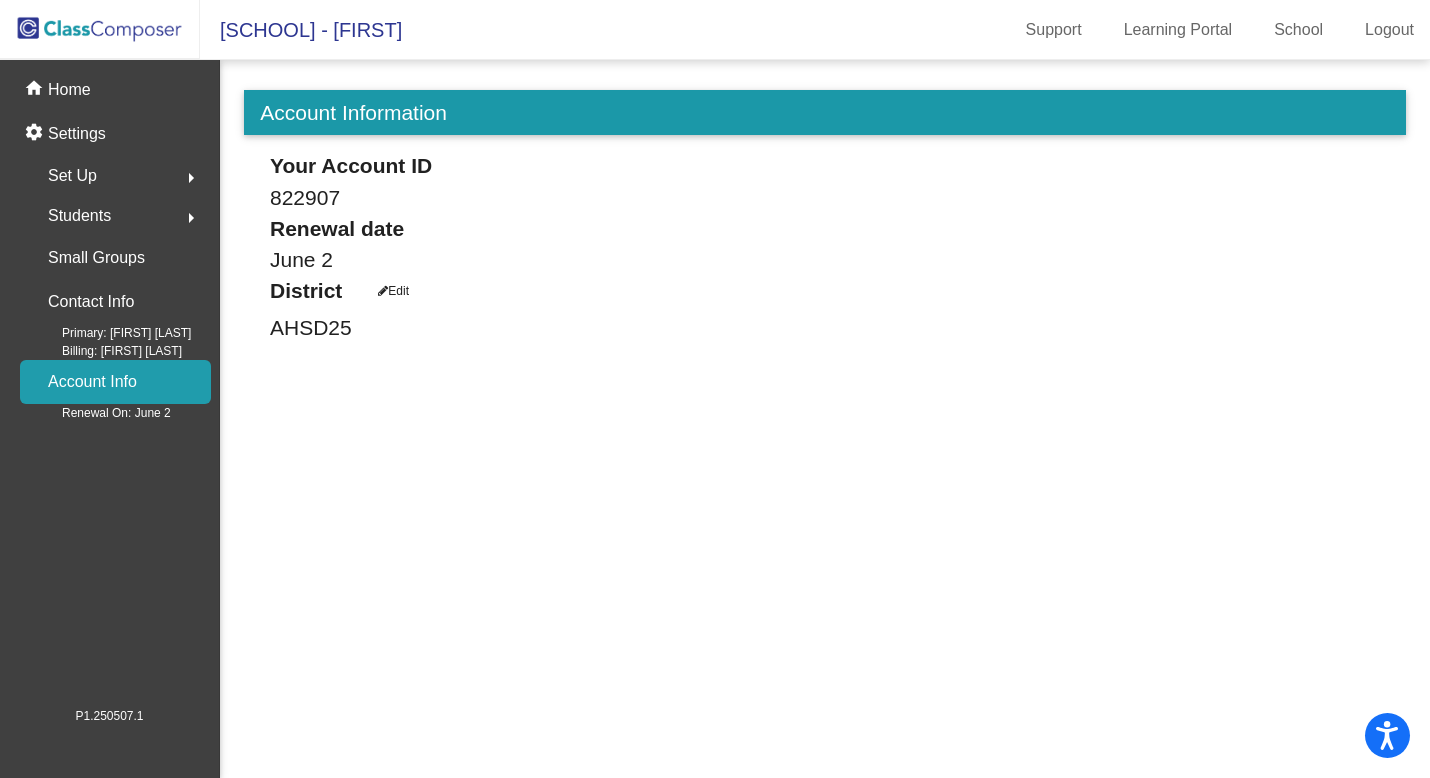 click on "Set Up" 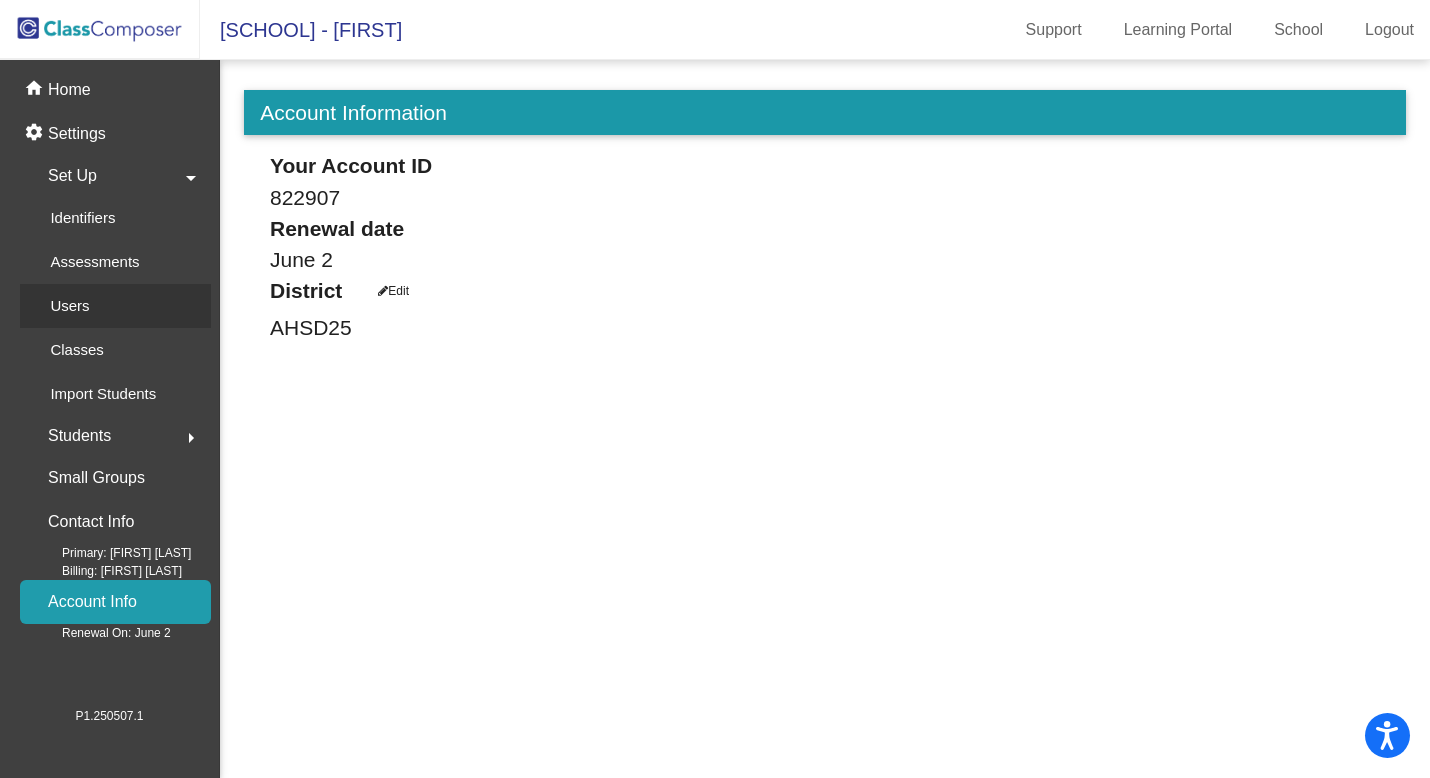 click on "Users" 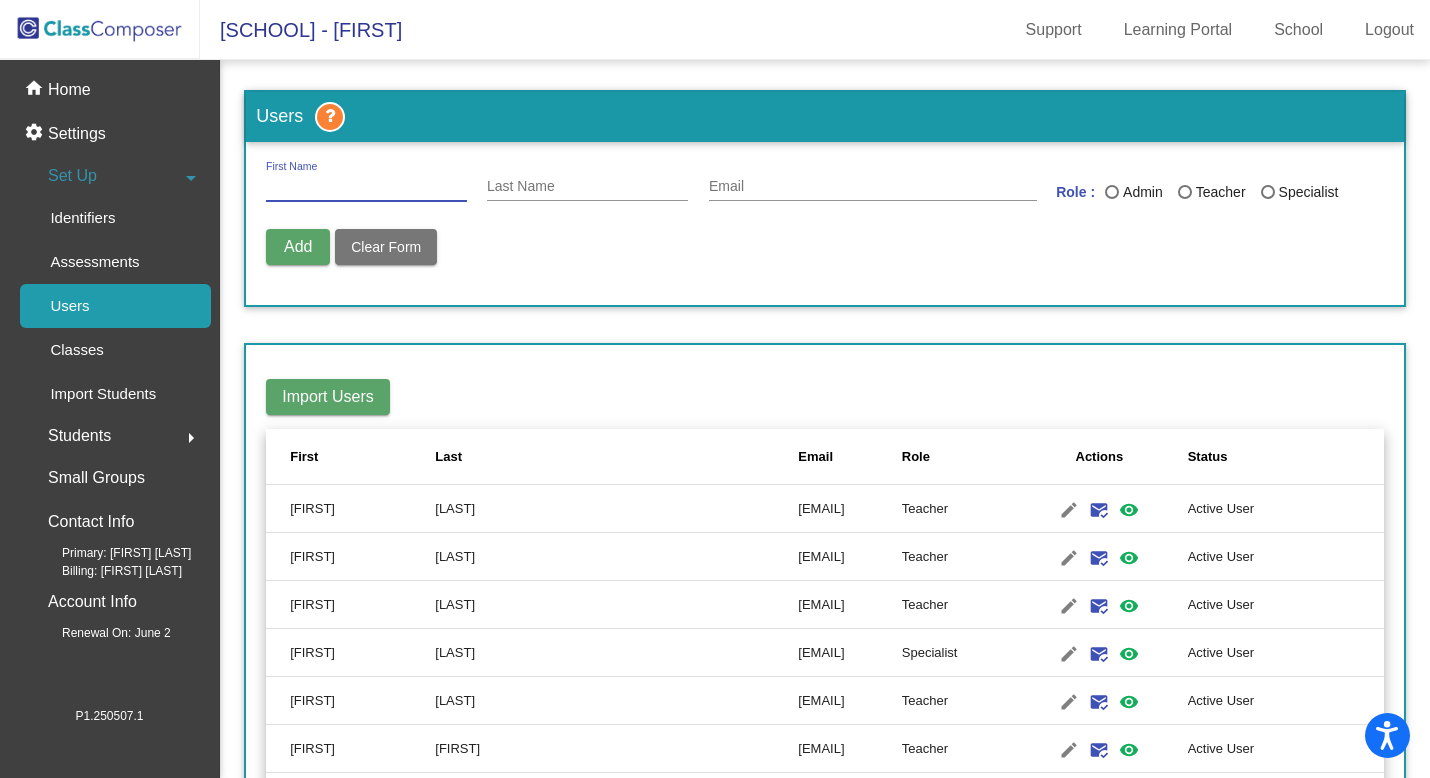 click on "First Name" at bounding box center (366, 187) 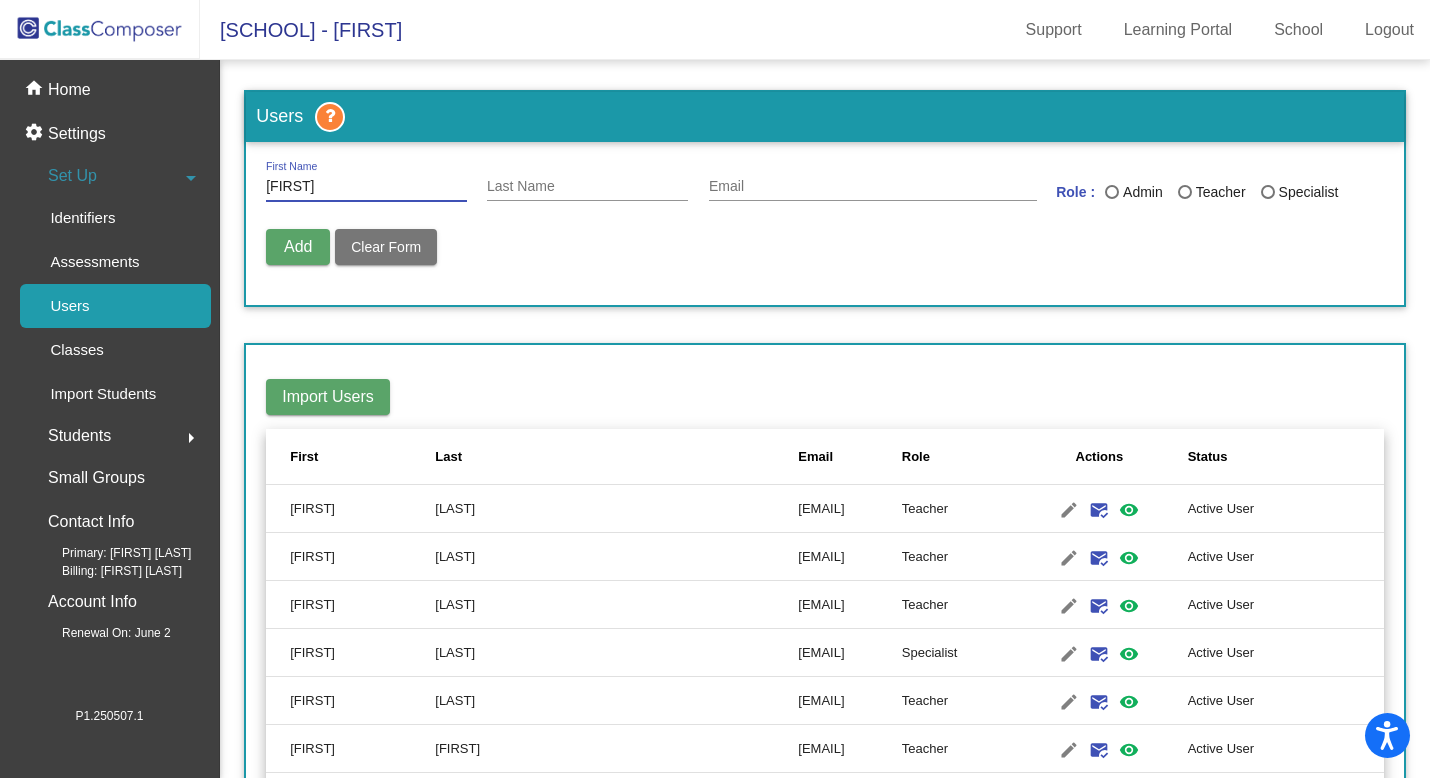 type on "[FIRST]" 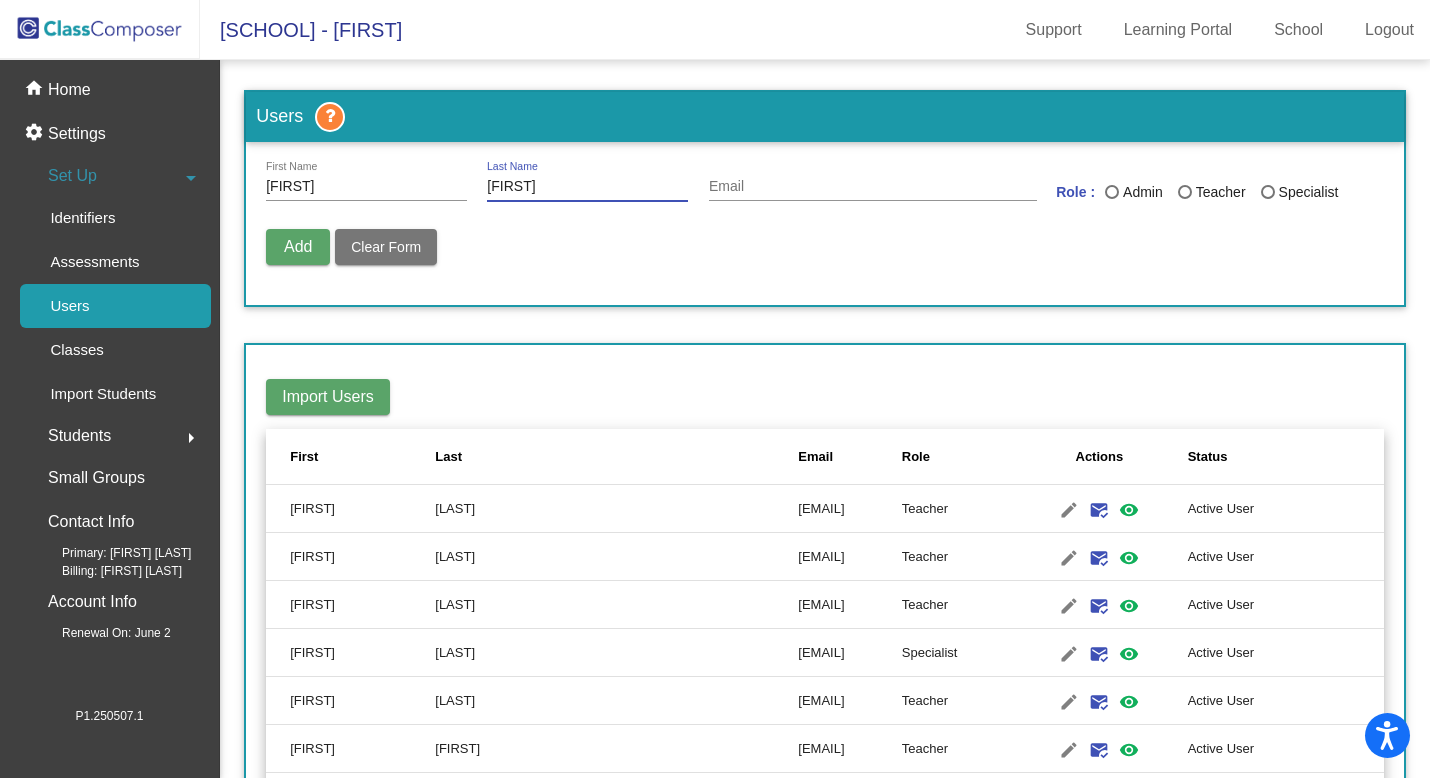 type on "[FIRST]" 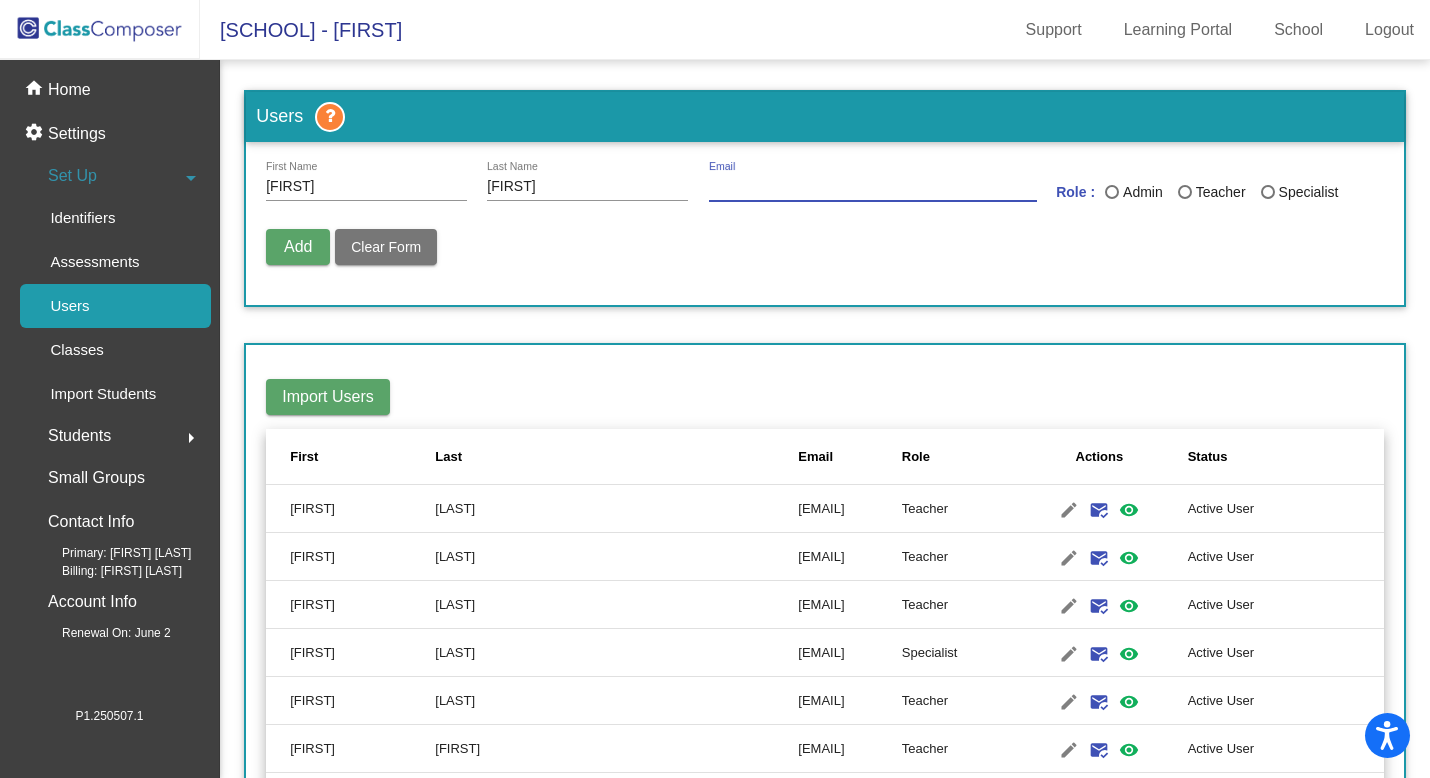 click on "Email" at bounding box center (873, 187) 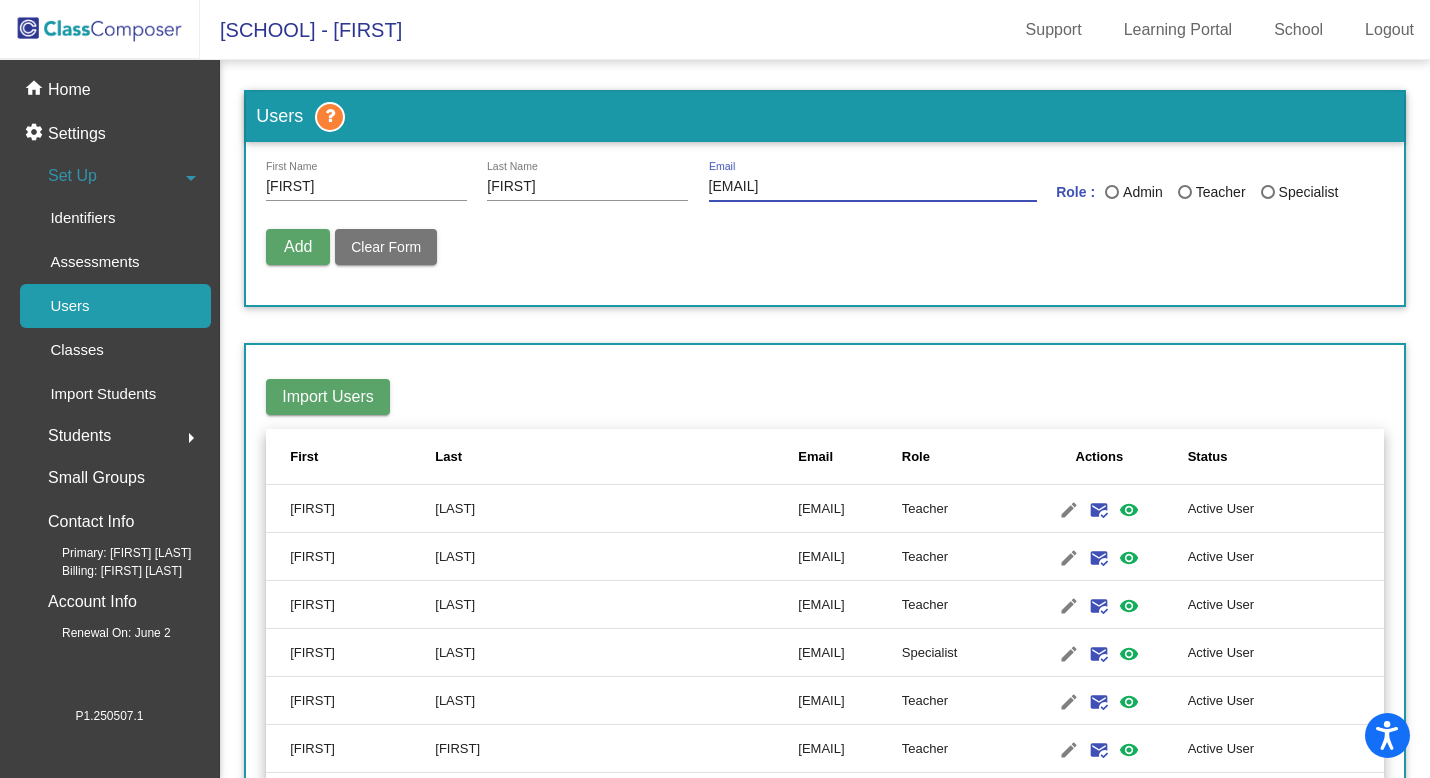 type on "[EMAIL]" 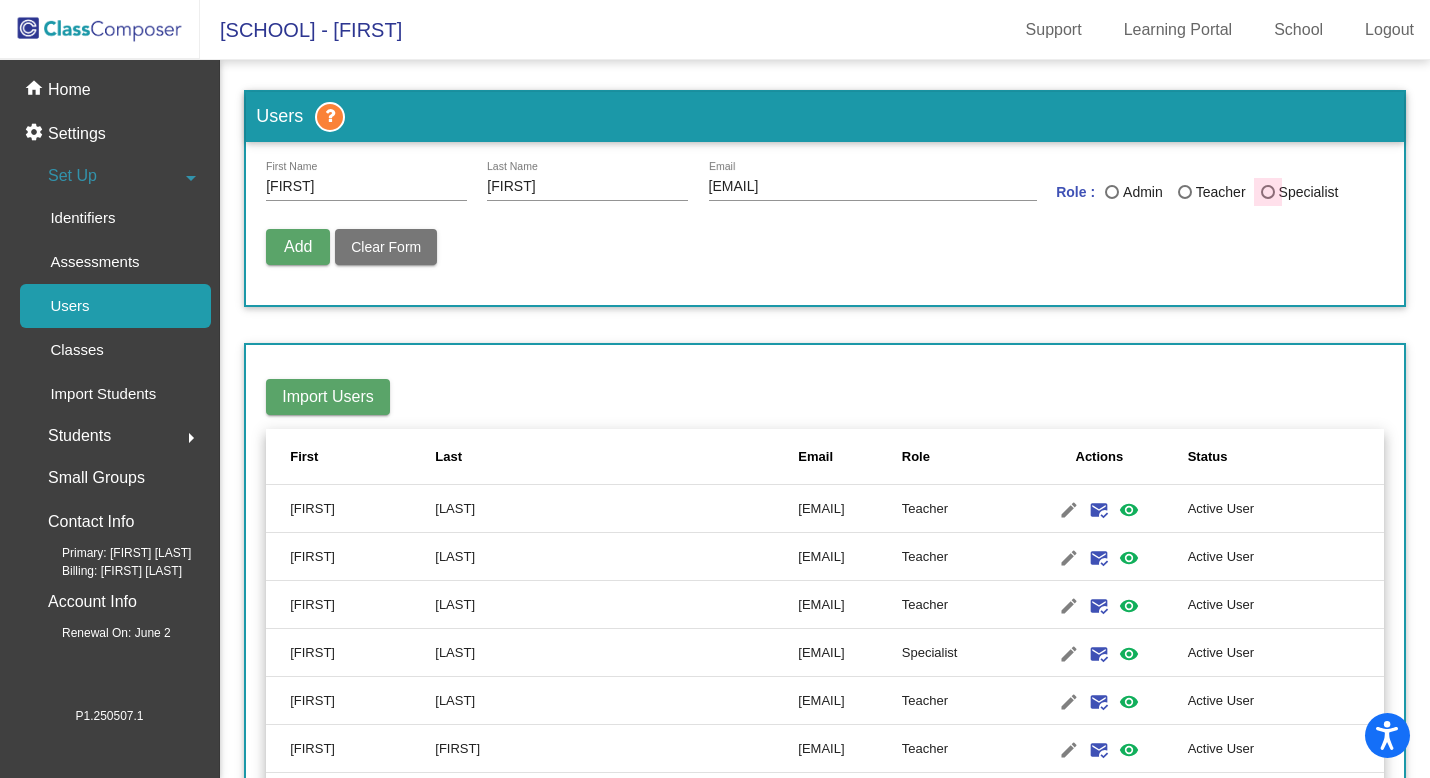 click at bounding box center [1268, 192] 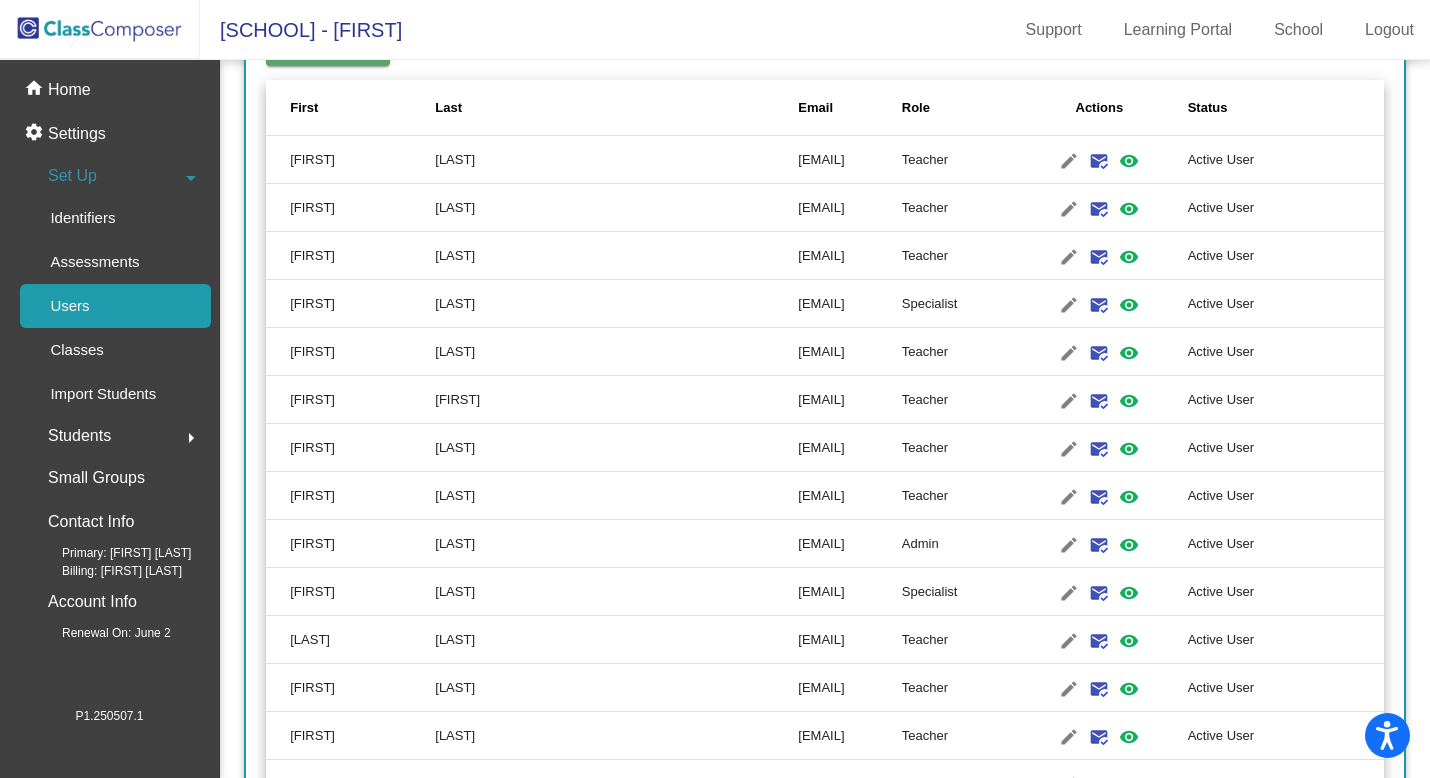 scroll, scrollTop: 0, scrollLeft: 0, axis: both 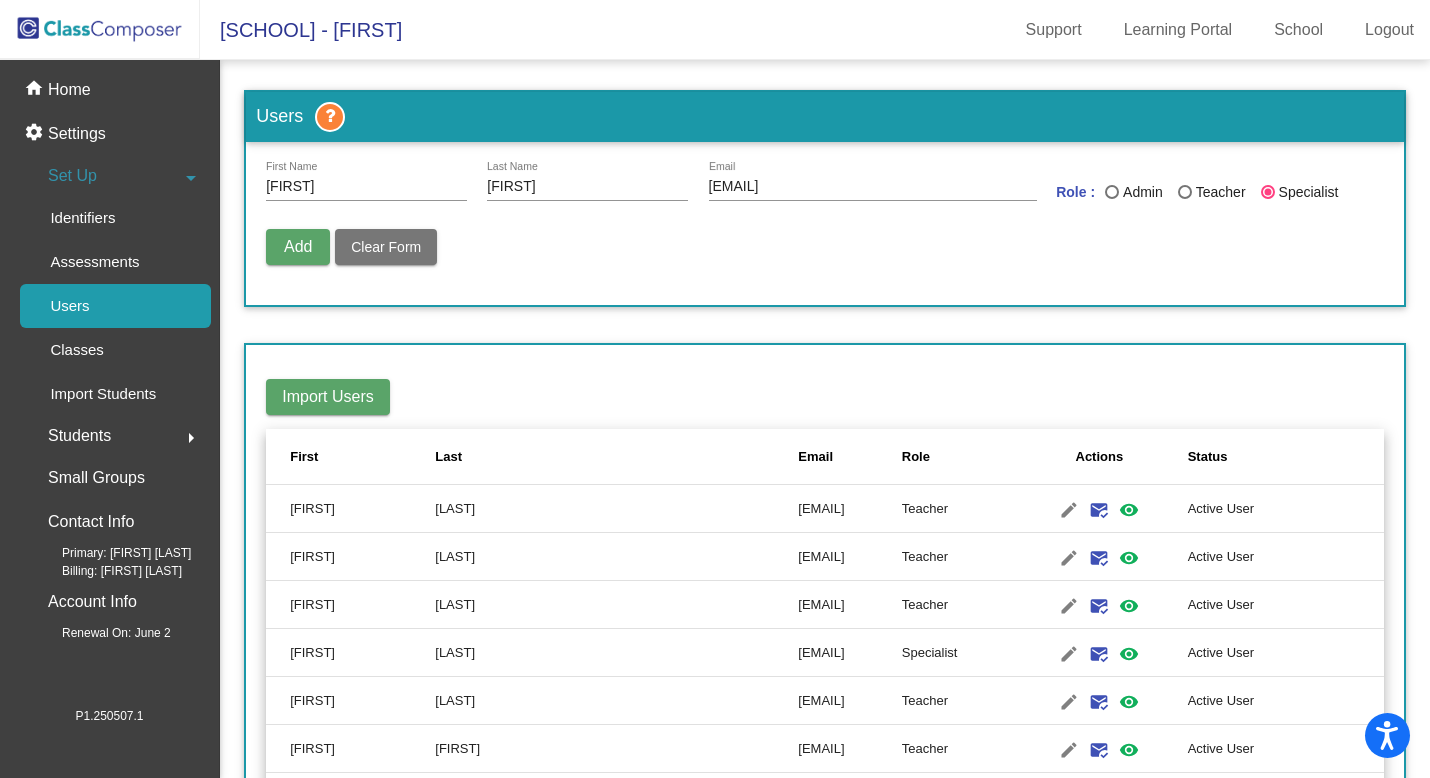 click at bounding box center (1112, 192) 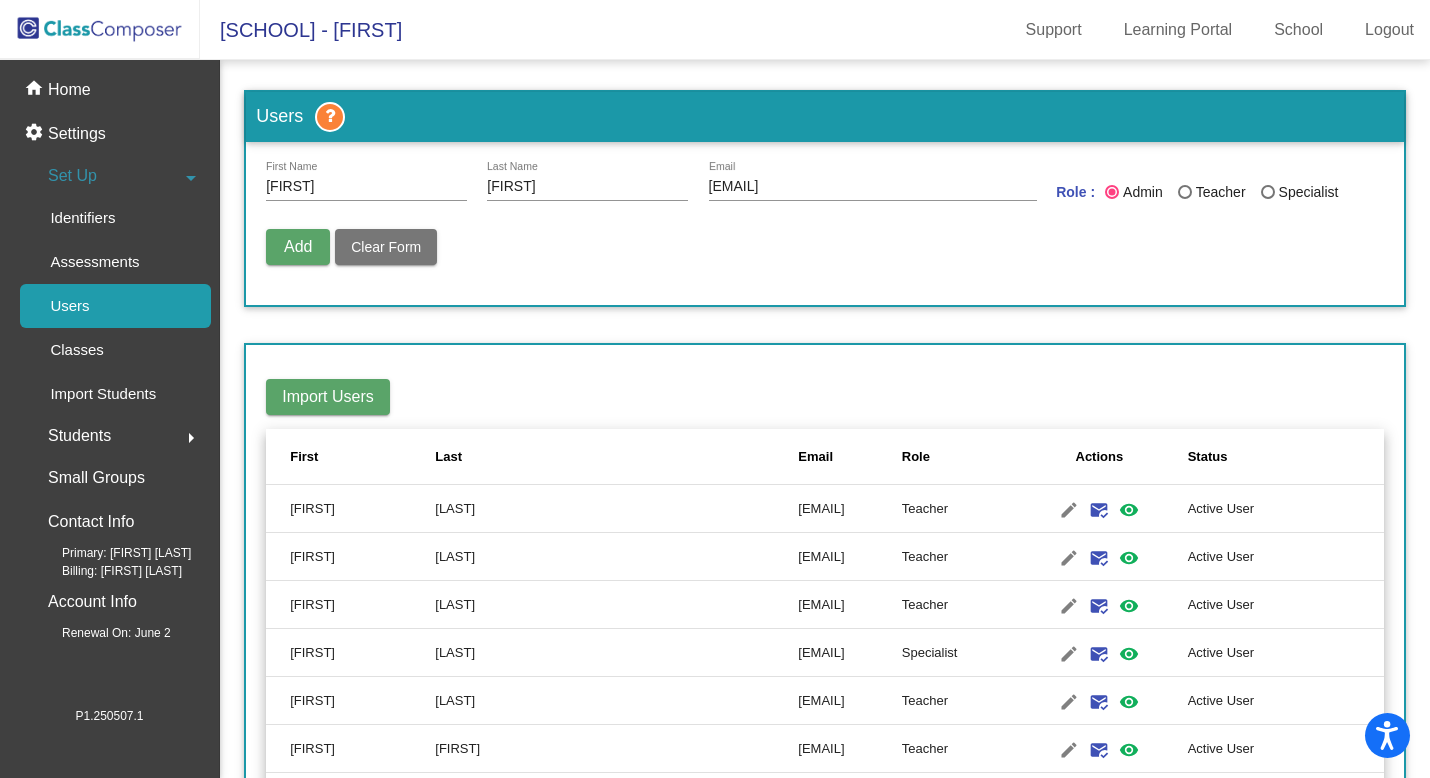 click on "Add" at bounding box center (298, 246) 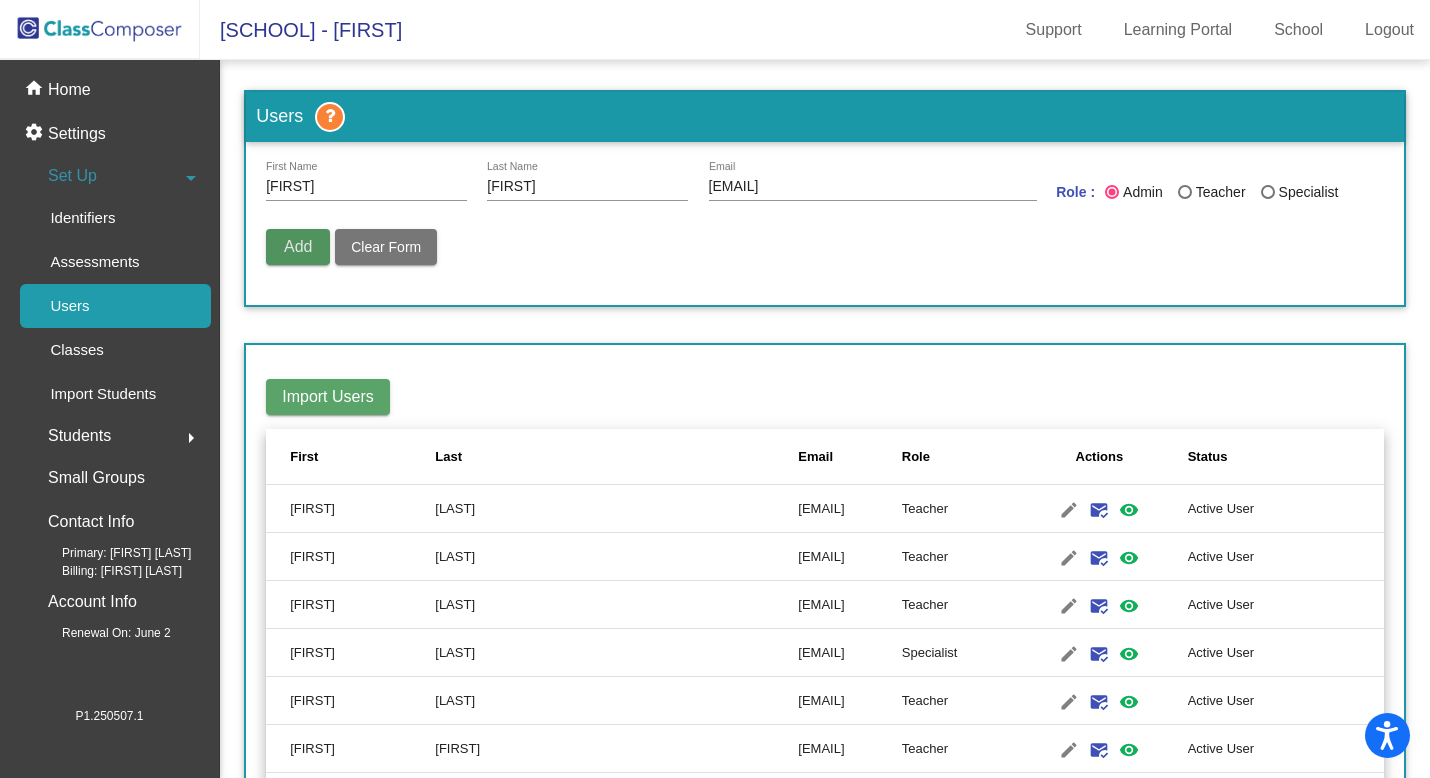 type 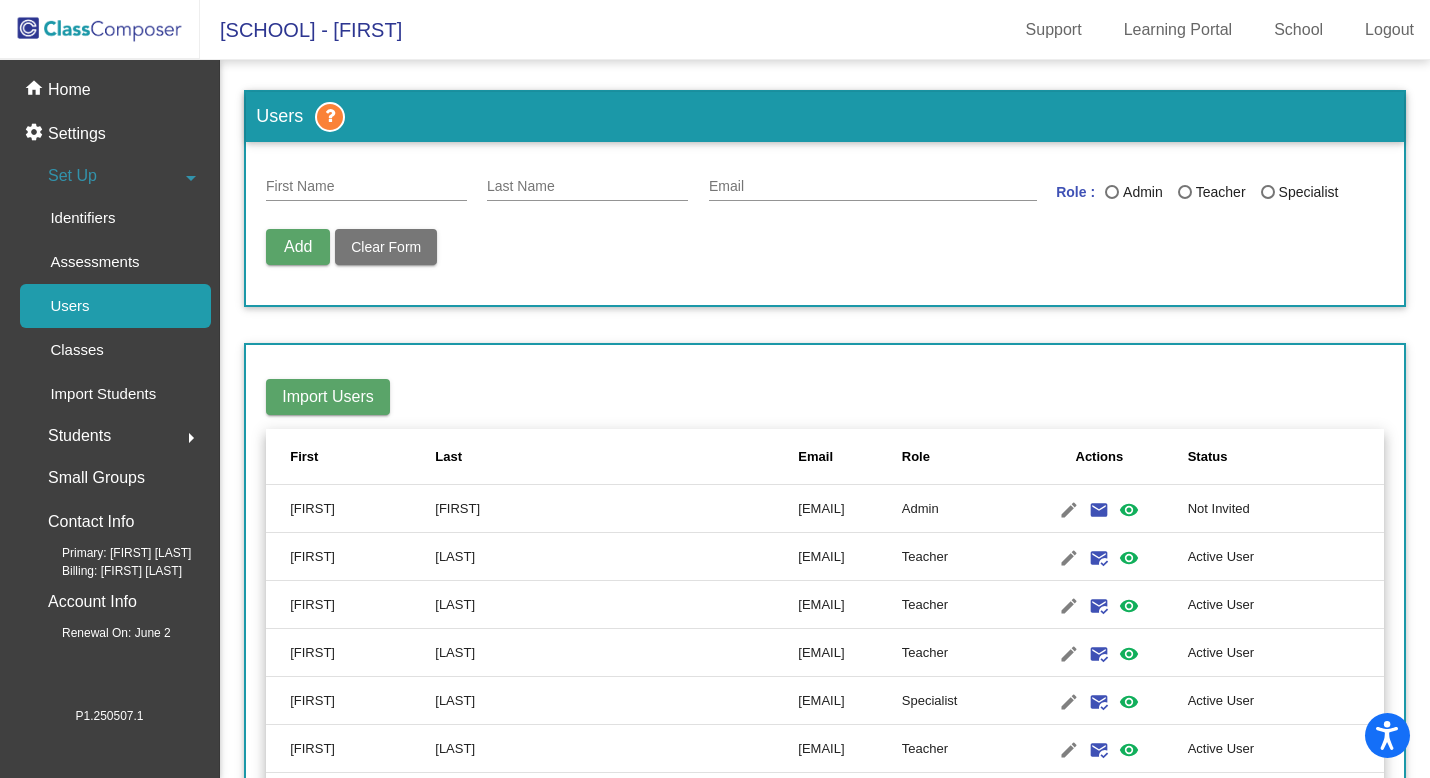 click on "First Name" at bounding box center (366, 187) 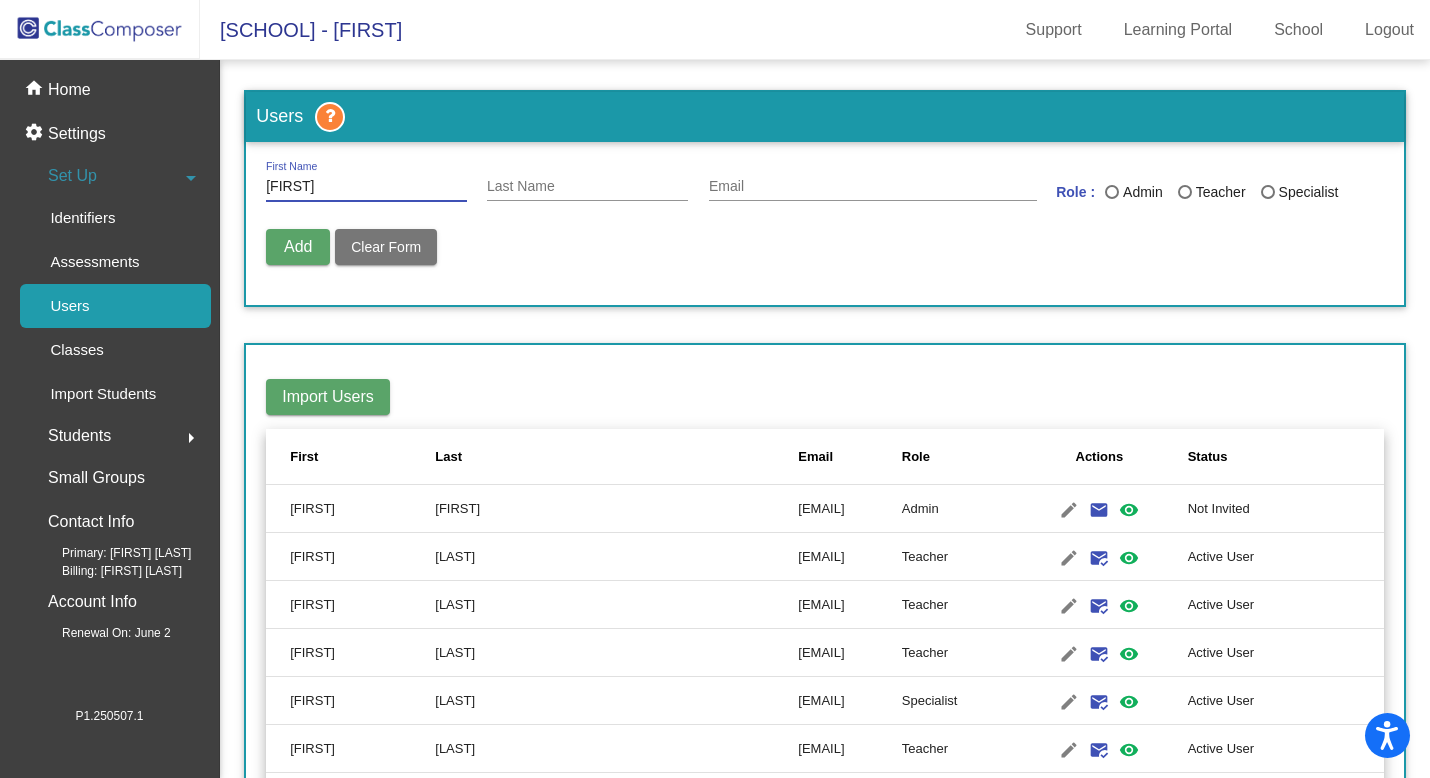 type on "a" 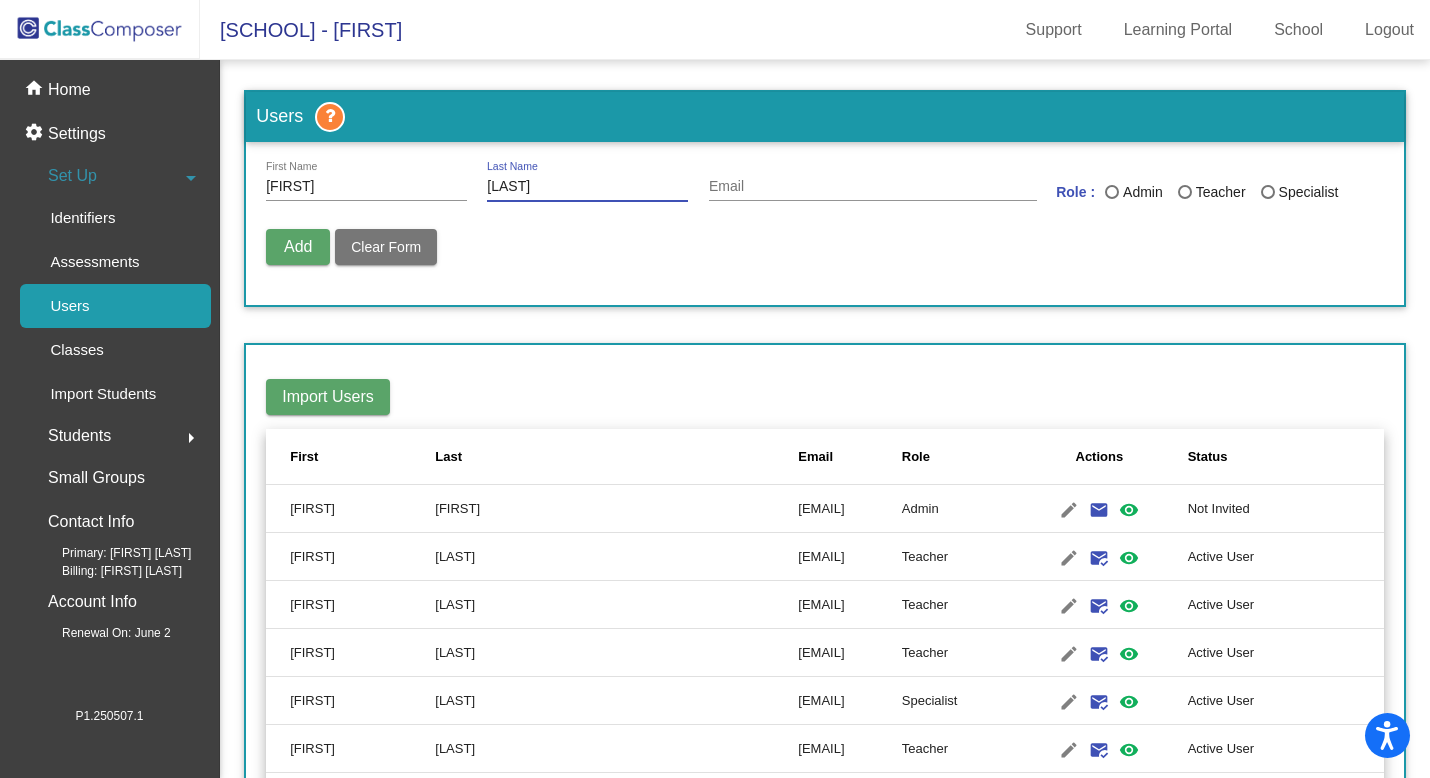 type on "[LAST]" 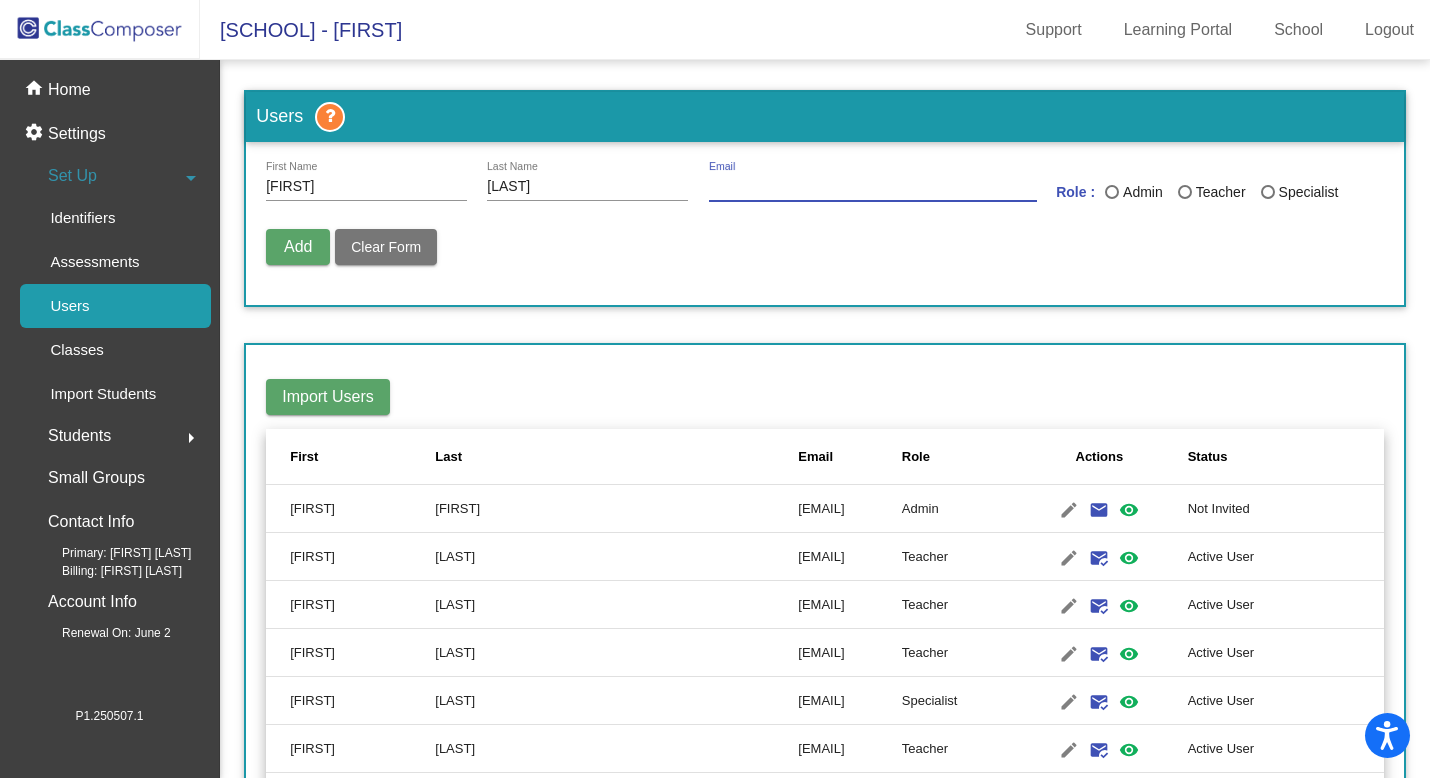 click on "Email" at bounding box center [873, 187] 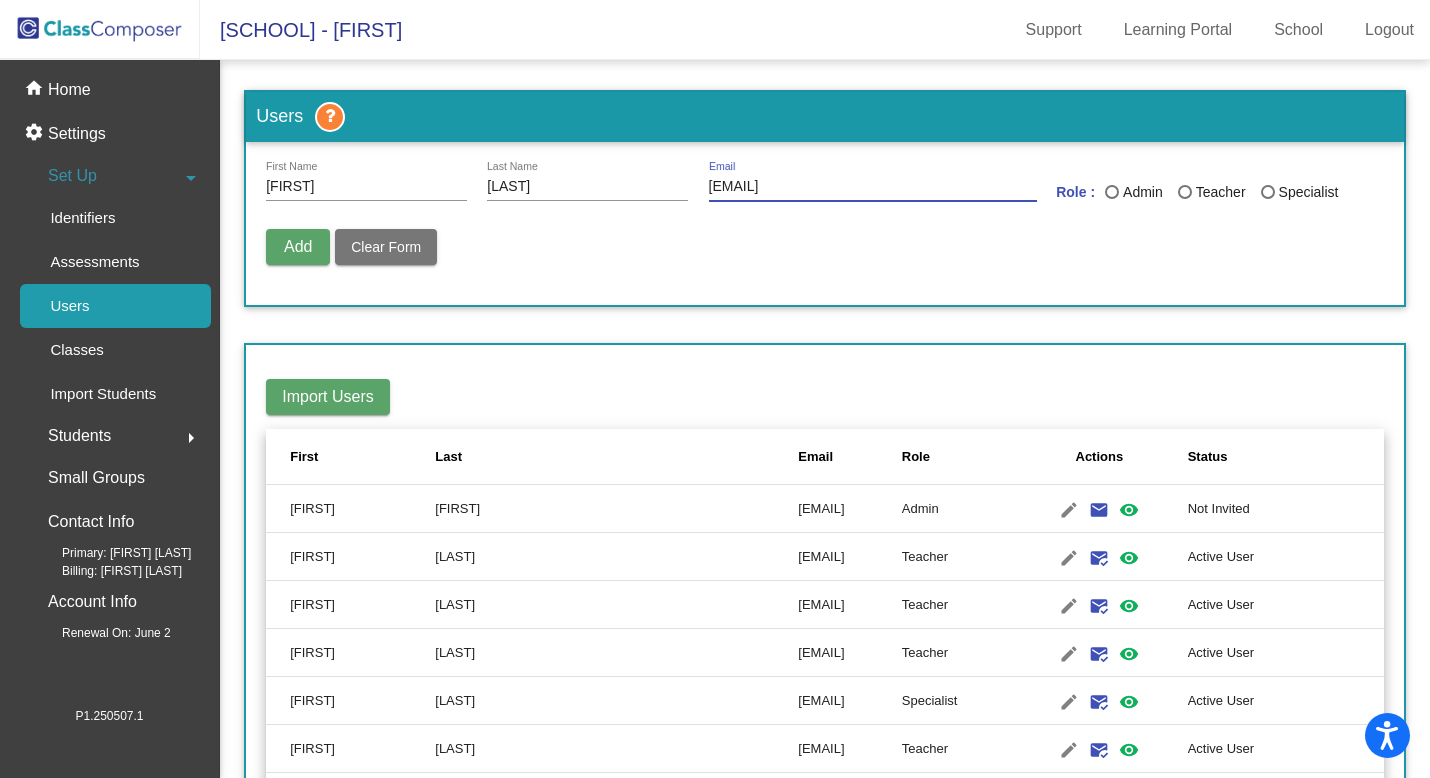 type on "[EMAIL]" 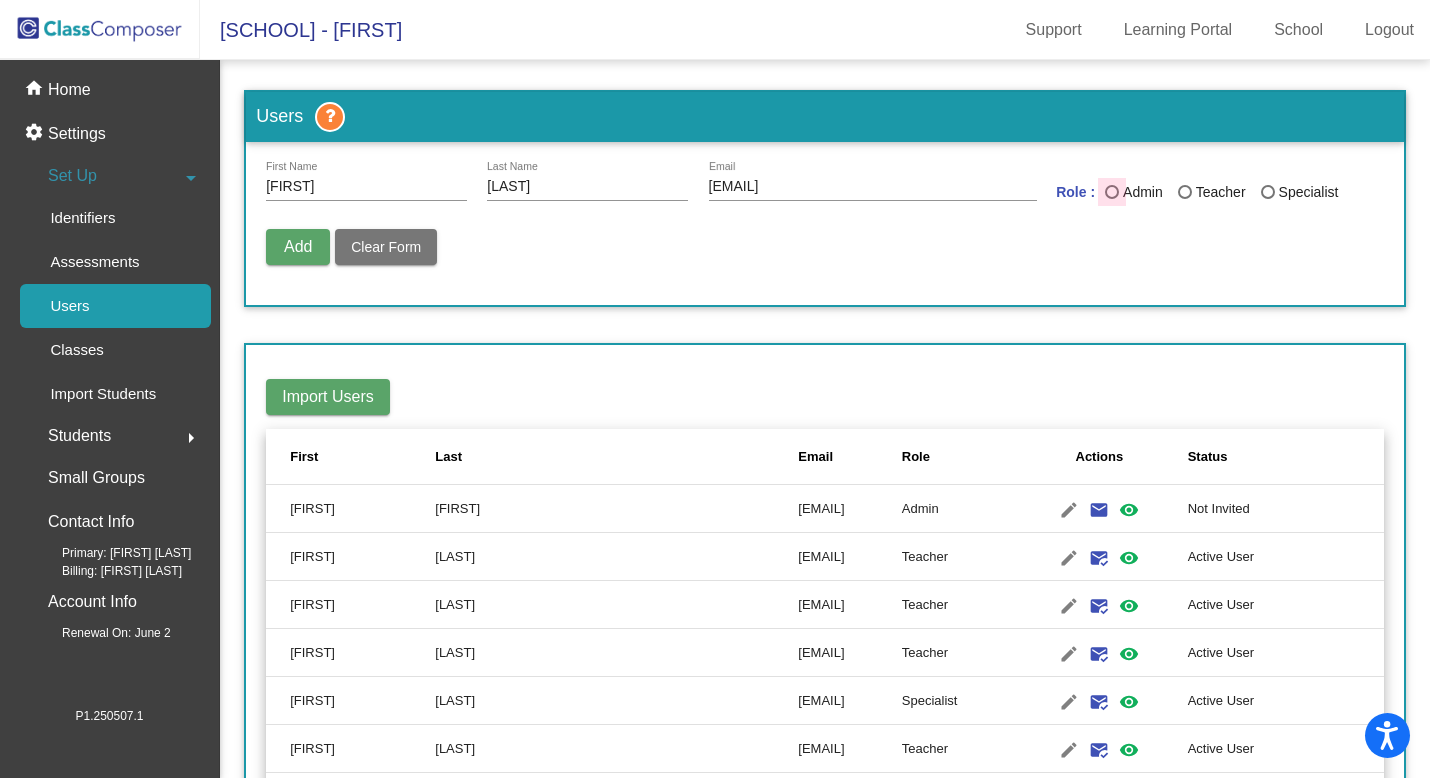 click at bounding box center (1112, 192) 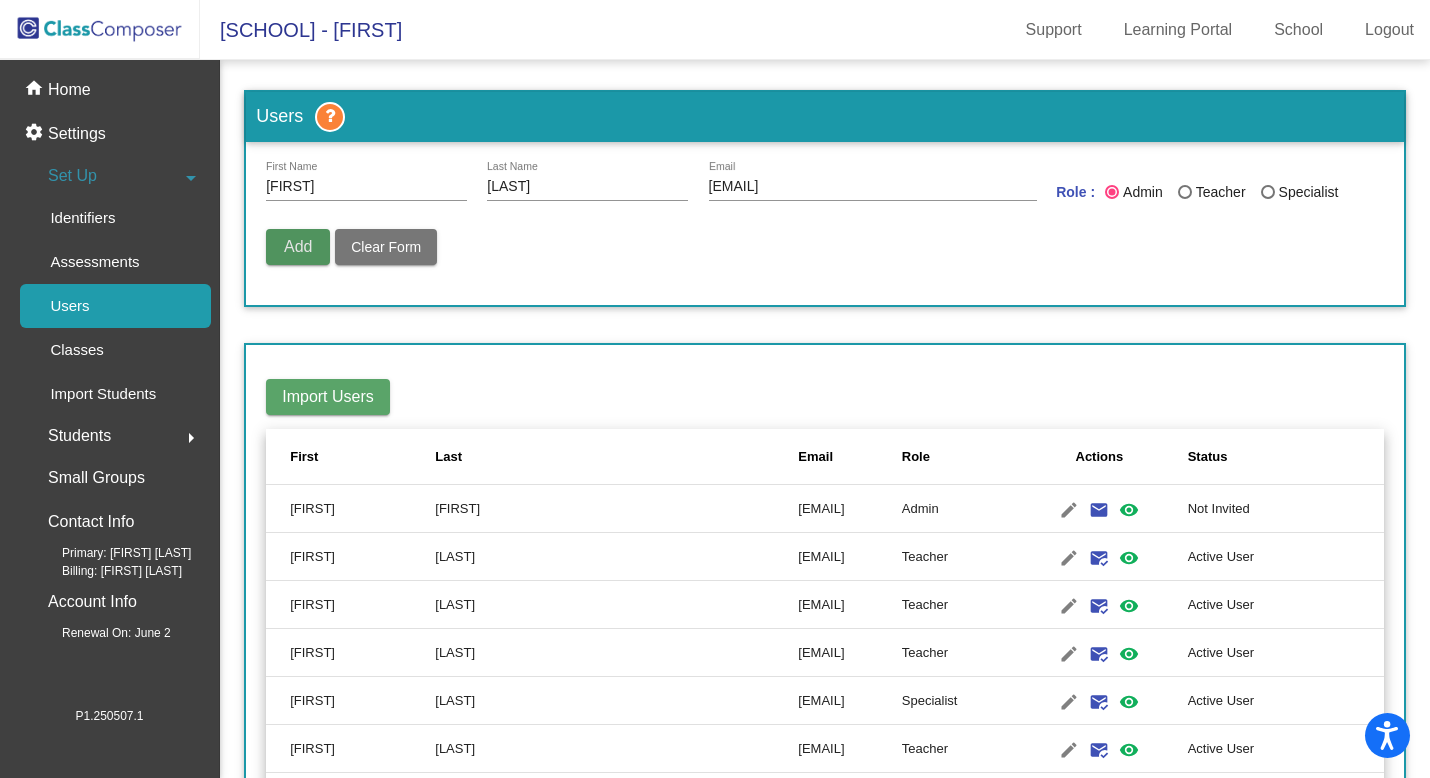 click on "Add" at bounding box center (298, 246) 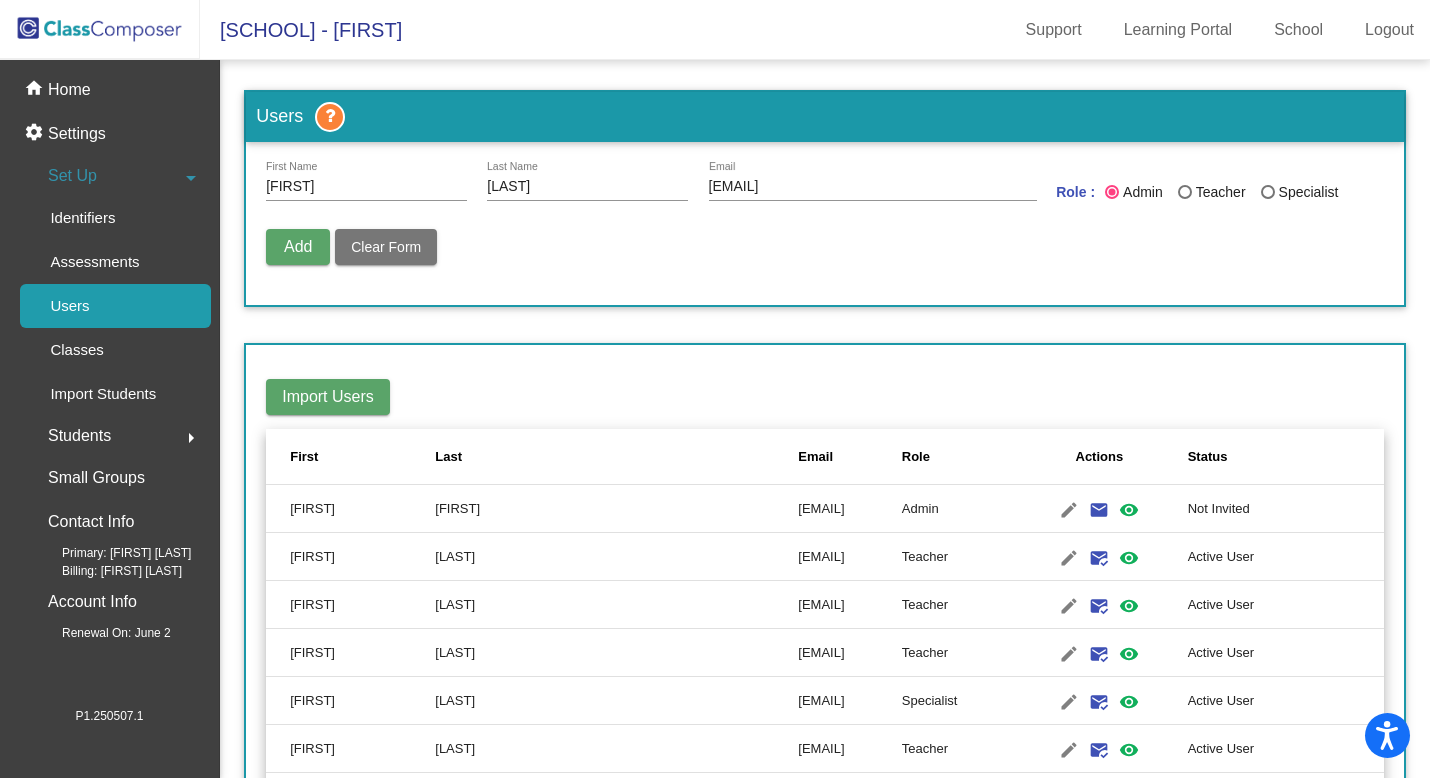type 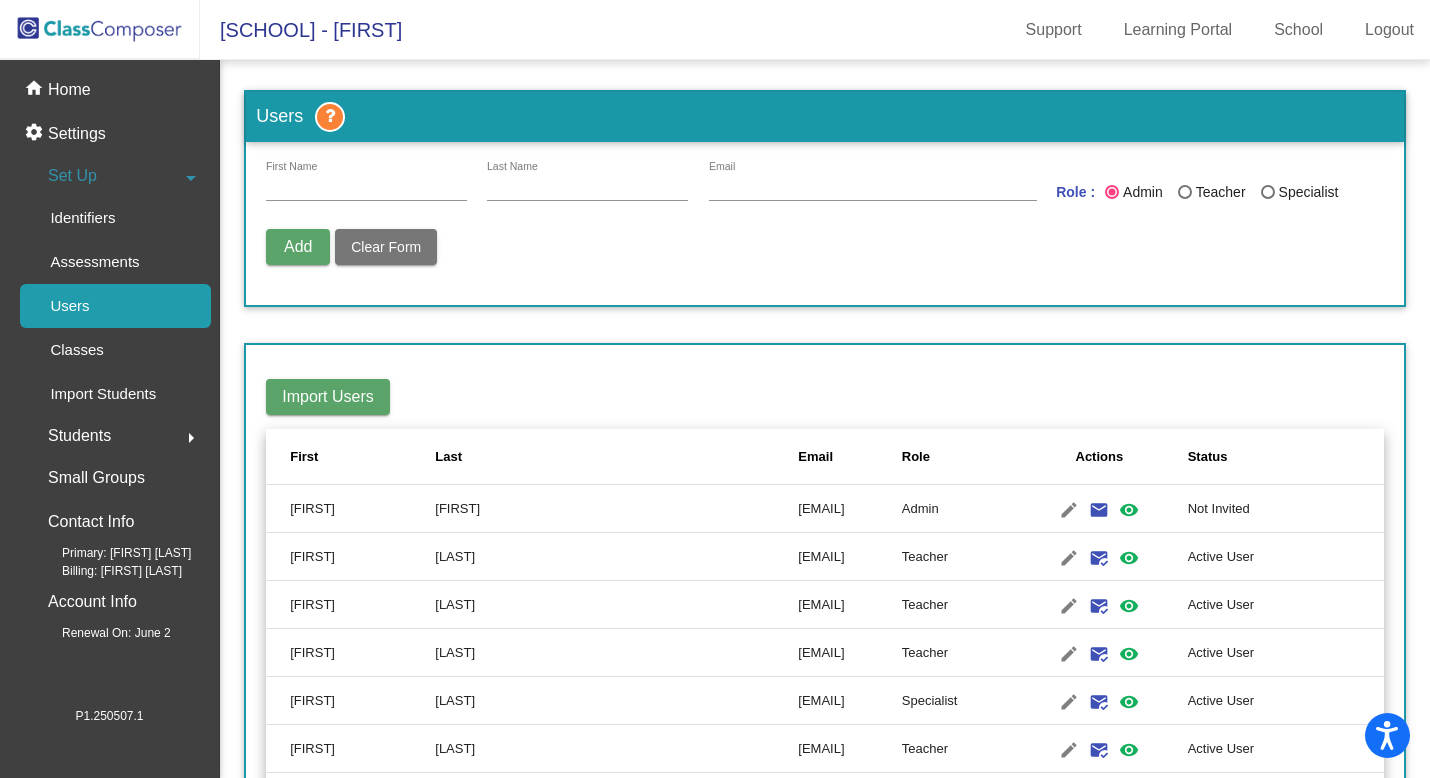radio on "false" 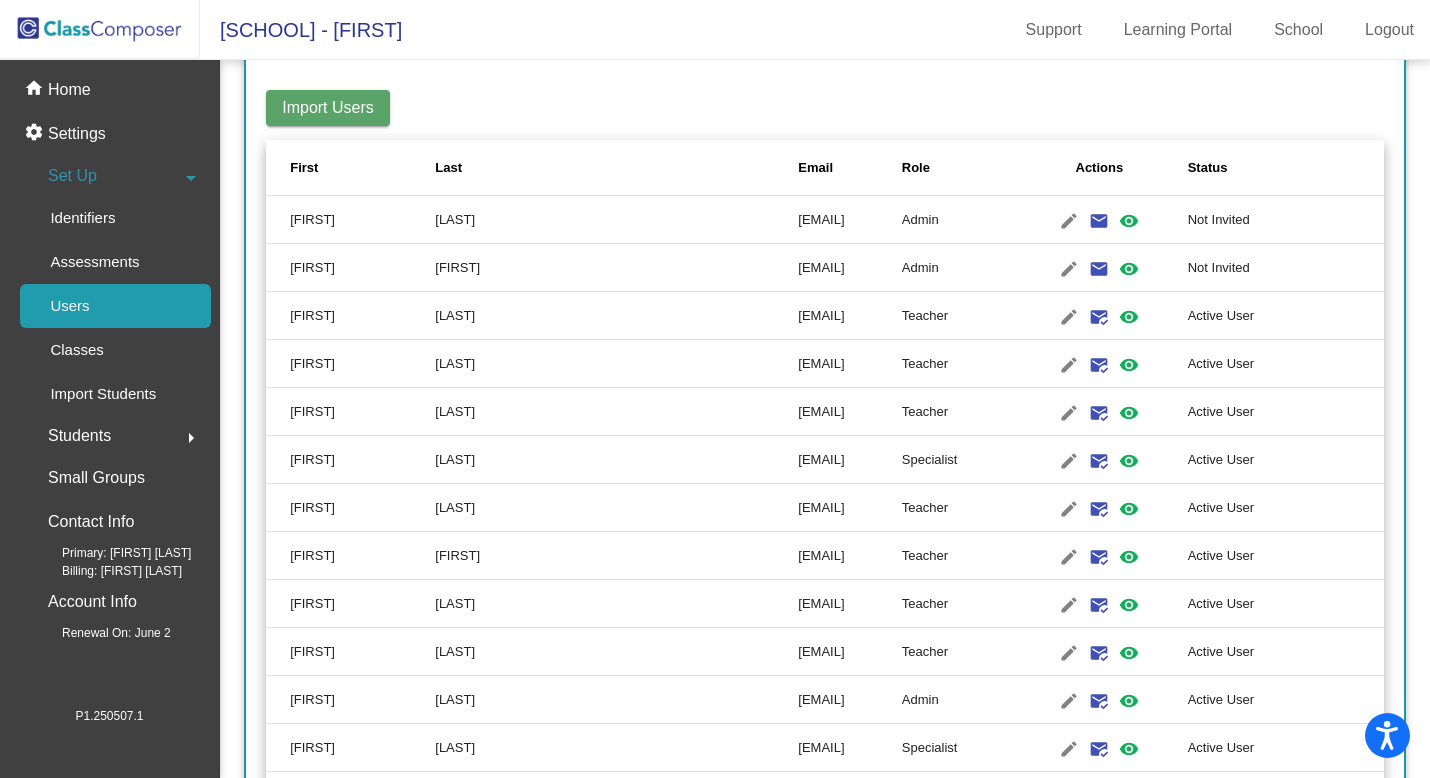 scroll, scrollTop: 284, scrollLeft: 0, axis: vertical 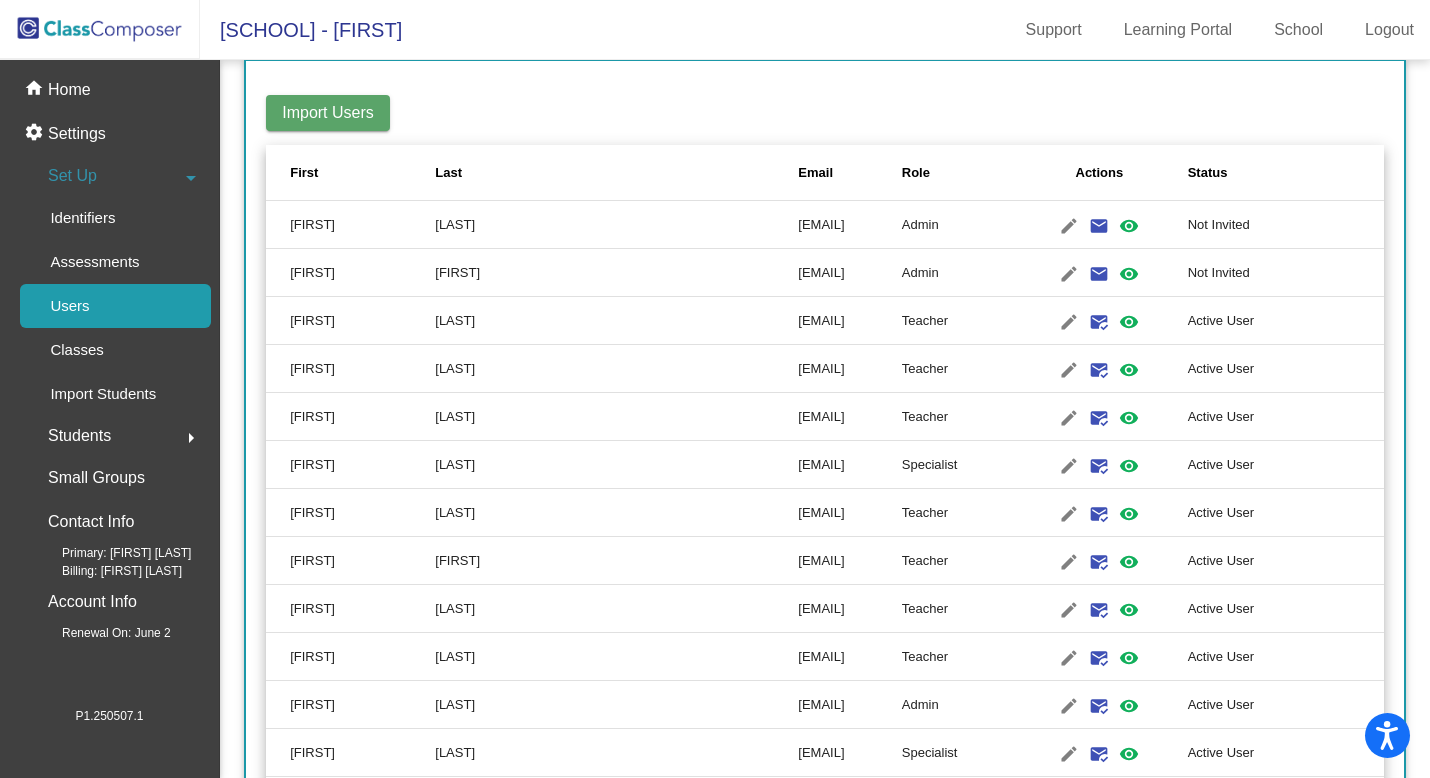 click on "Not Invited" 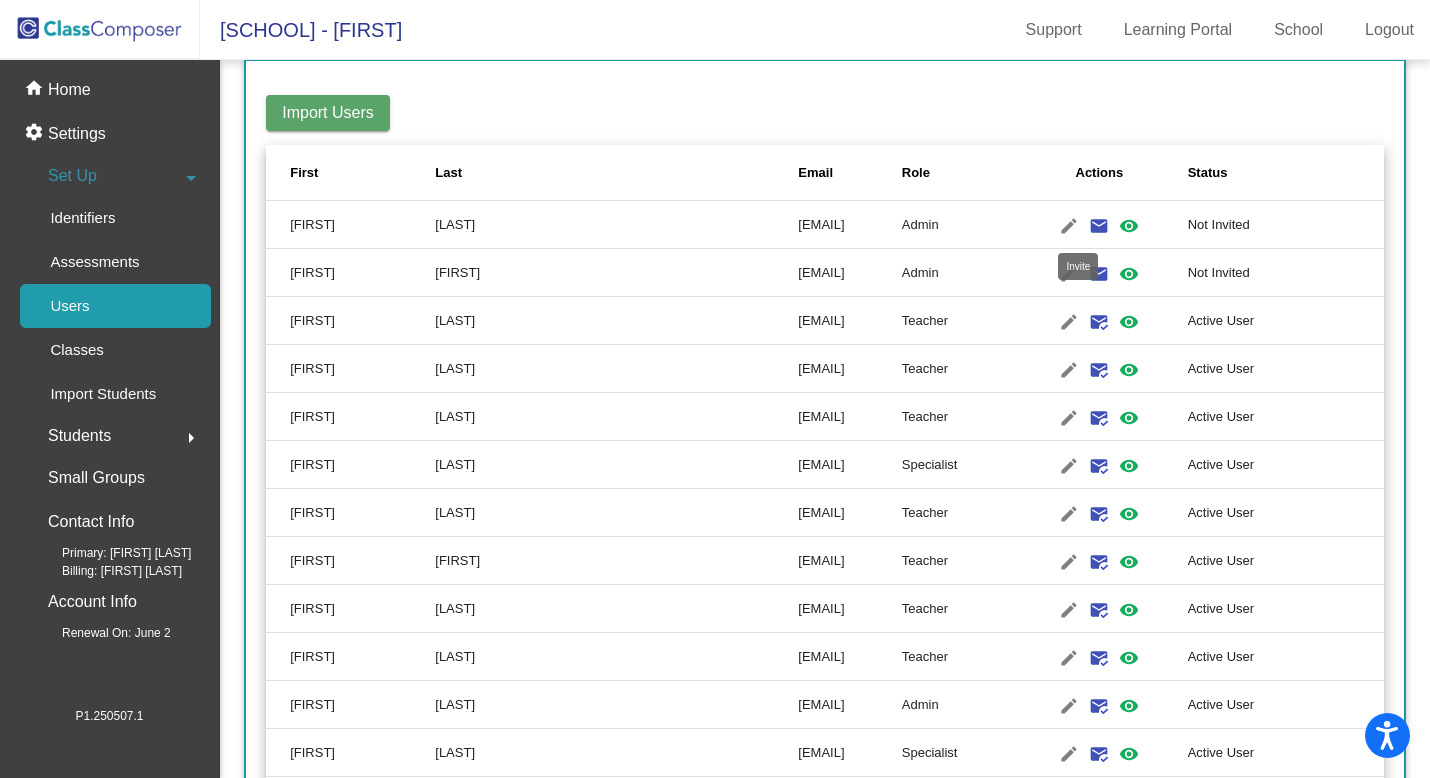 click on "email" 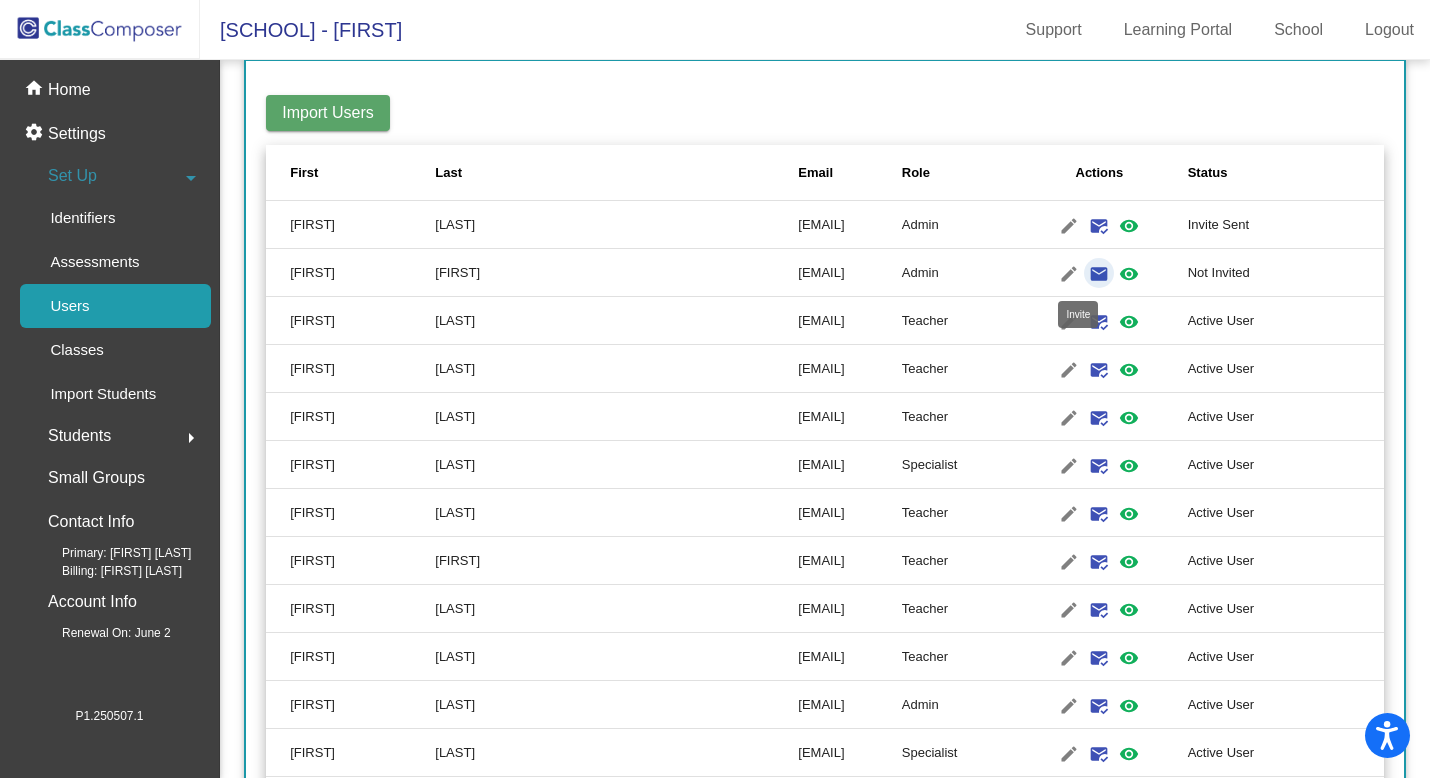 click on "email" 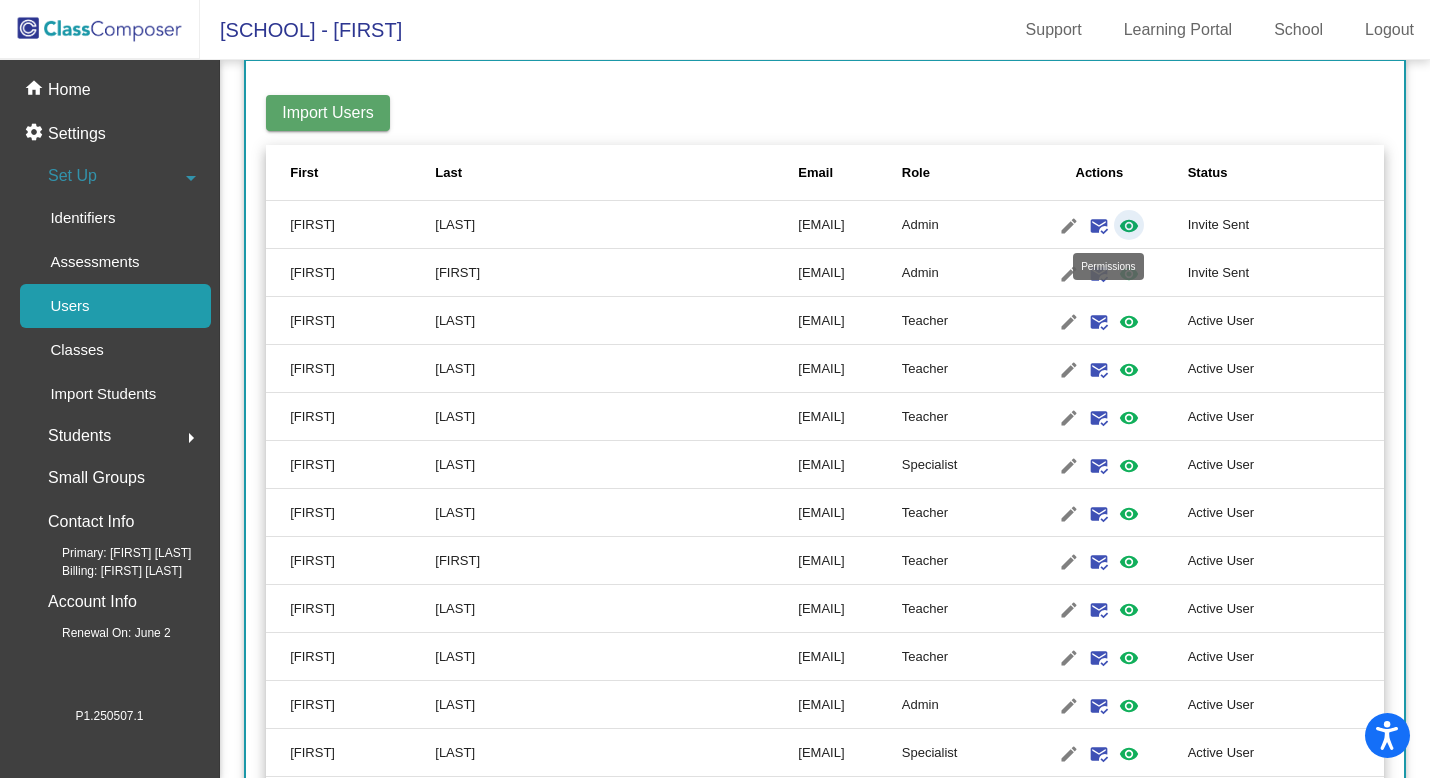 click on "visibility" 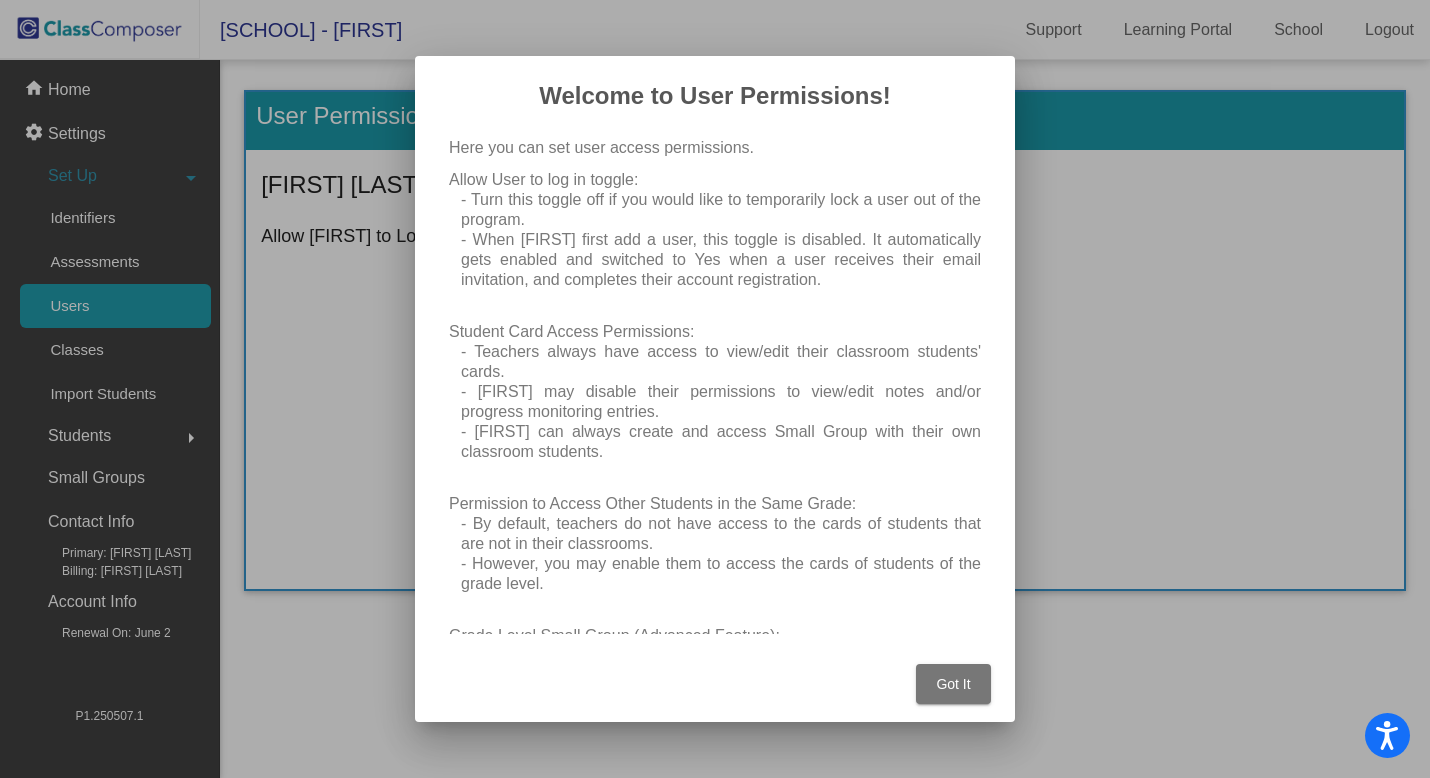 click on "Got It" at bounding box center [953, 684] 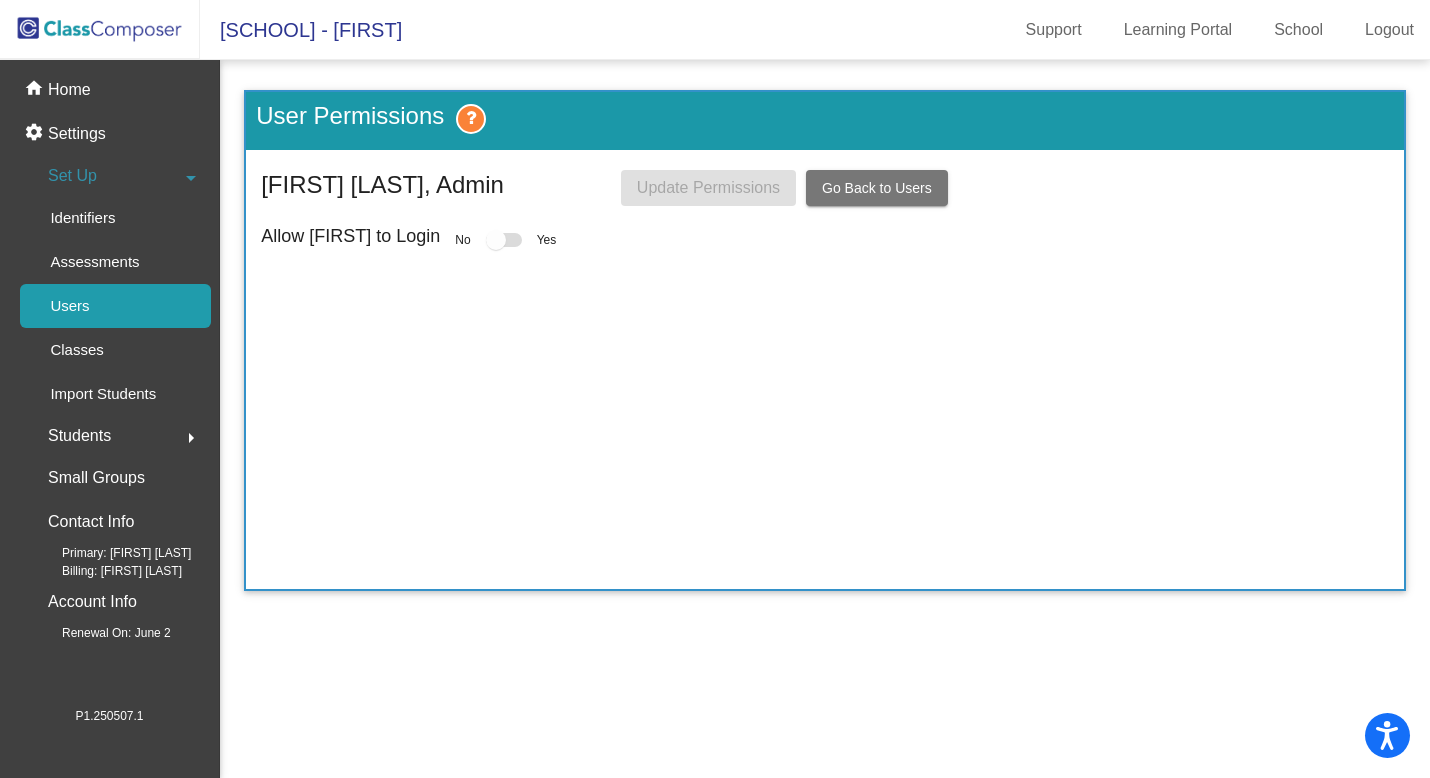 click at bounding box center (504, 240) 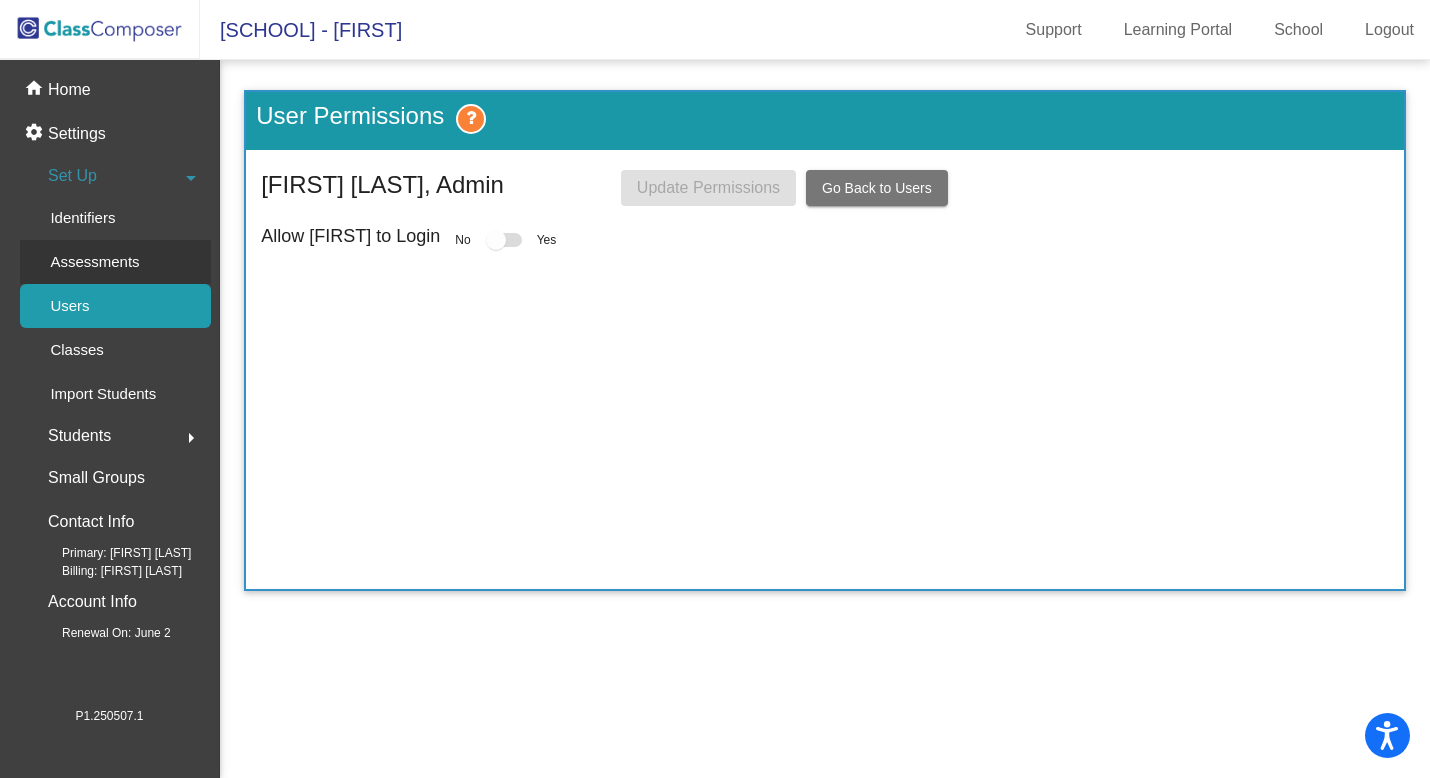 click on "Assessments" 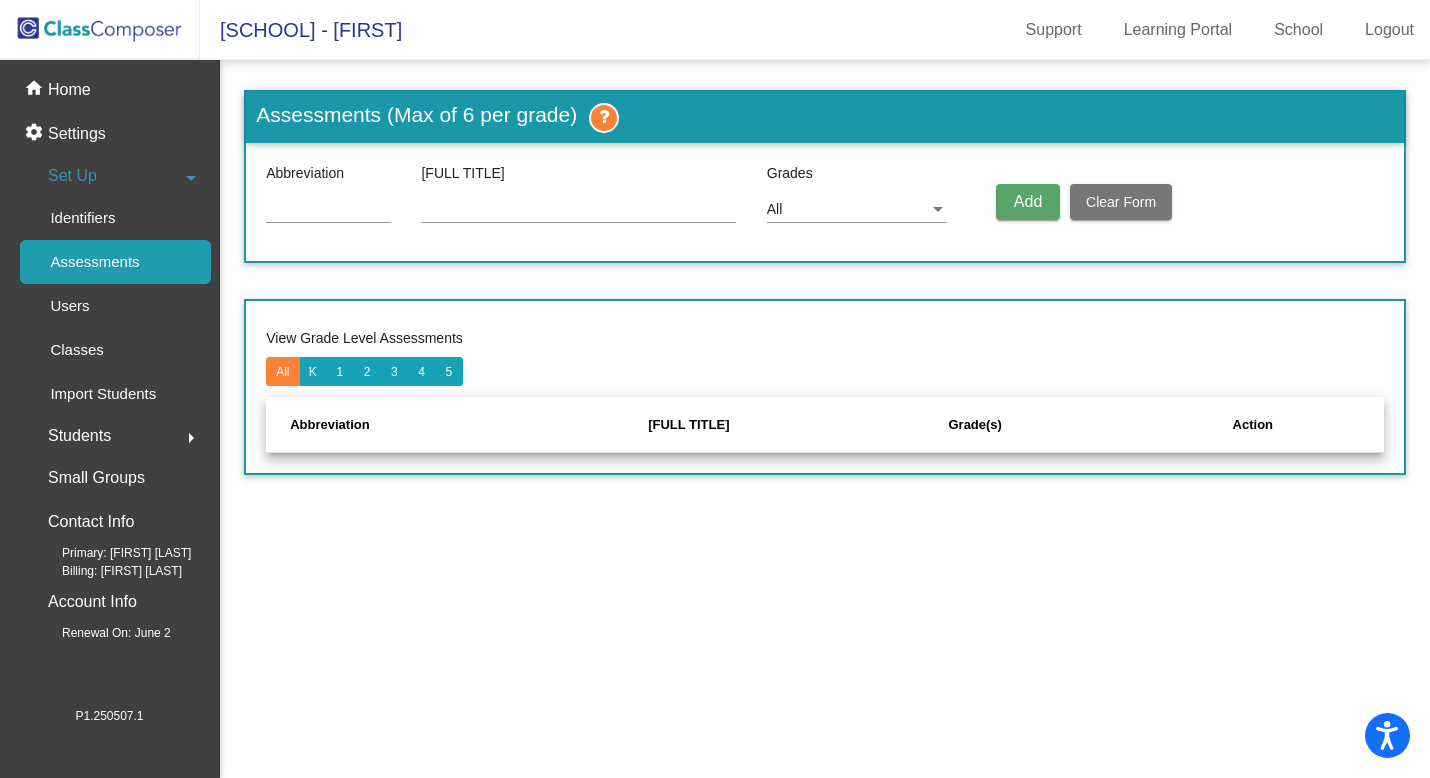 click on "Set Up" 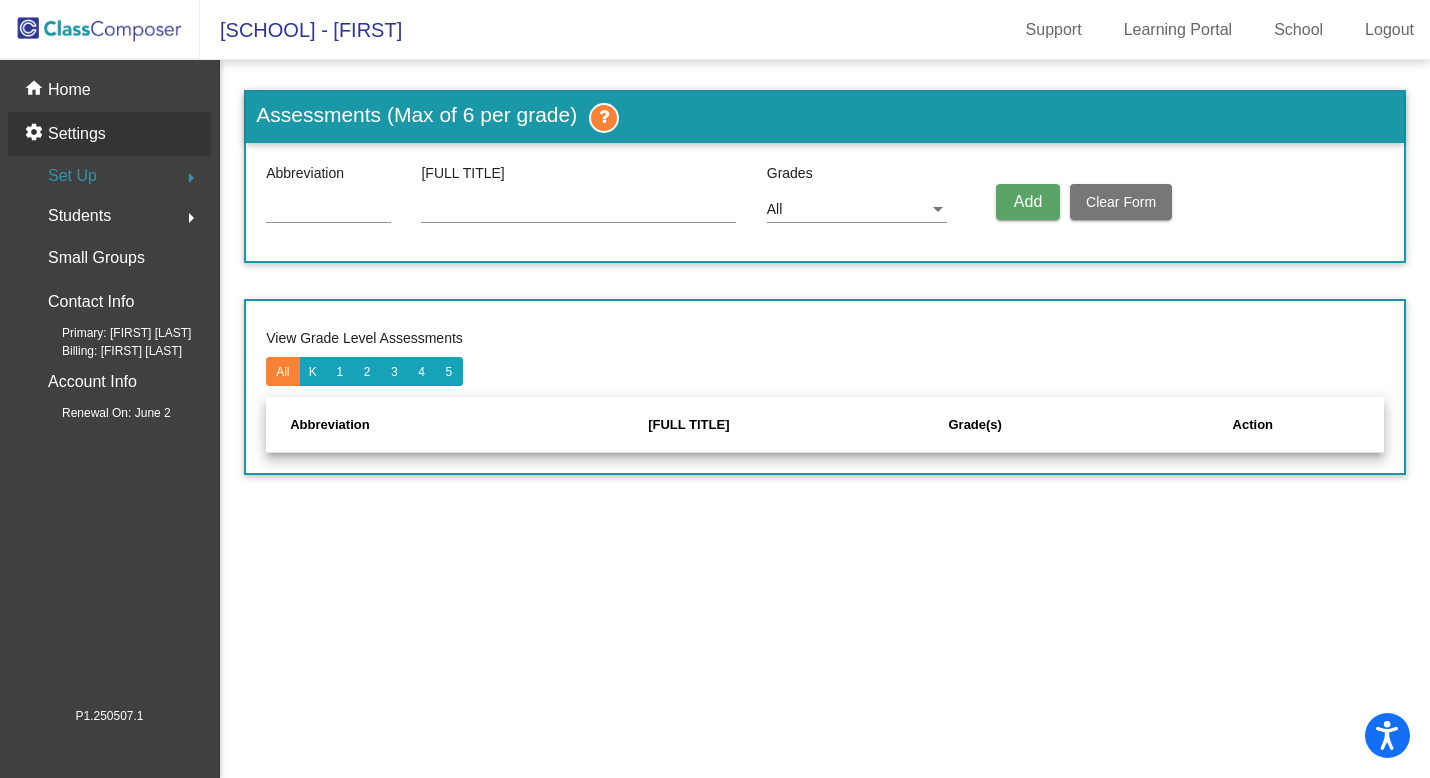 click on "Settings" 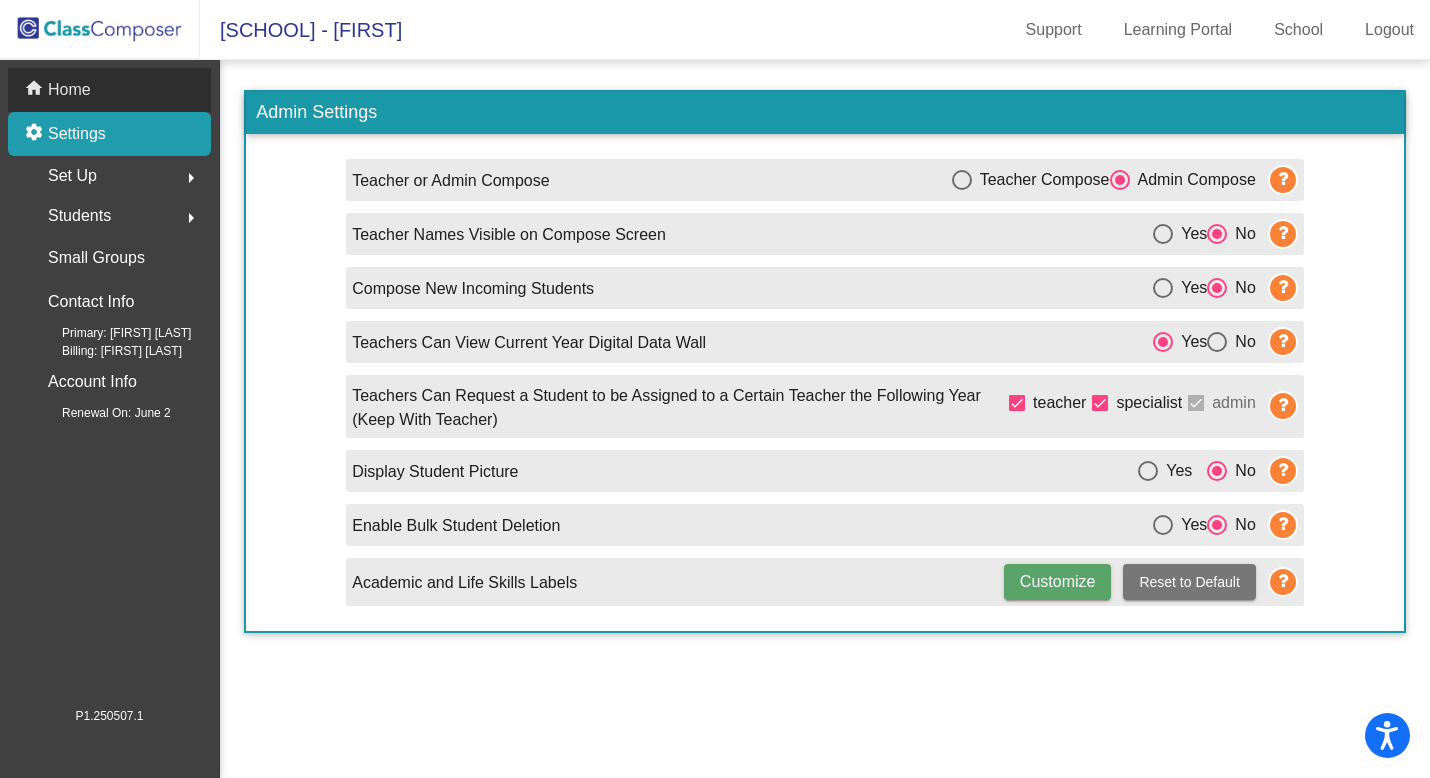 click on "Home" 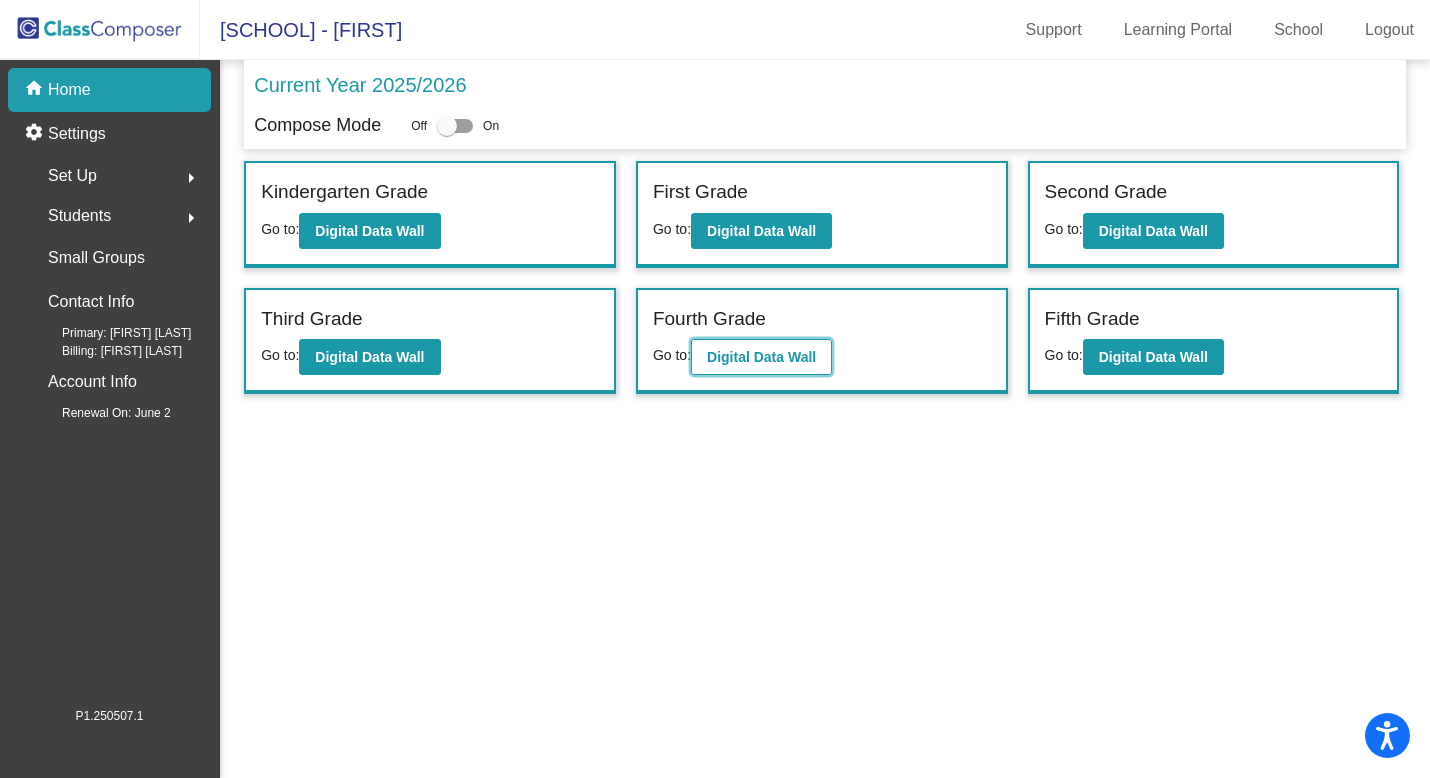 click on "Digital Data Wall" 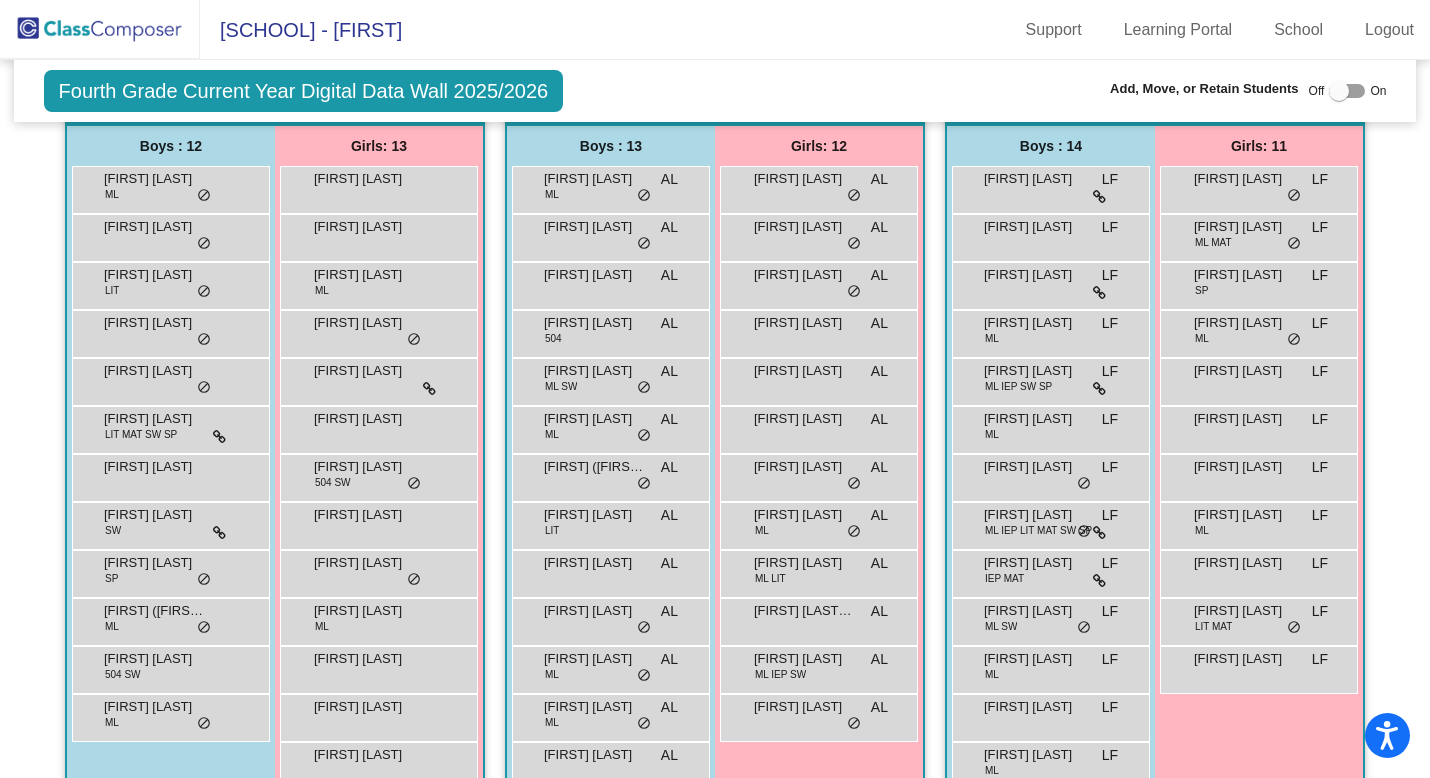scroll, scrollTop: 434, scrollLeft: 0, axis: vertical 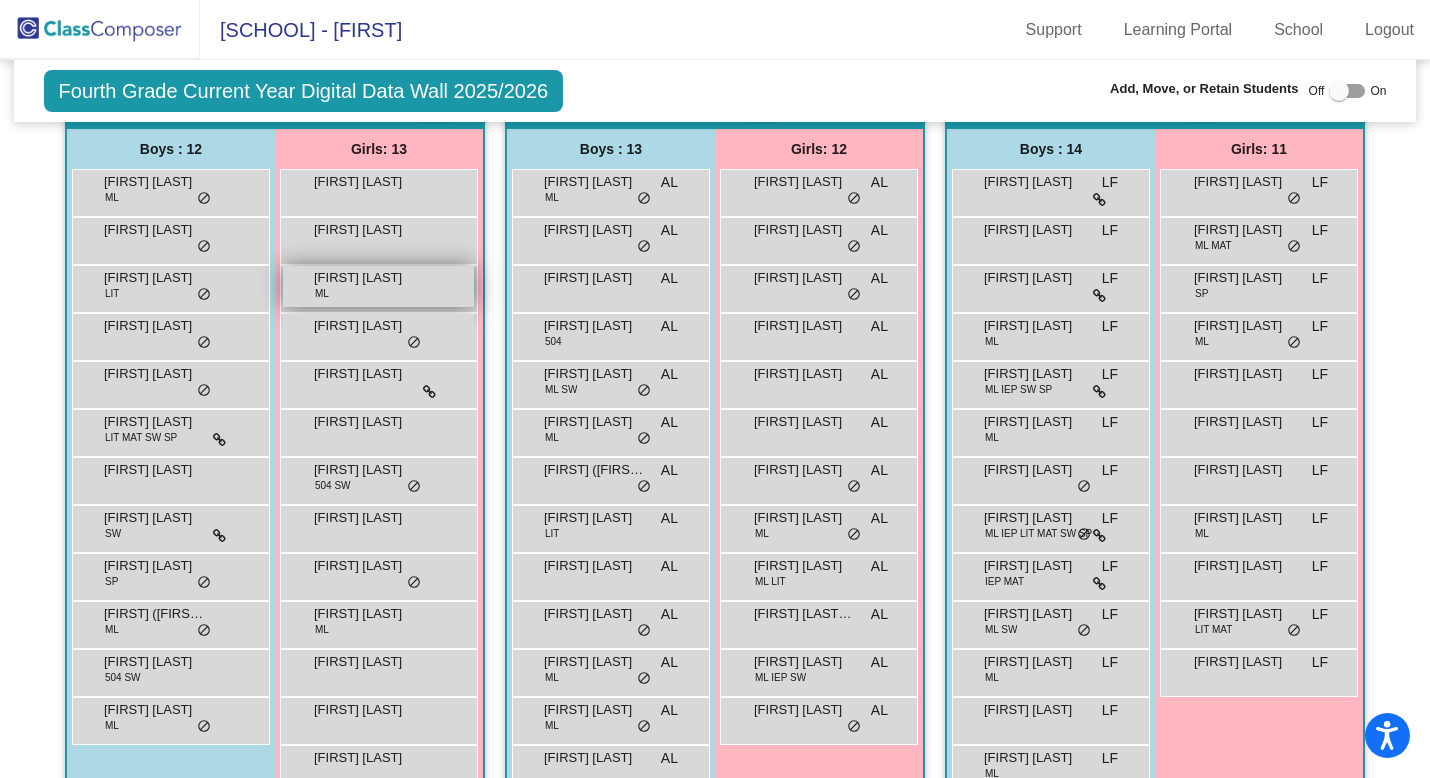 click on "[FIRST] [LAST] ML lock do_not_disturb_alt" at bounding box center [378, 286] 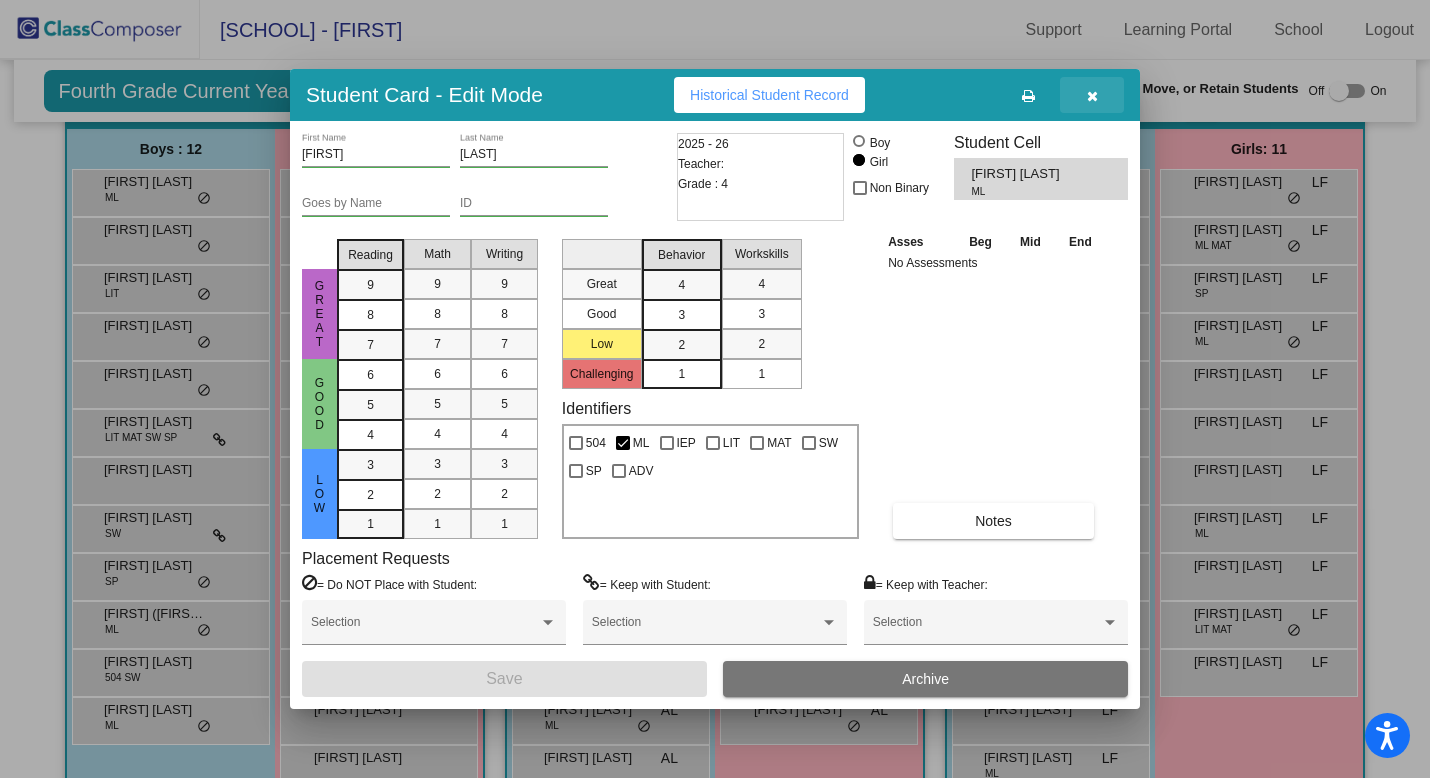 click at bounding box center (1092, 96) 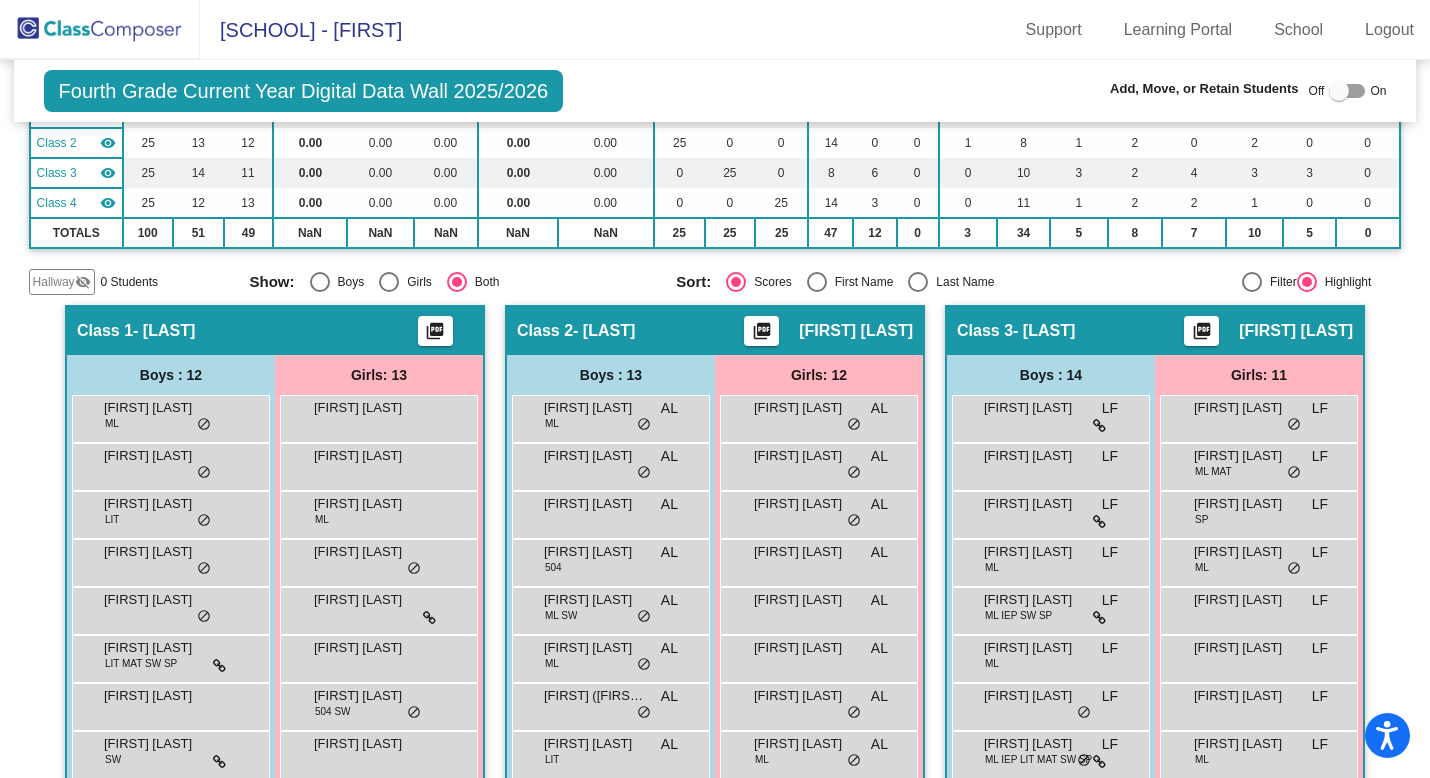 scroll, scrollTop: 0, scrollLeft: 0, axis: both 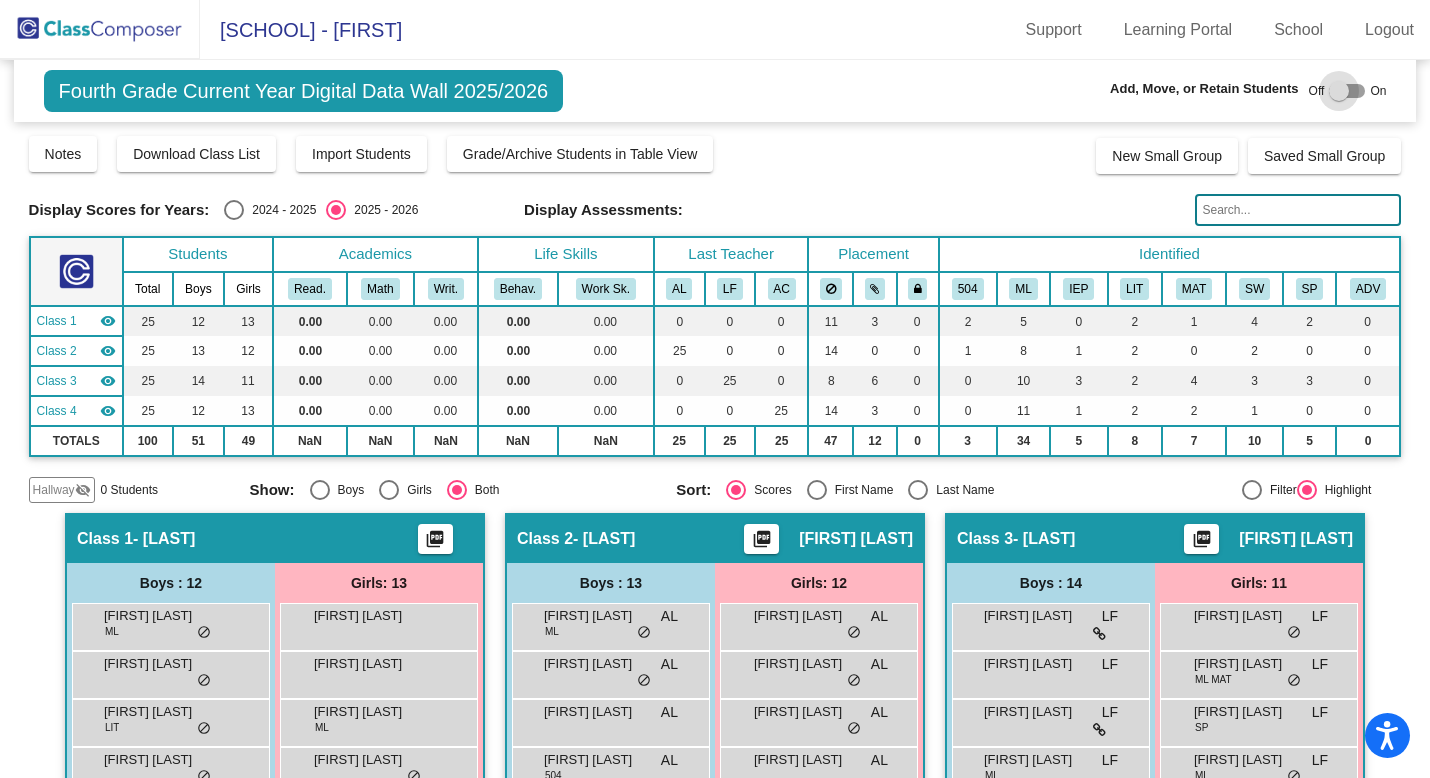 click at bounding box center (1347, 91) 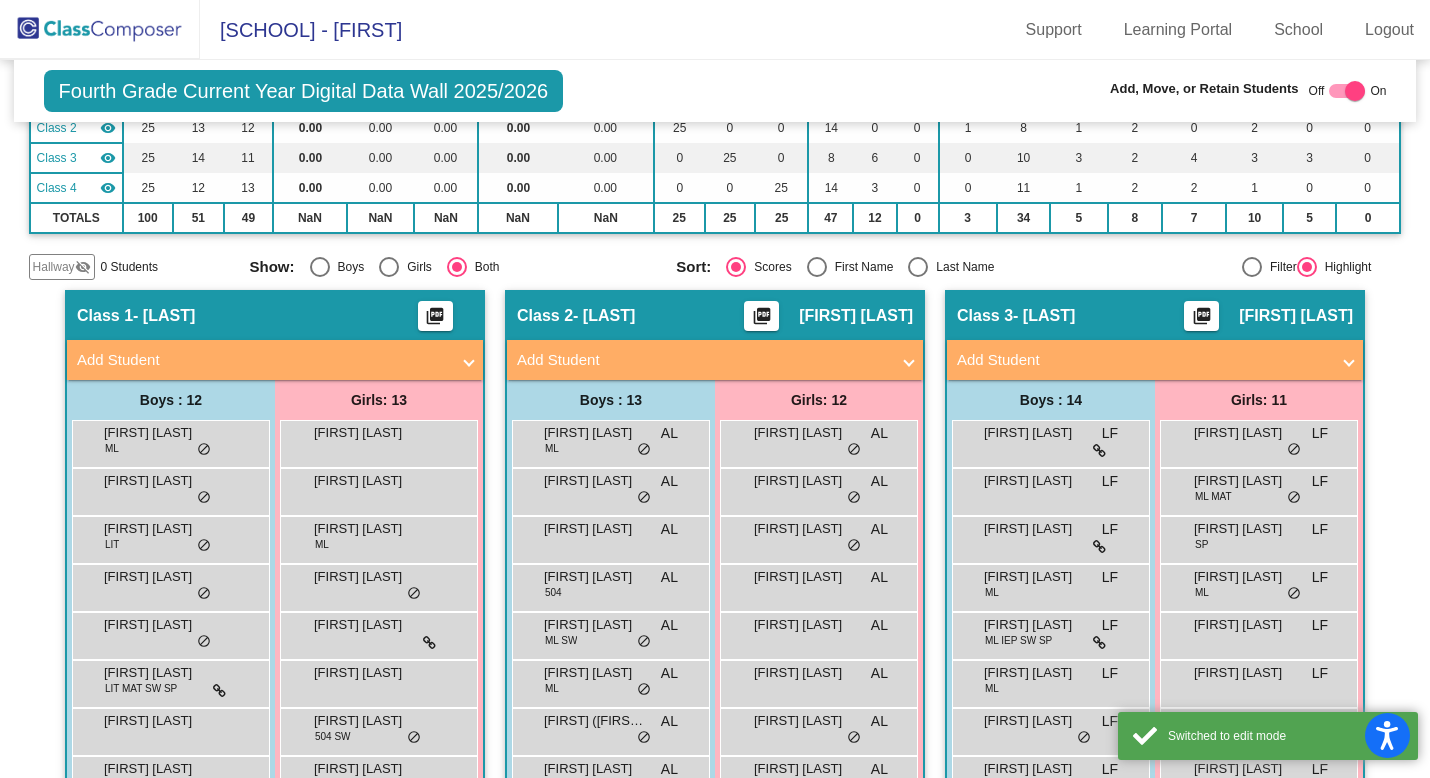 scroll, scrollTop: 268, scrollLeft: 0, axis: vertical 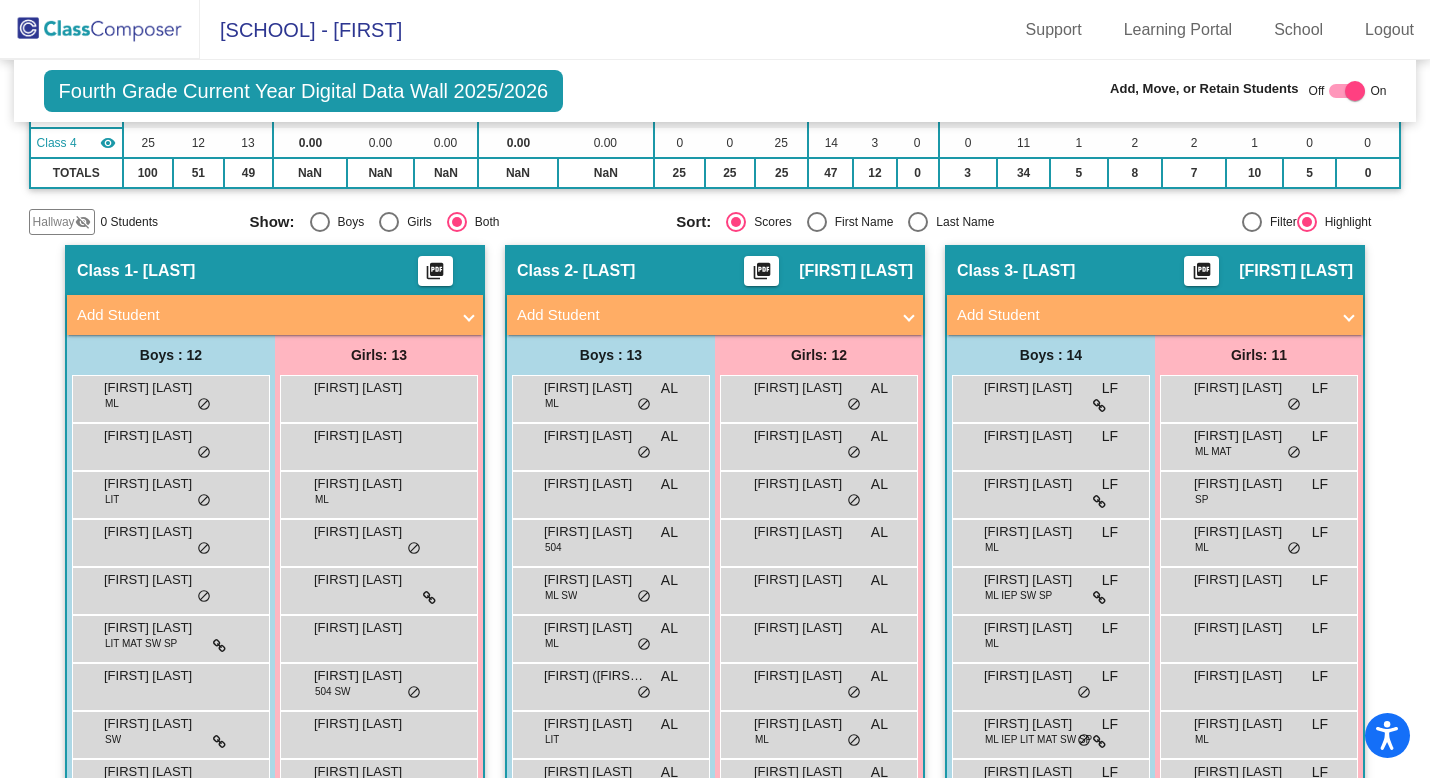 click on "Add Student" at bounding box center [263, 315] 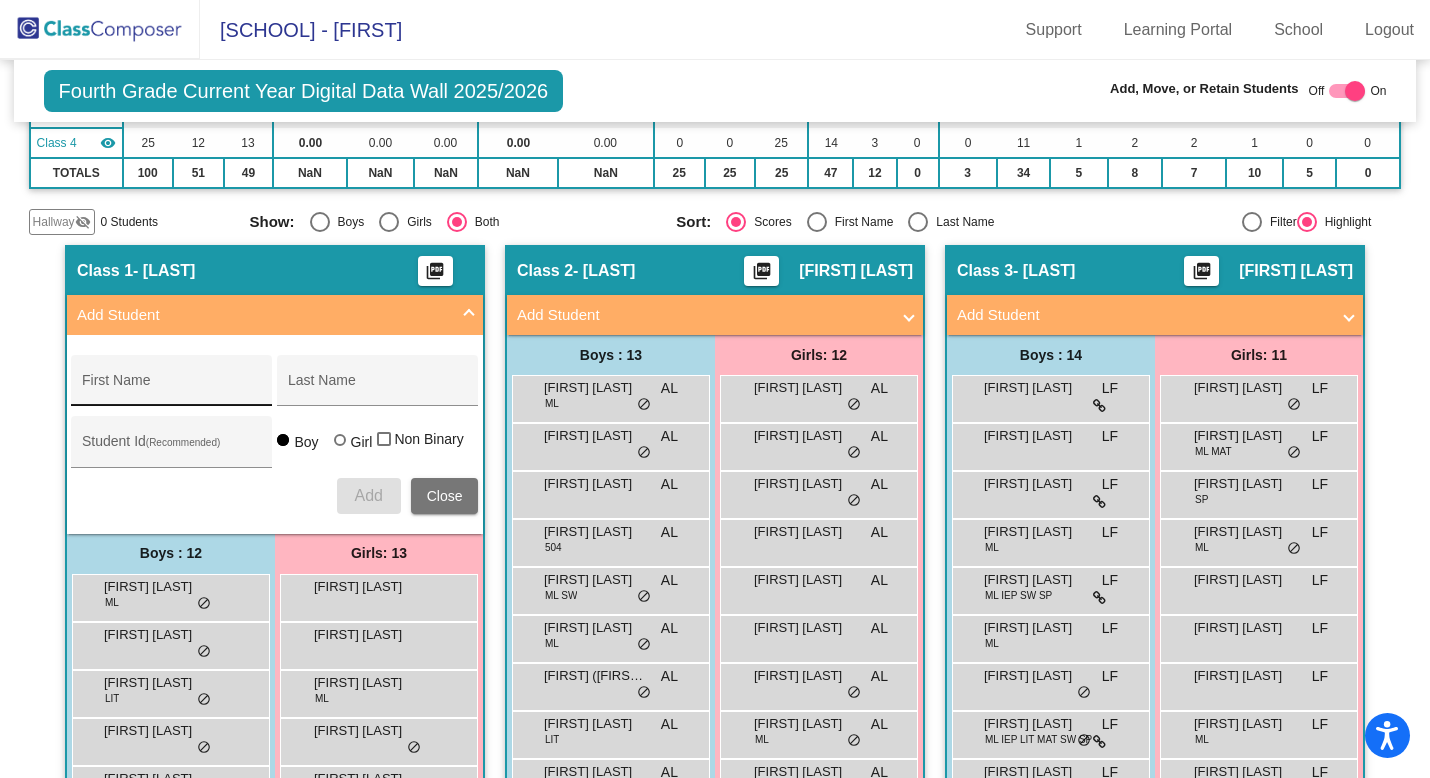 click on "First Name" at bounding box center [172, 386] 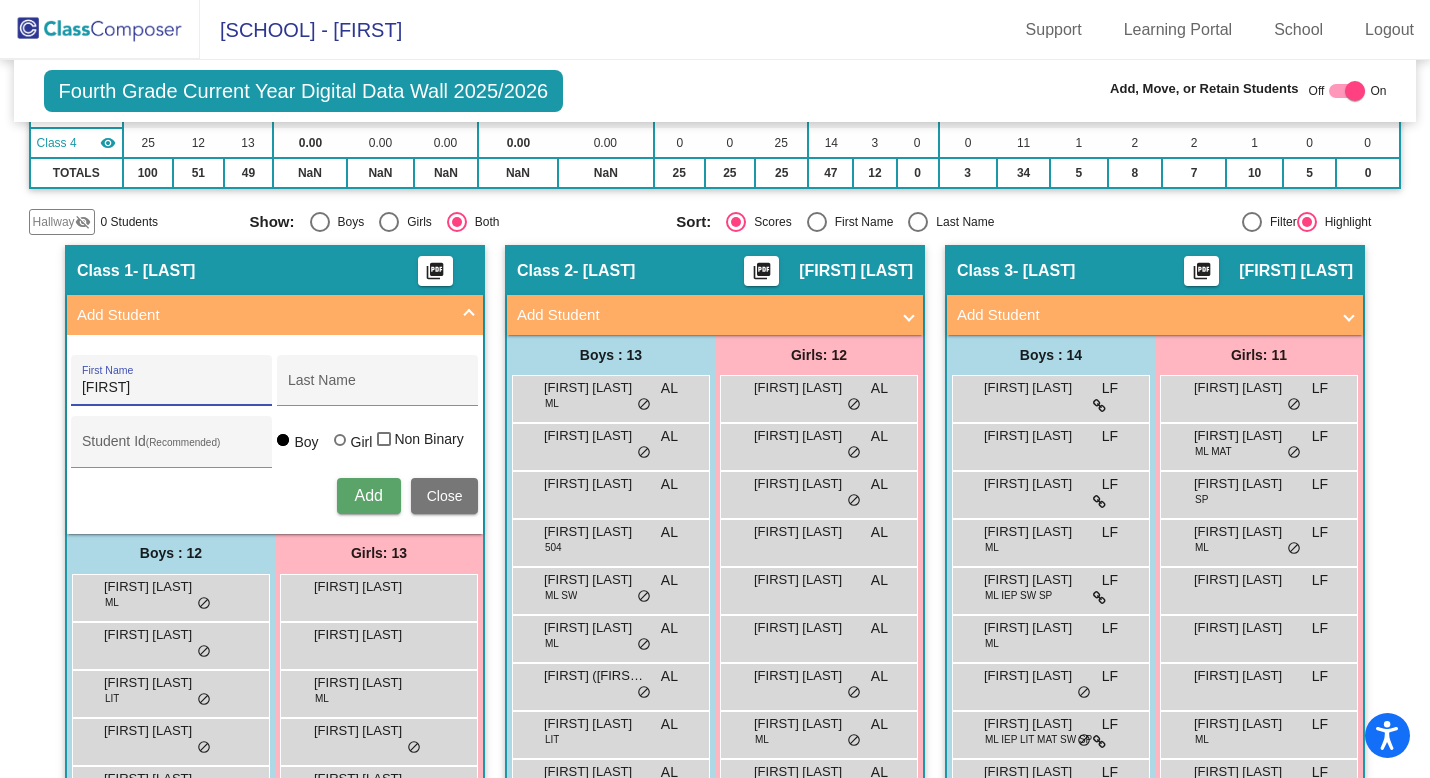 type on "[FIRST]" 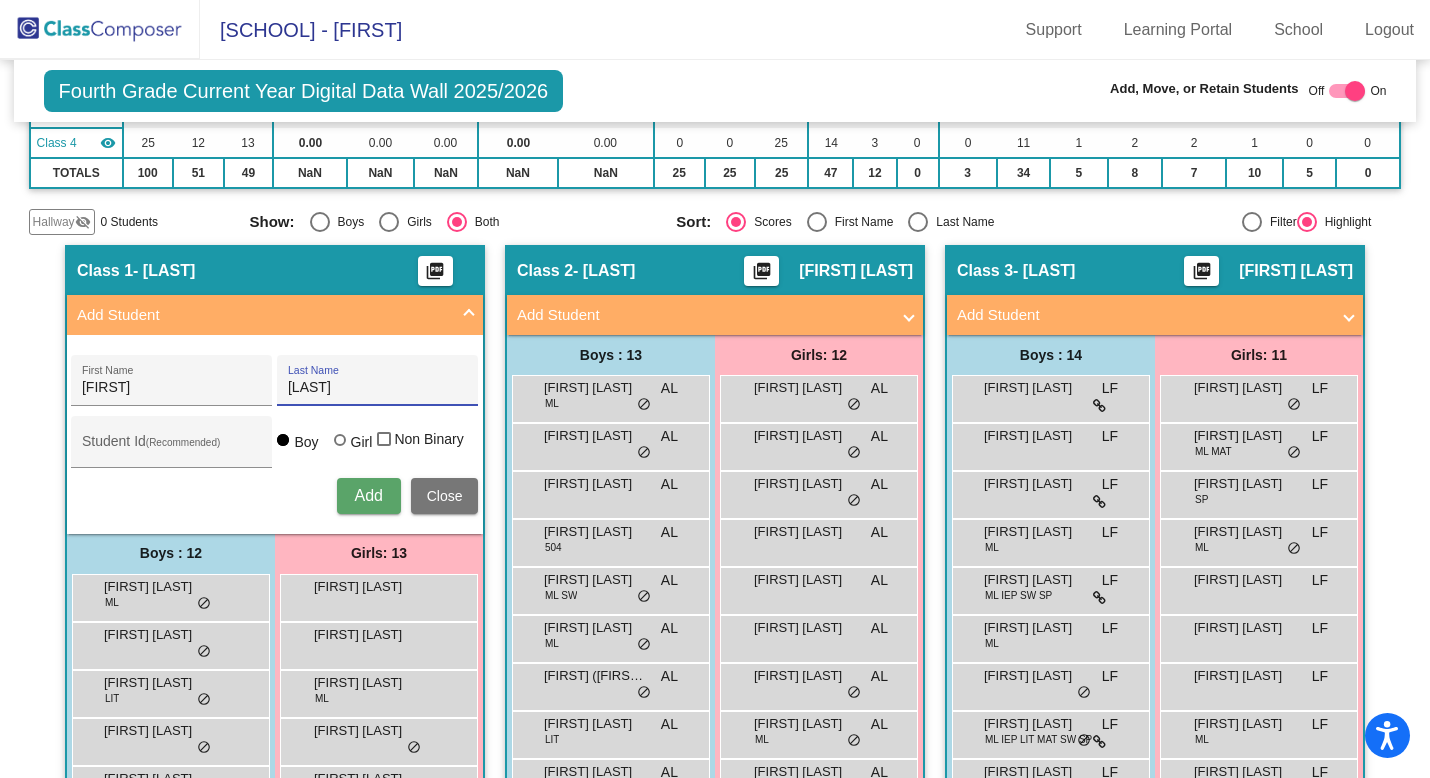 click on "[LAST]" at bounding box center [378, 388] 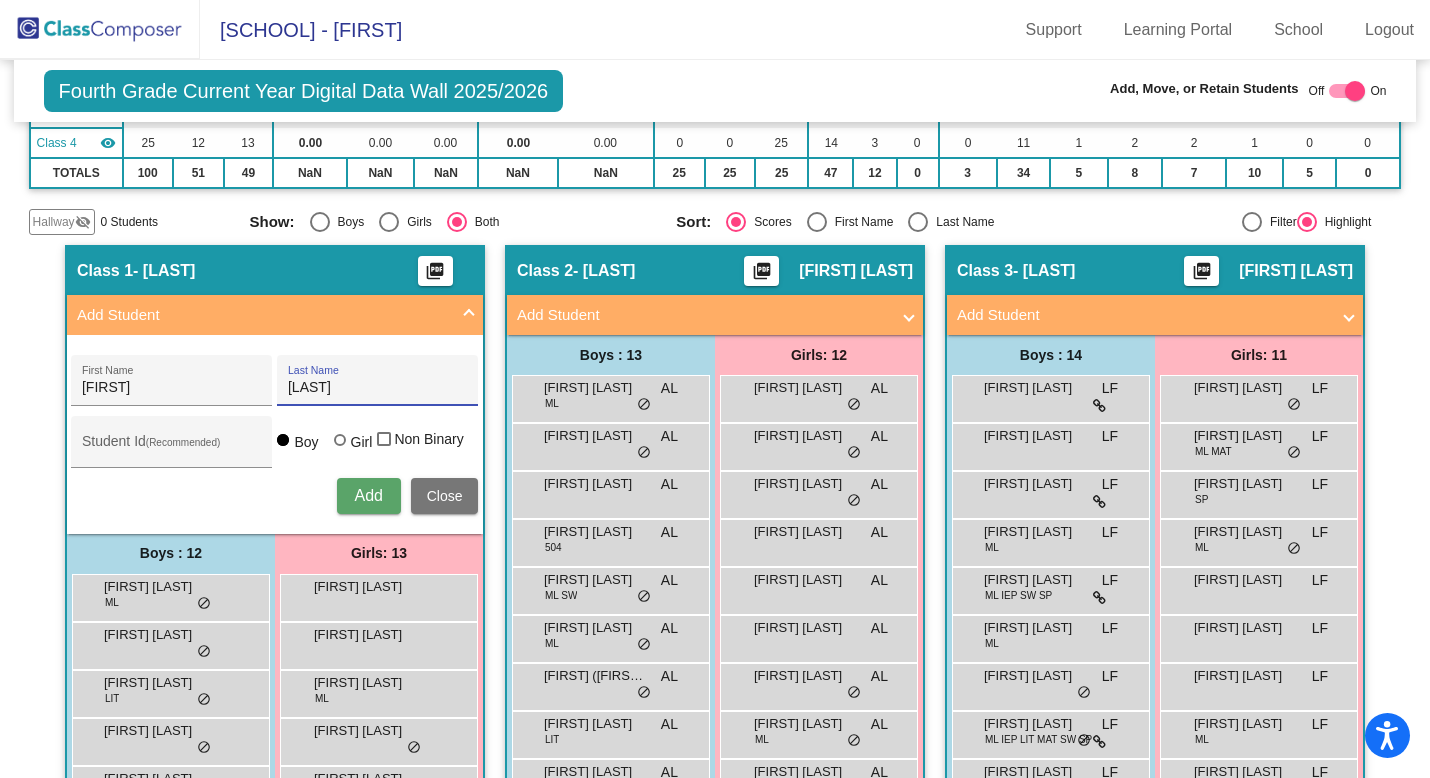 type on "[LAST]" 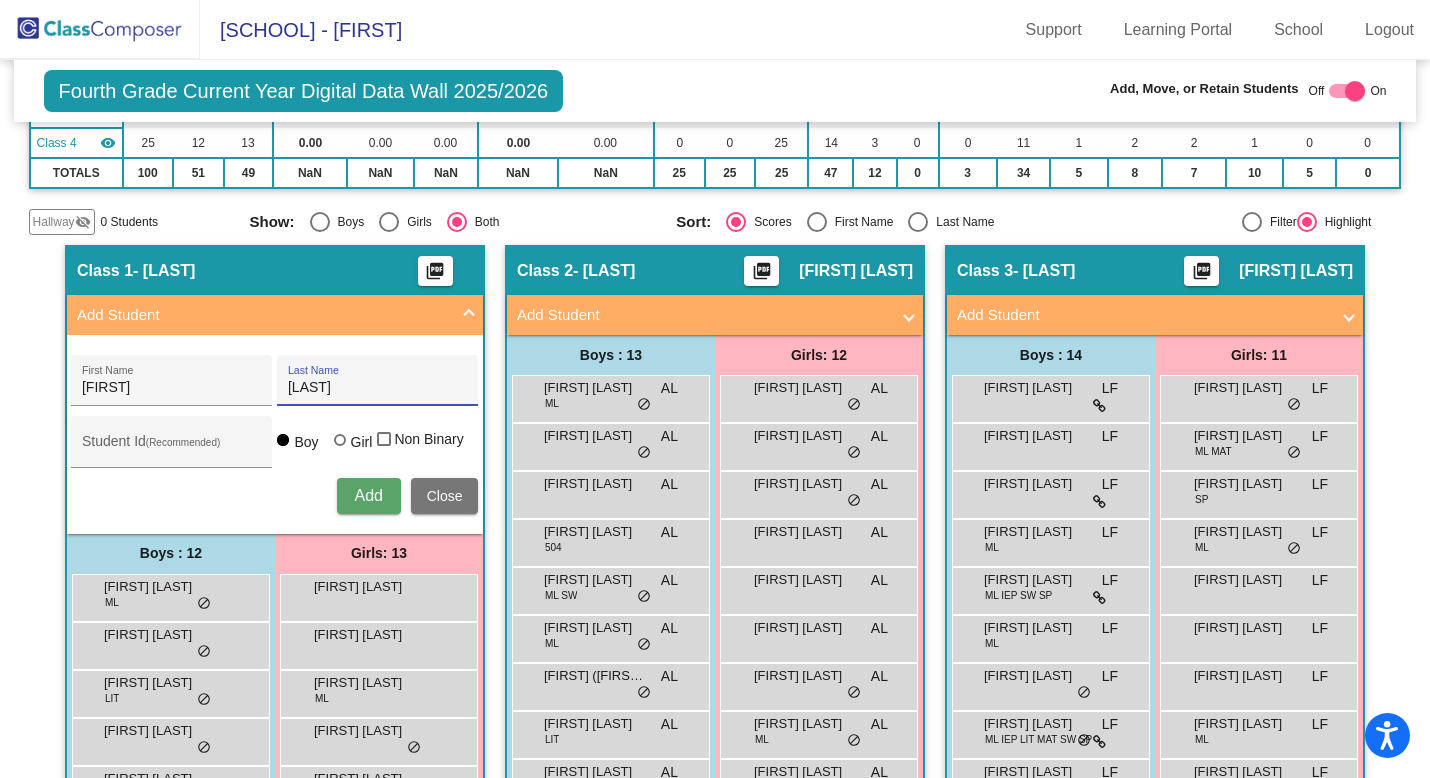 click on "Add" at bounding box center (368, 495) 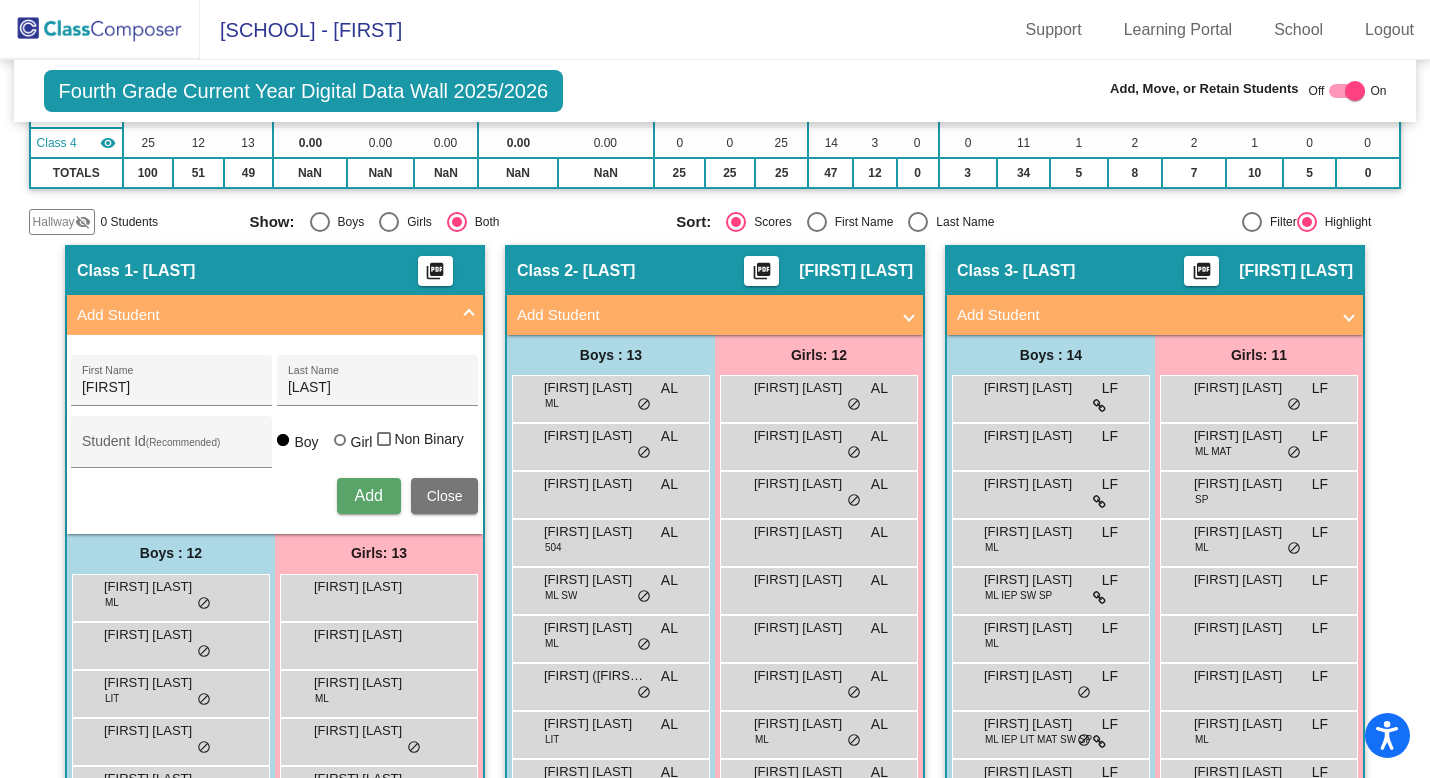 type 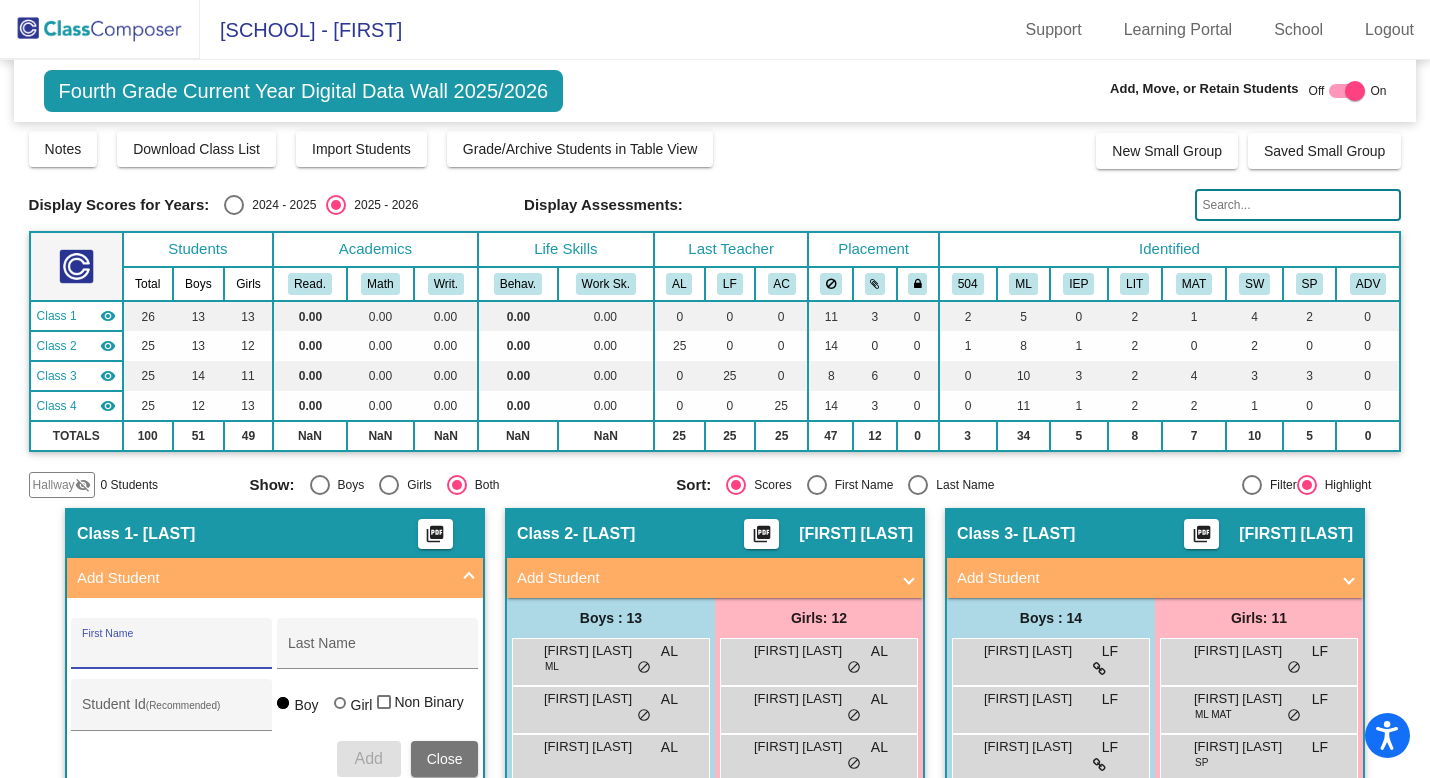 scroll, scrollTop: 0, scrollLeft: 0, axis: both 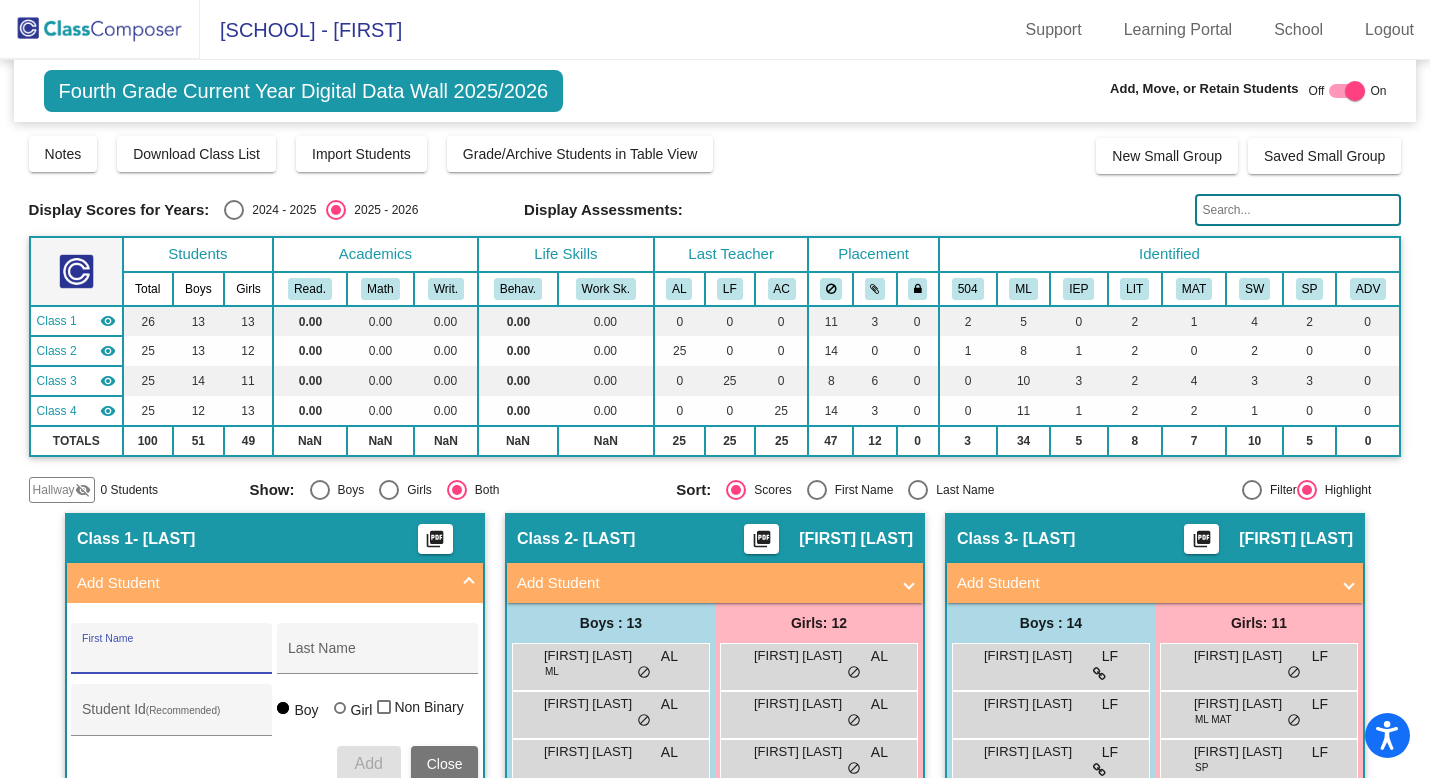 click 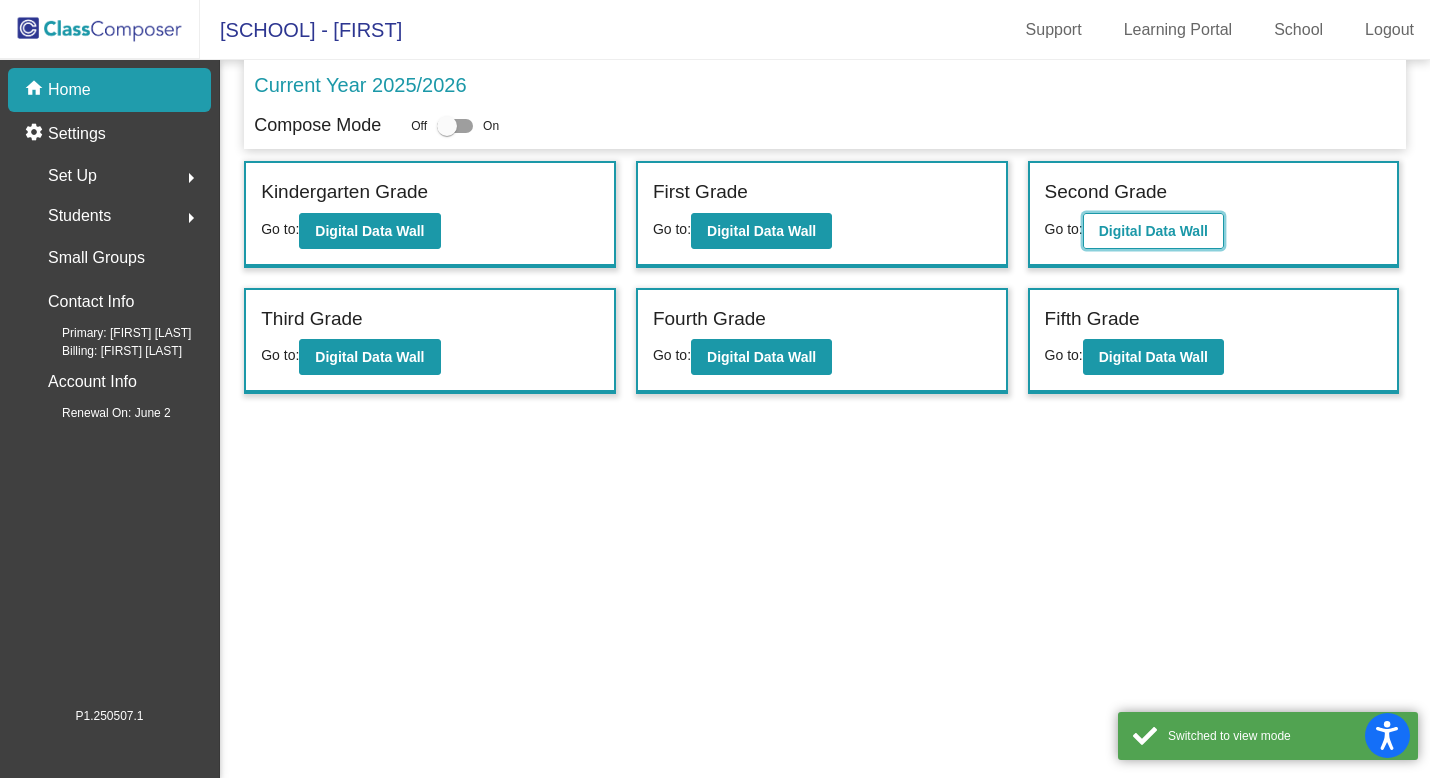 click on "Digital Data Wall" 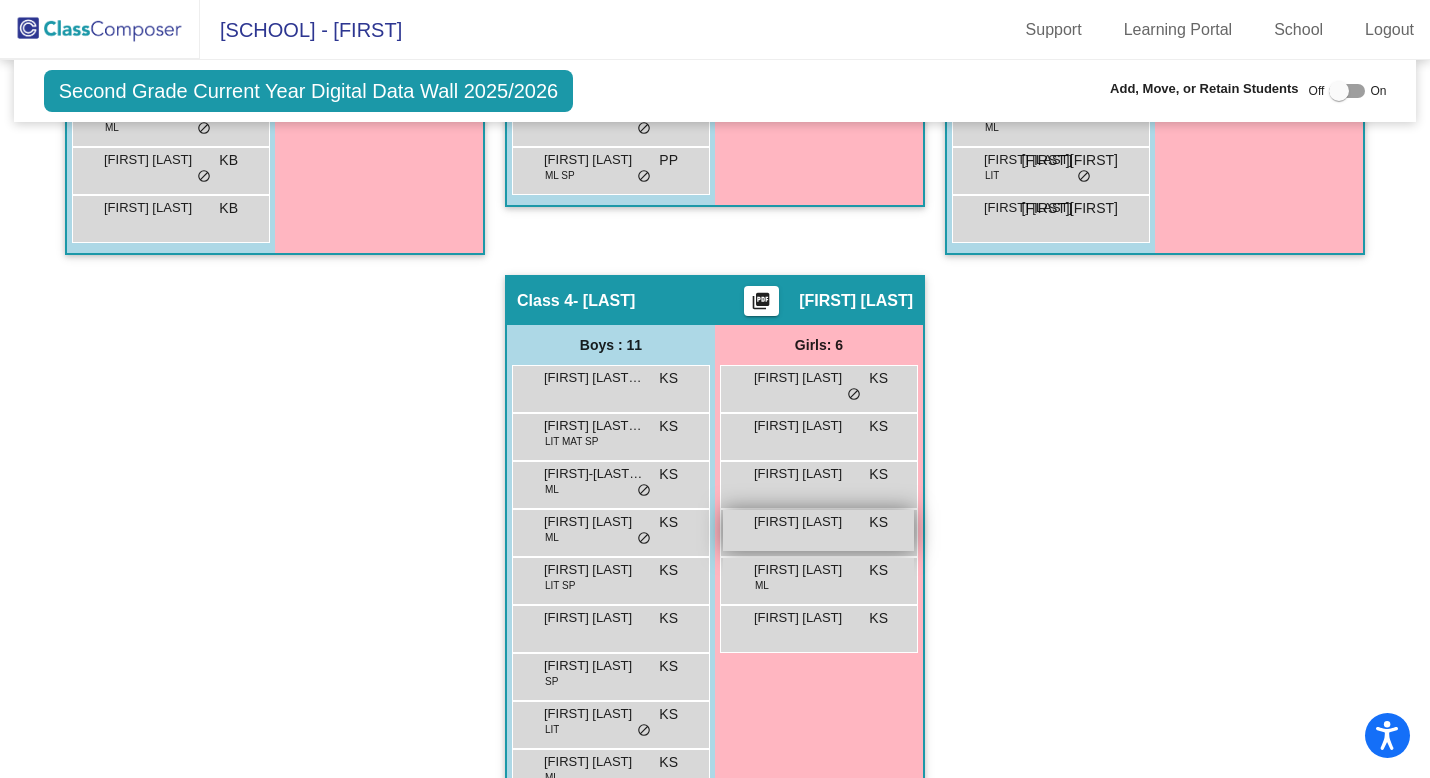 scroll, scrollTop: 936, scrollLeft: 0, axis: vertical 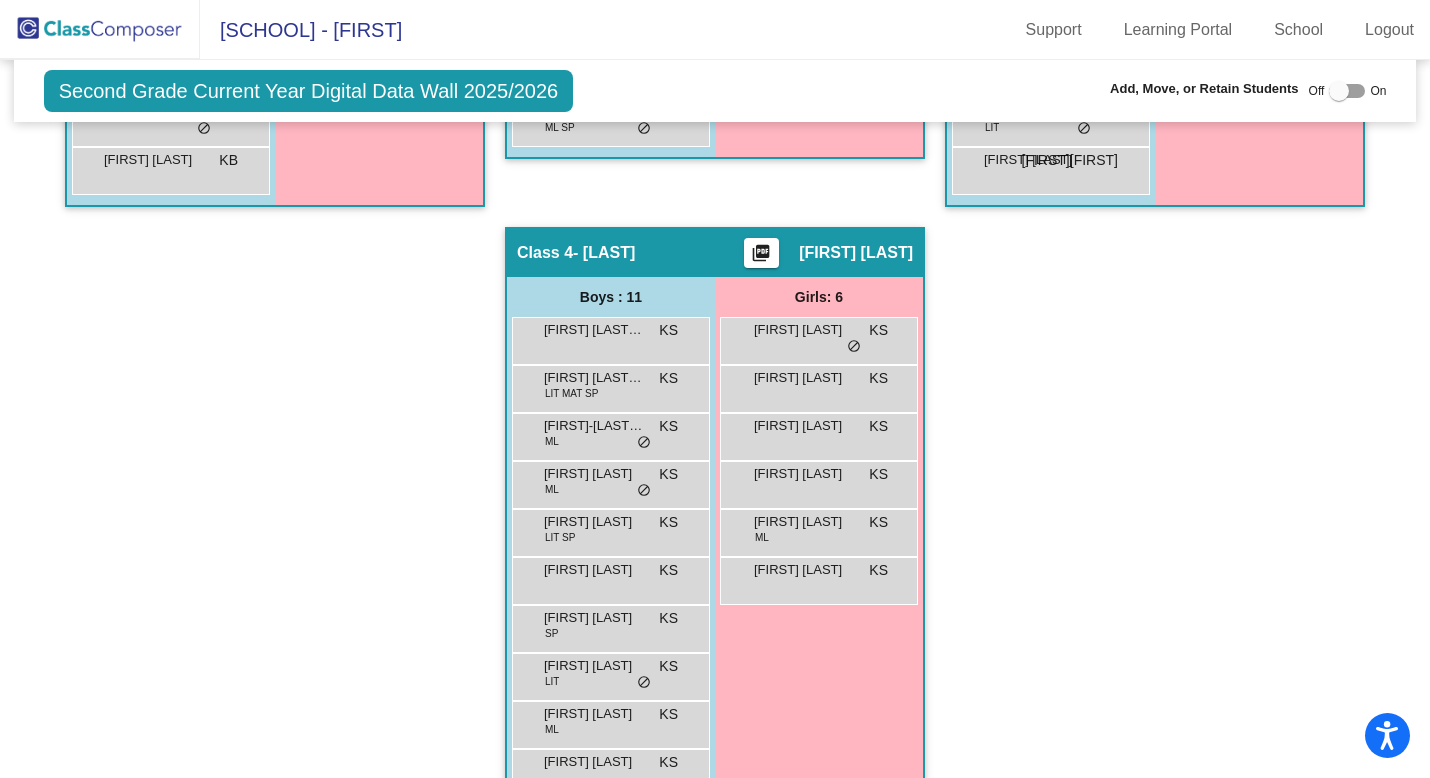 click on "Girls: [NUMBER] [FIRST] [LAST] KS lock do_not_disturb_alt [FIRST] [LAST] KS lock do_not_disturb_alt [FIRST] [LAST] KS lock do_not_disturb_alt [FIRST] [LAST] KS lock do_not_disturb_alt [FIRST] [LAST] ML KS lock do_not_disturb_alt [FIRST] [LAST] KS lock do_not_disturb_alt" at bounding box center (0, 0) 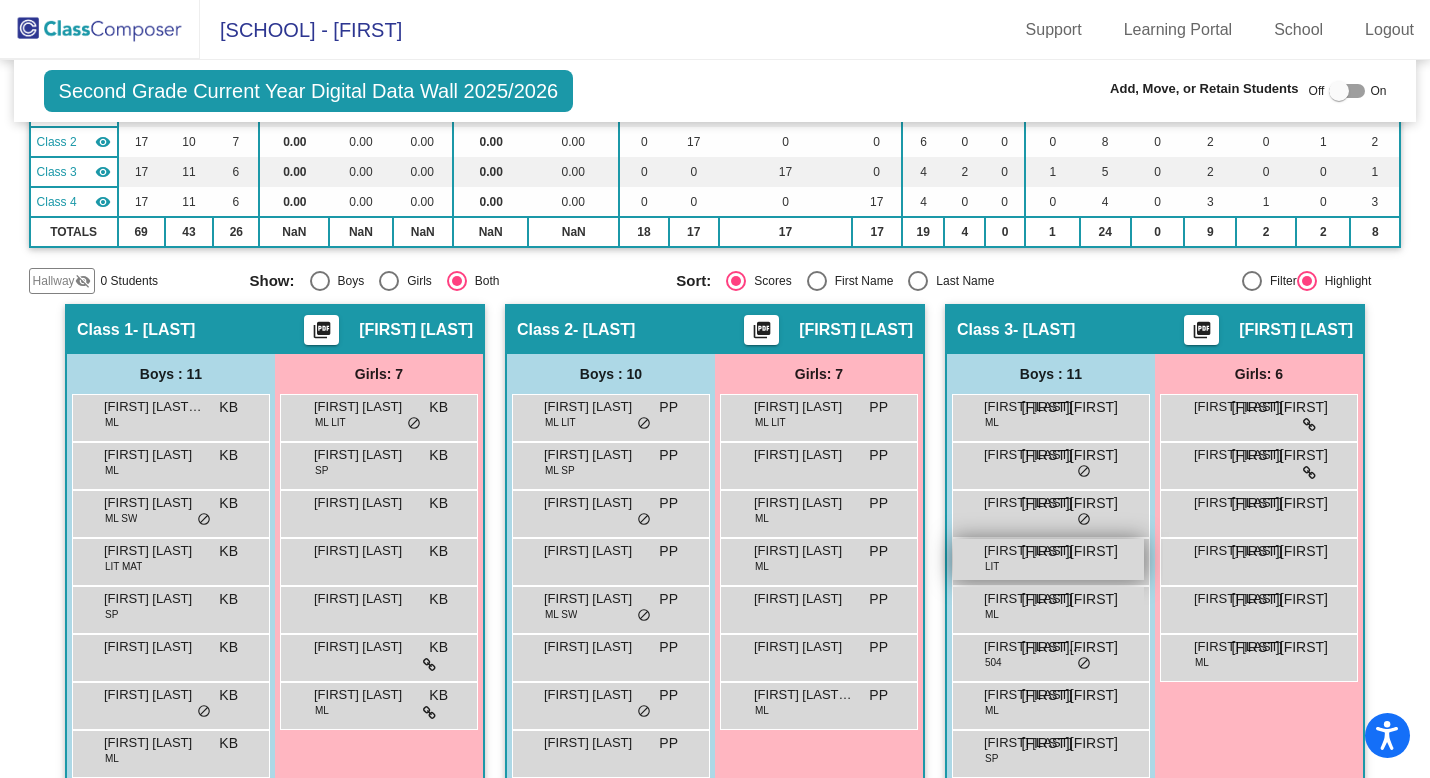 scroll, scrollTop: 0, scrollLeft: 0, axis: both 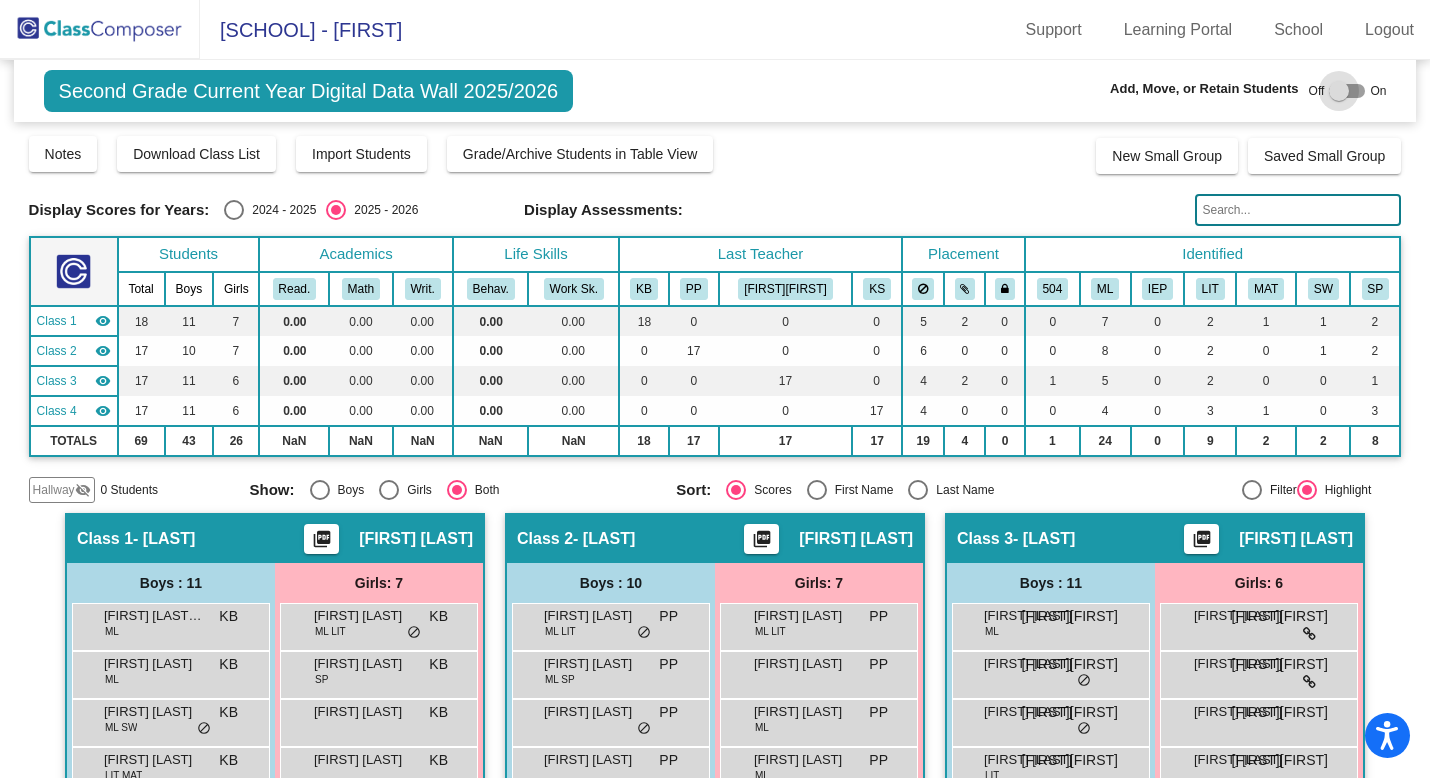 click at bounding box center [1347, 91] 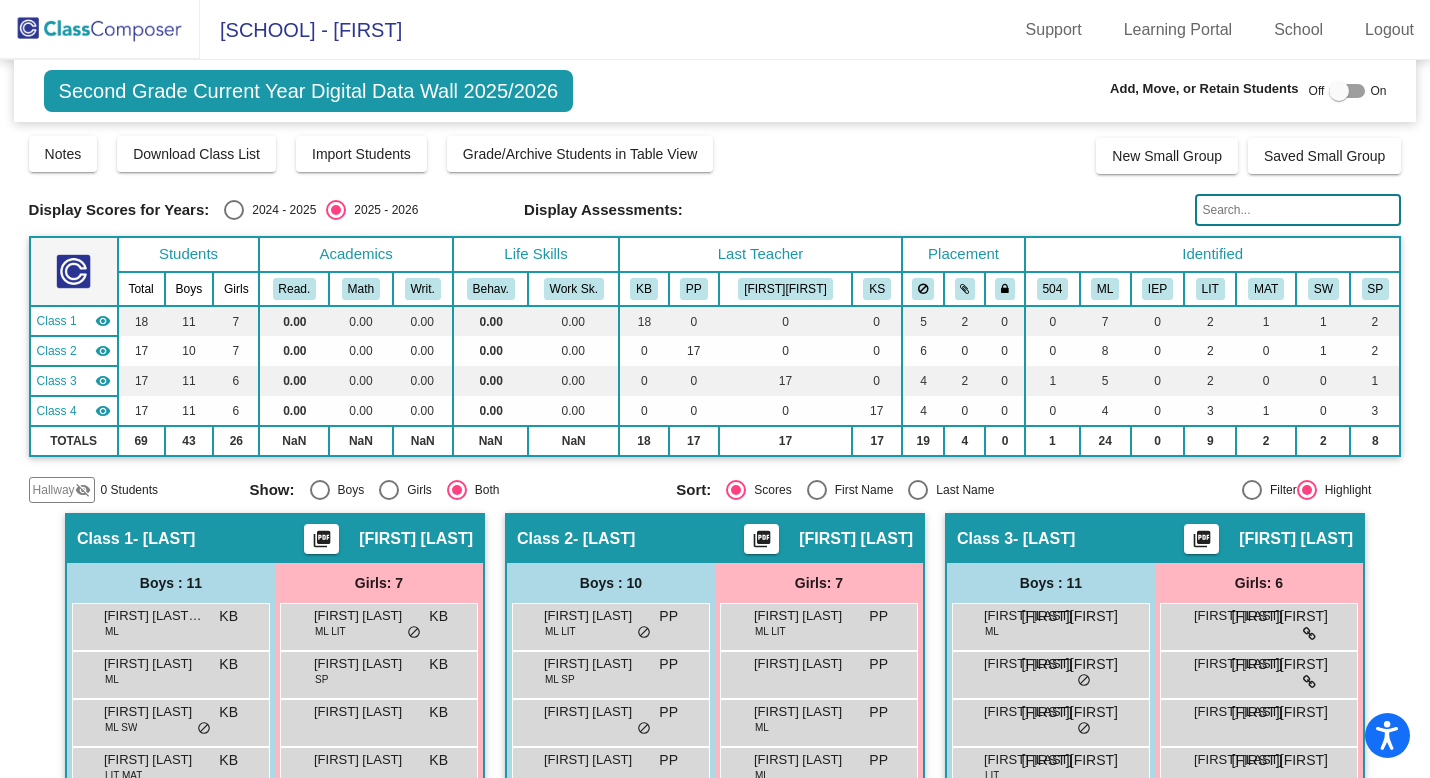 checkbox on "true" 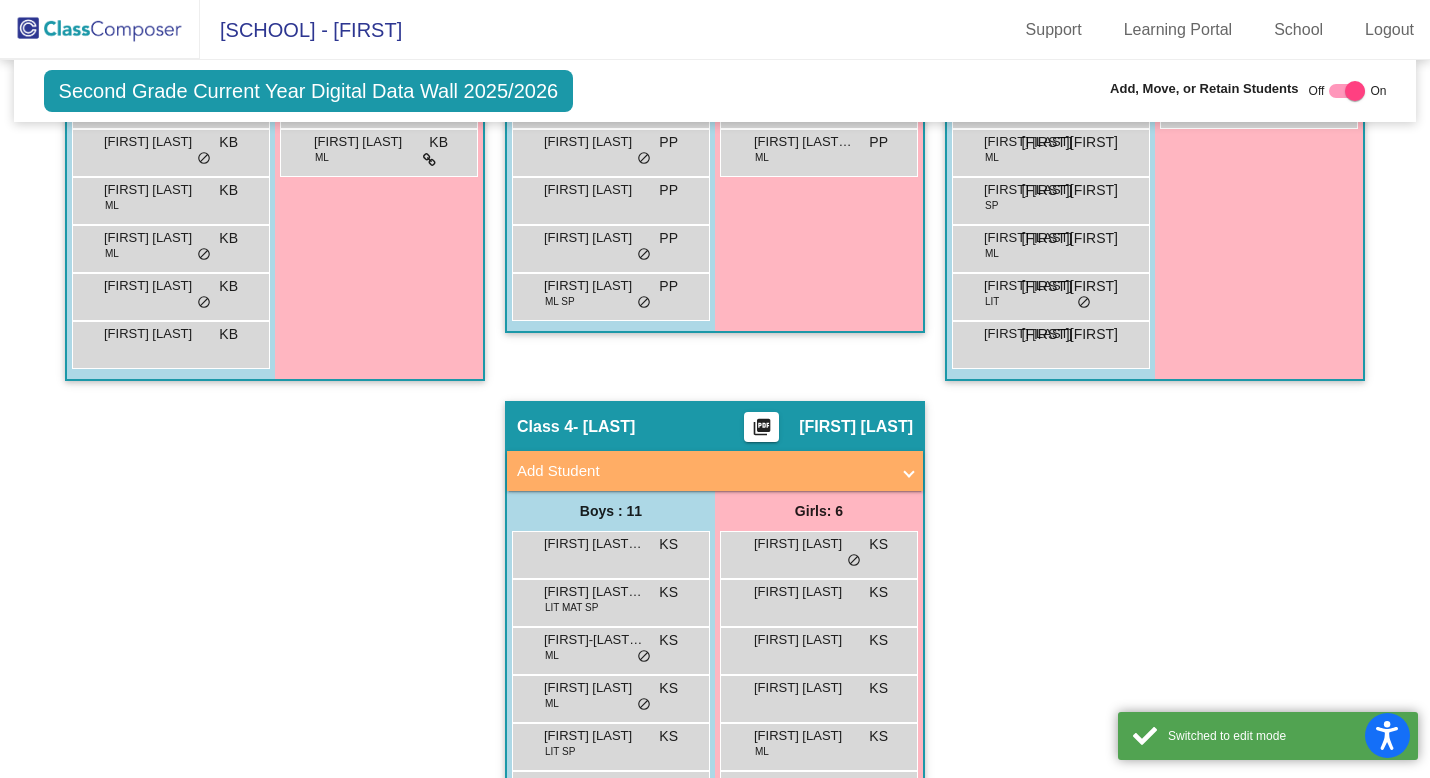 scroll, scrollTop: 829, scrollLeft: 0, axis: vertical 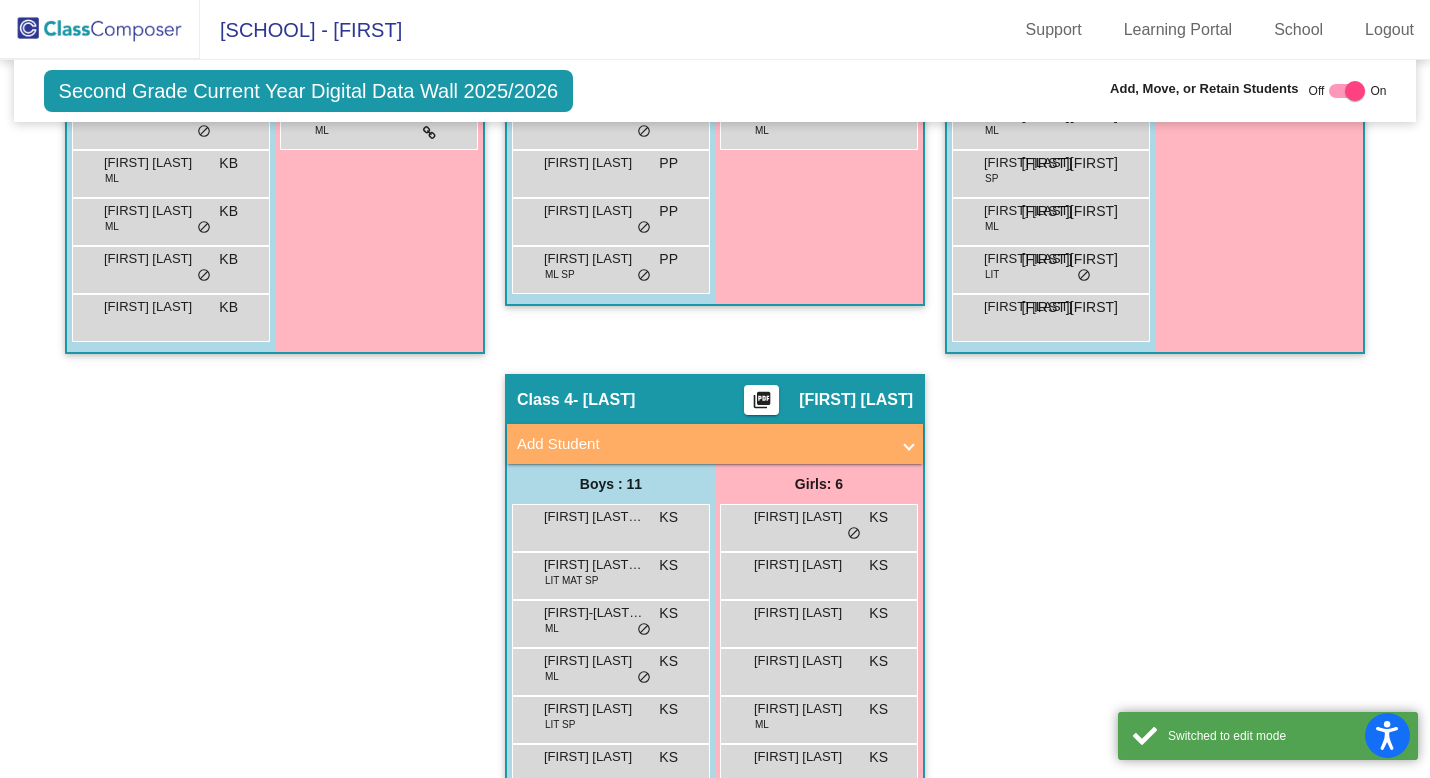 click on "Add Student" at bounding box center [703, 444] 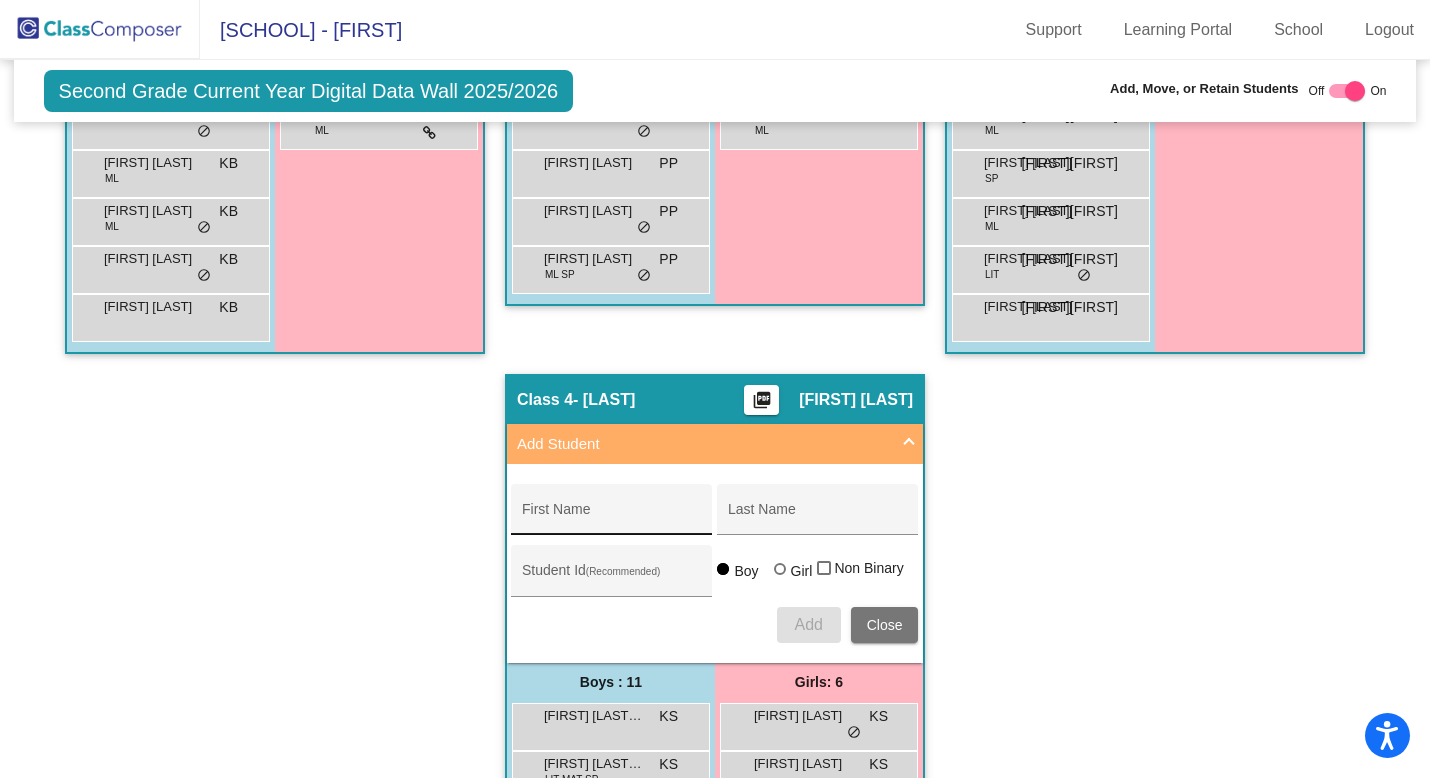 click on "First Name" at bounding box center [612, 517] 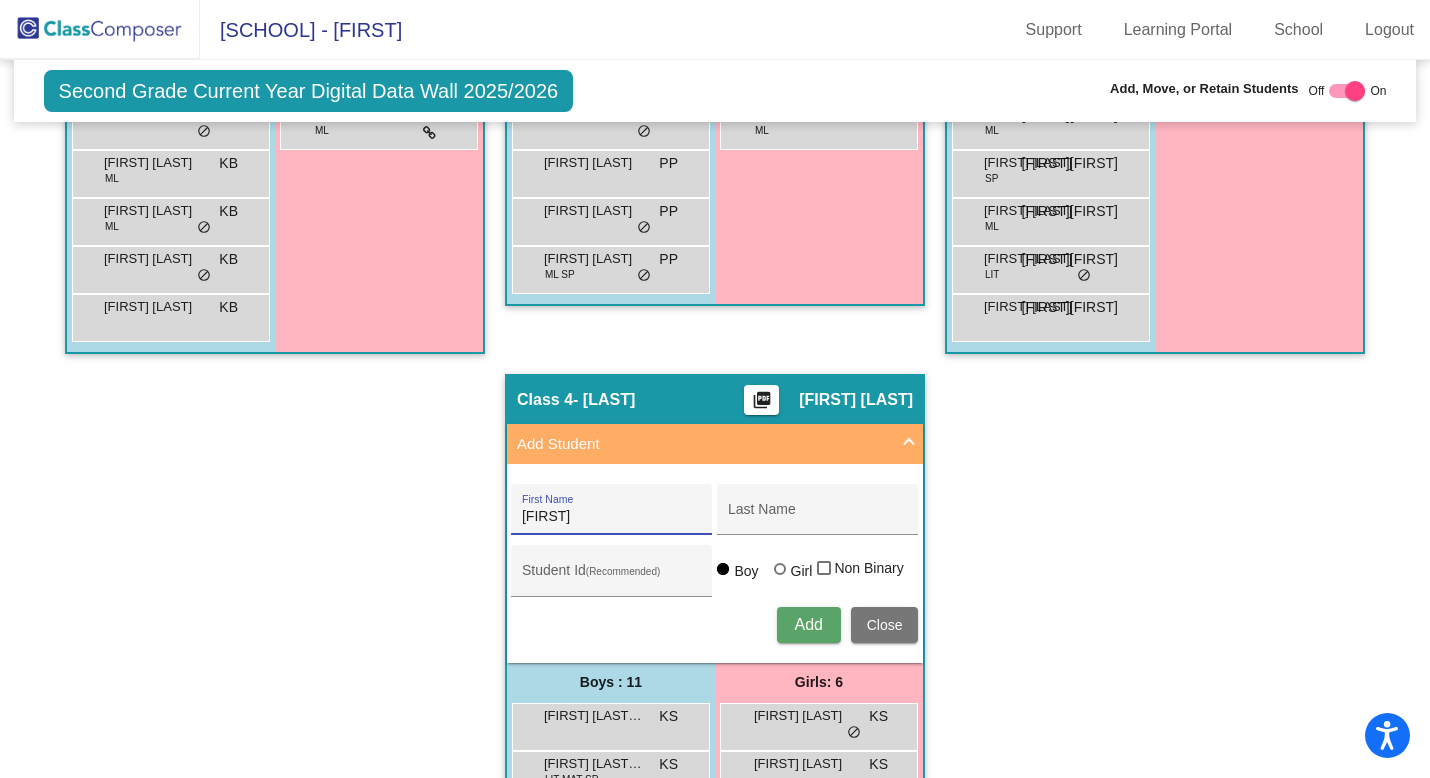 type on "[FIRST]" 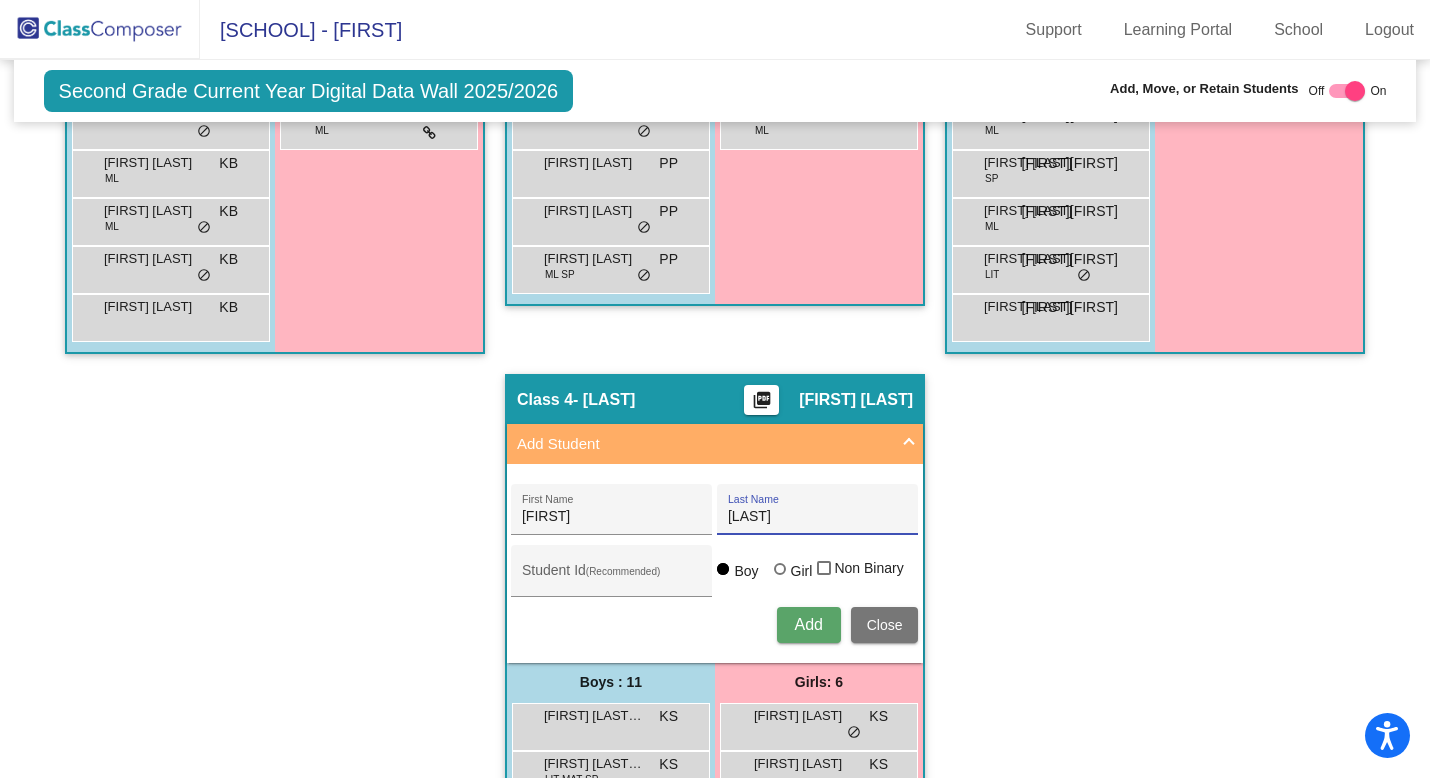 type on "[LAST]" 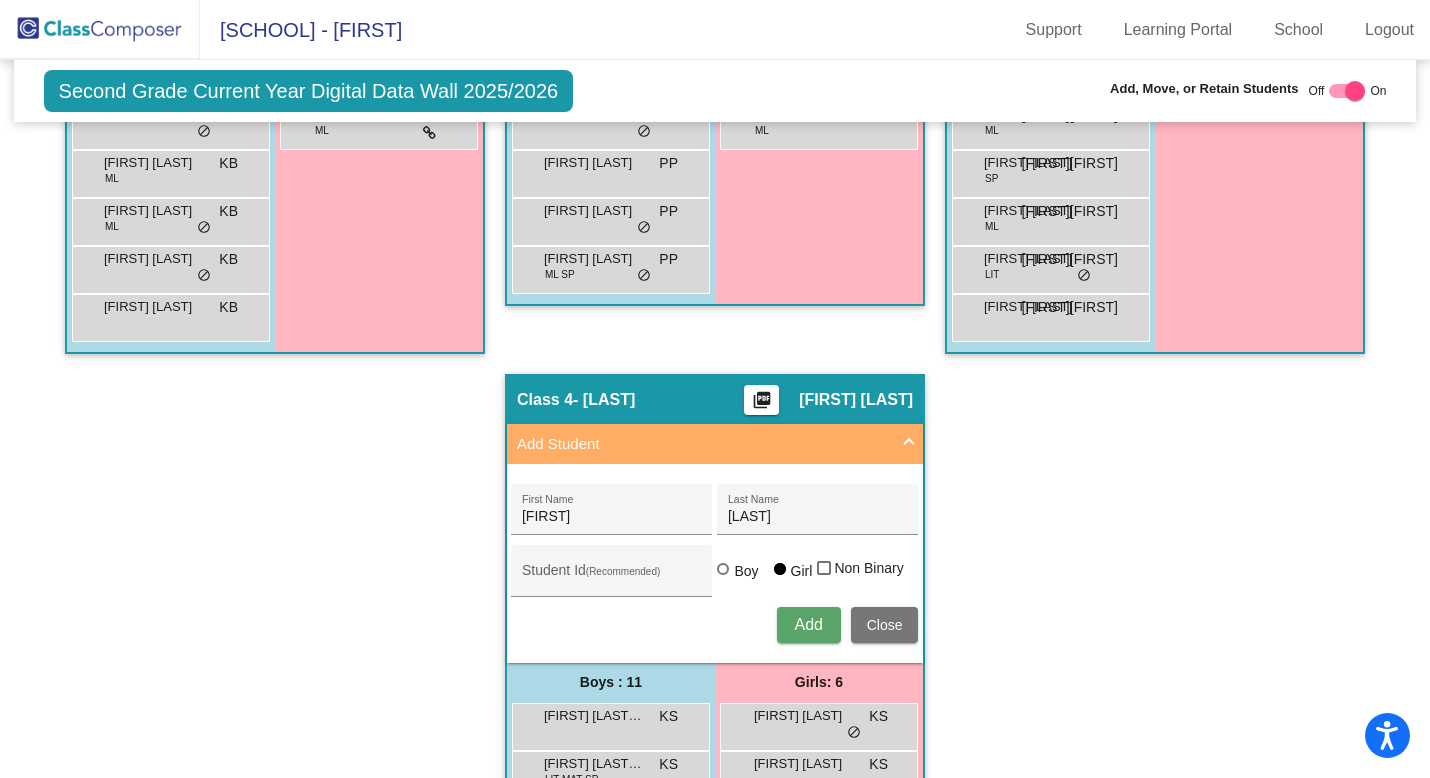 click on "Add" at bounding box center [808, 624] 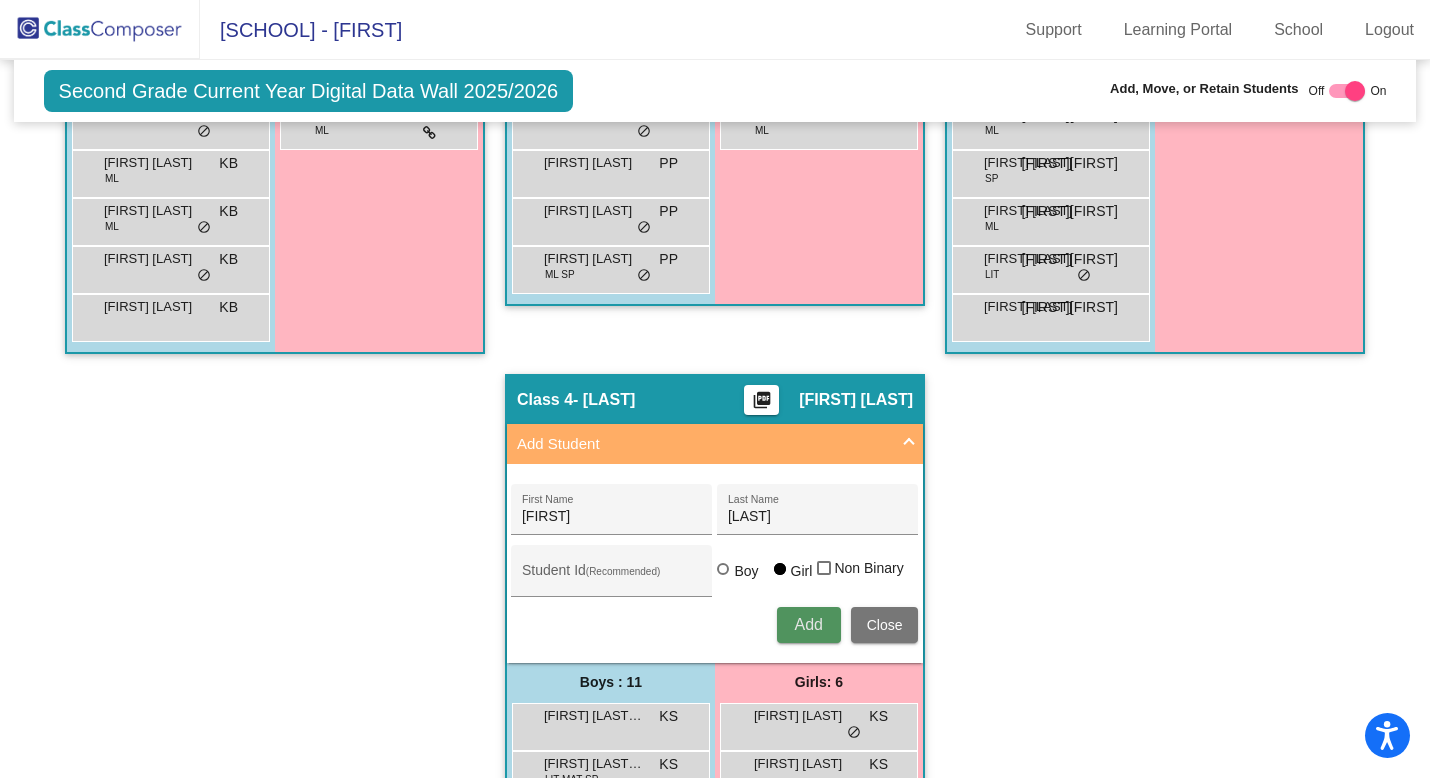 type 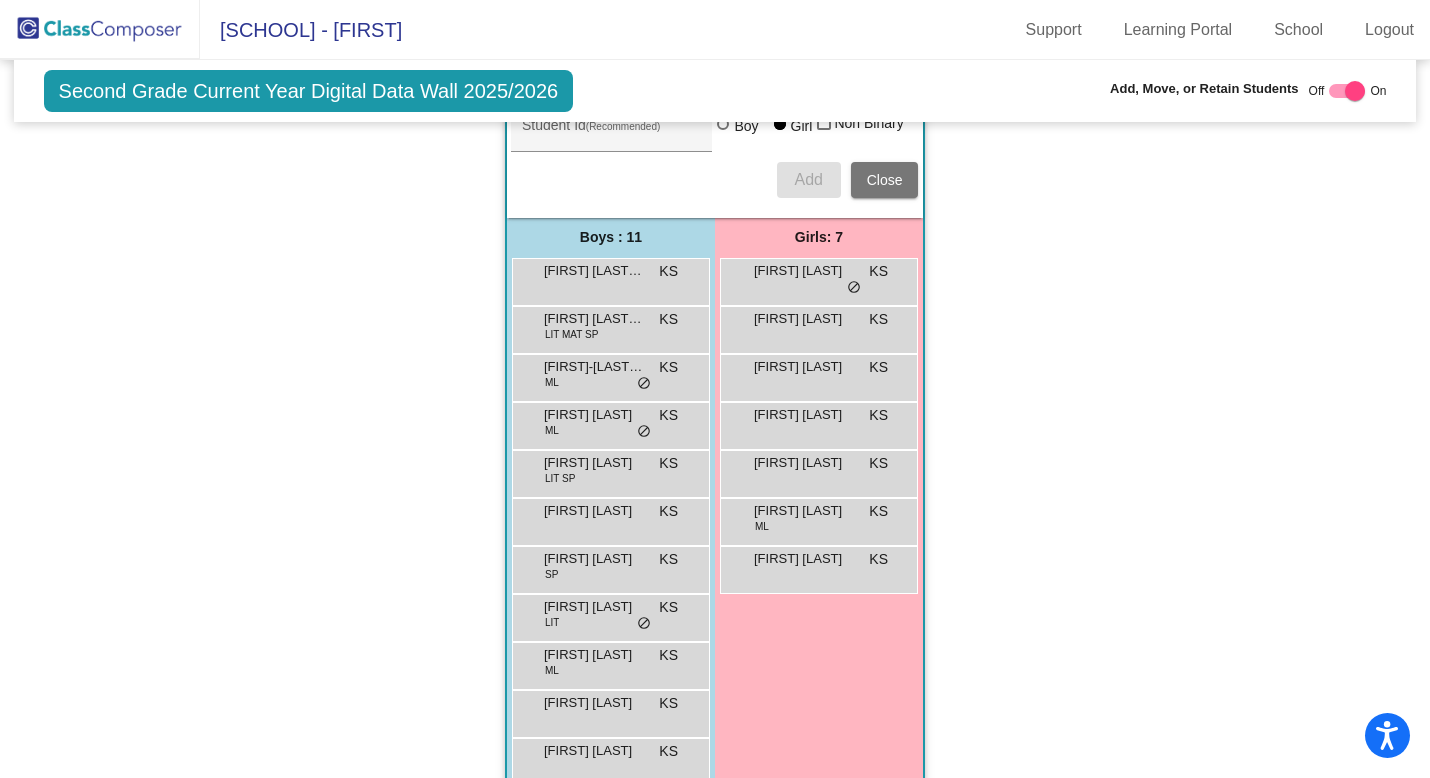 scroll, scrollTop: 1264, scrollLeft: 0, axis: vertical 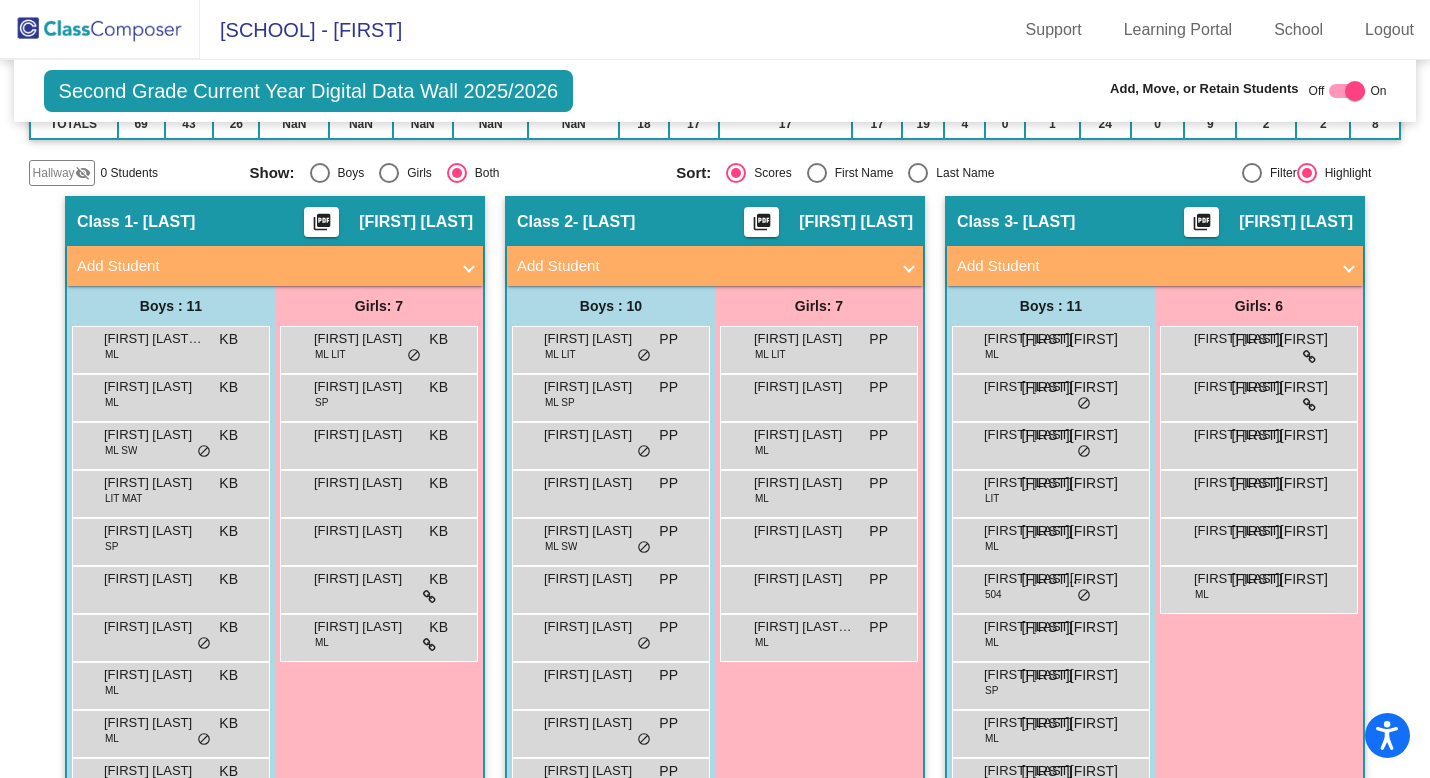 click on "Add Student" at bounding box center [703, 266] 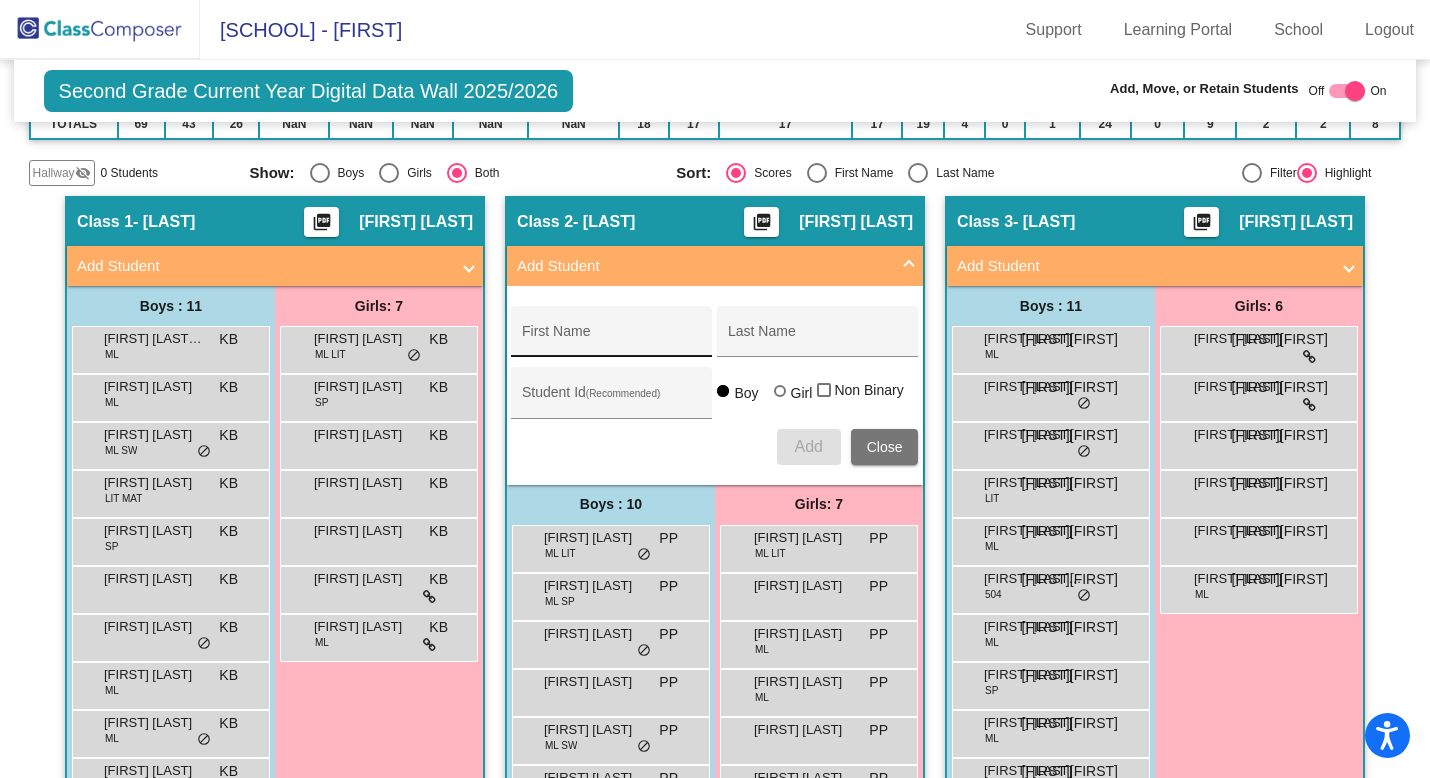 click on "First Name" at bounding box center [612, 339] 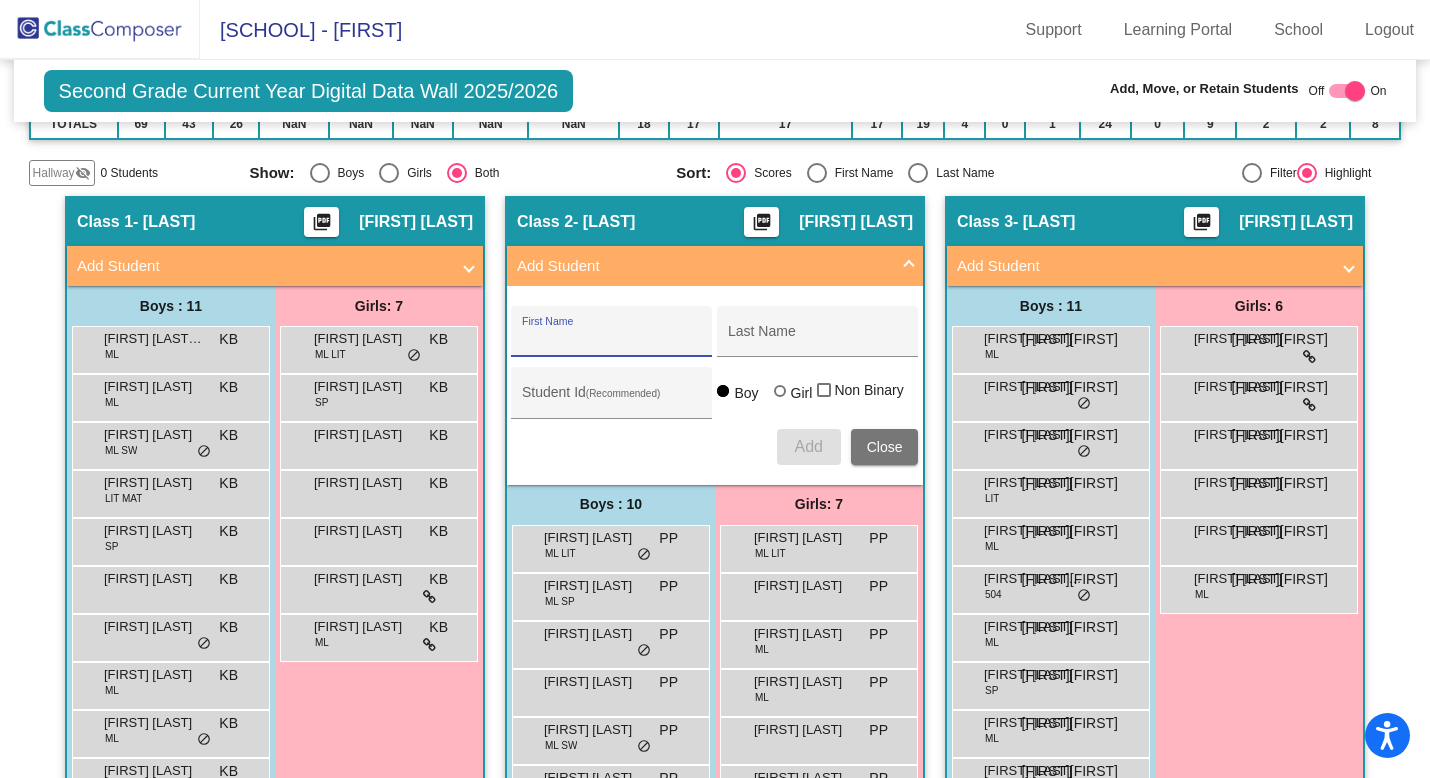 click on "Add Student" at bounding box center [1143, 266] 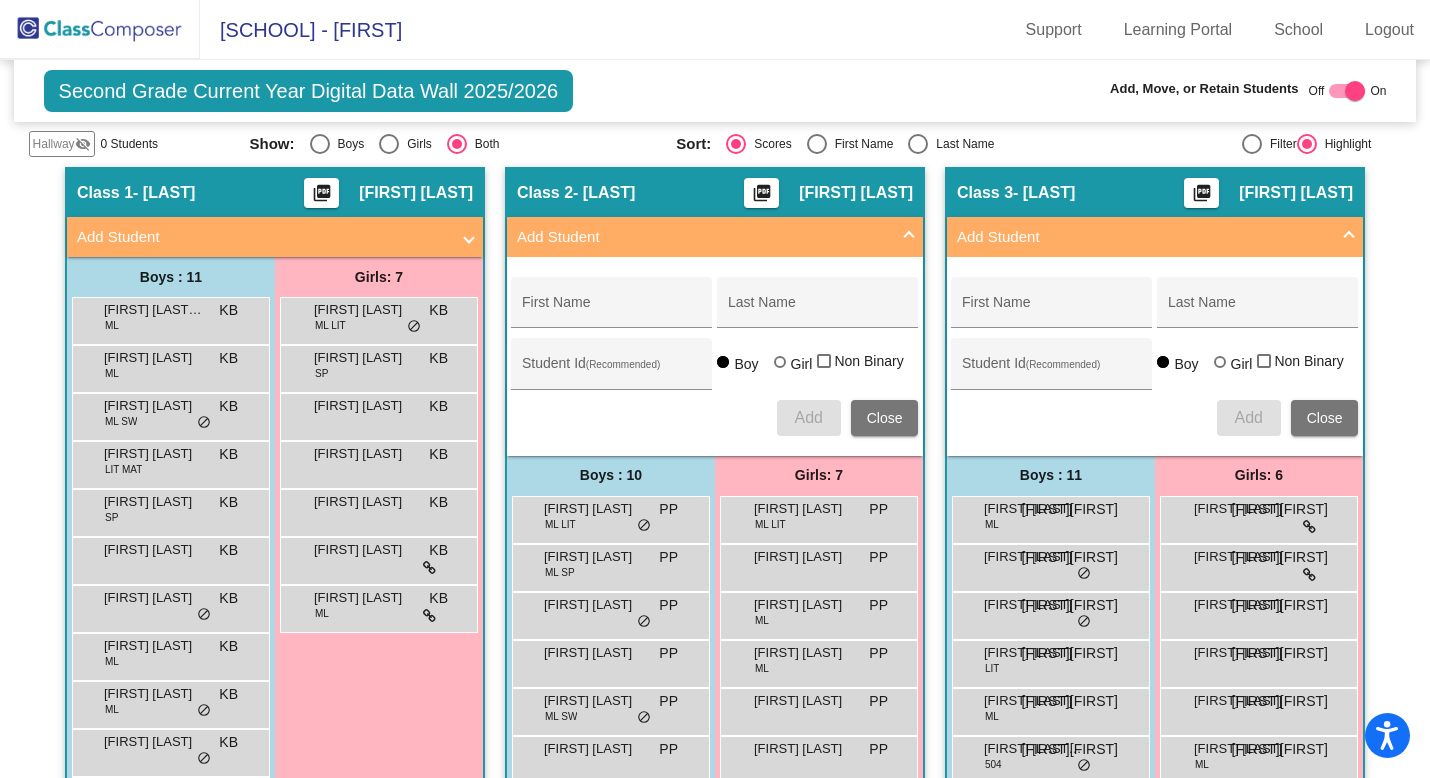 scroll, scrollTop: 313, scrollLeft: 0, axis: vertical 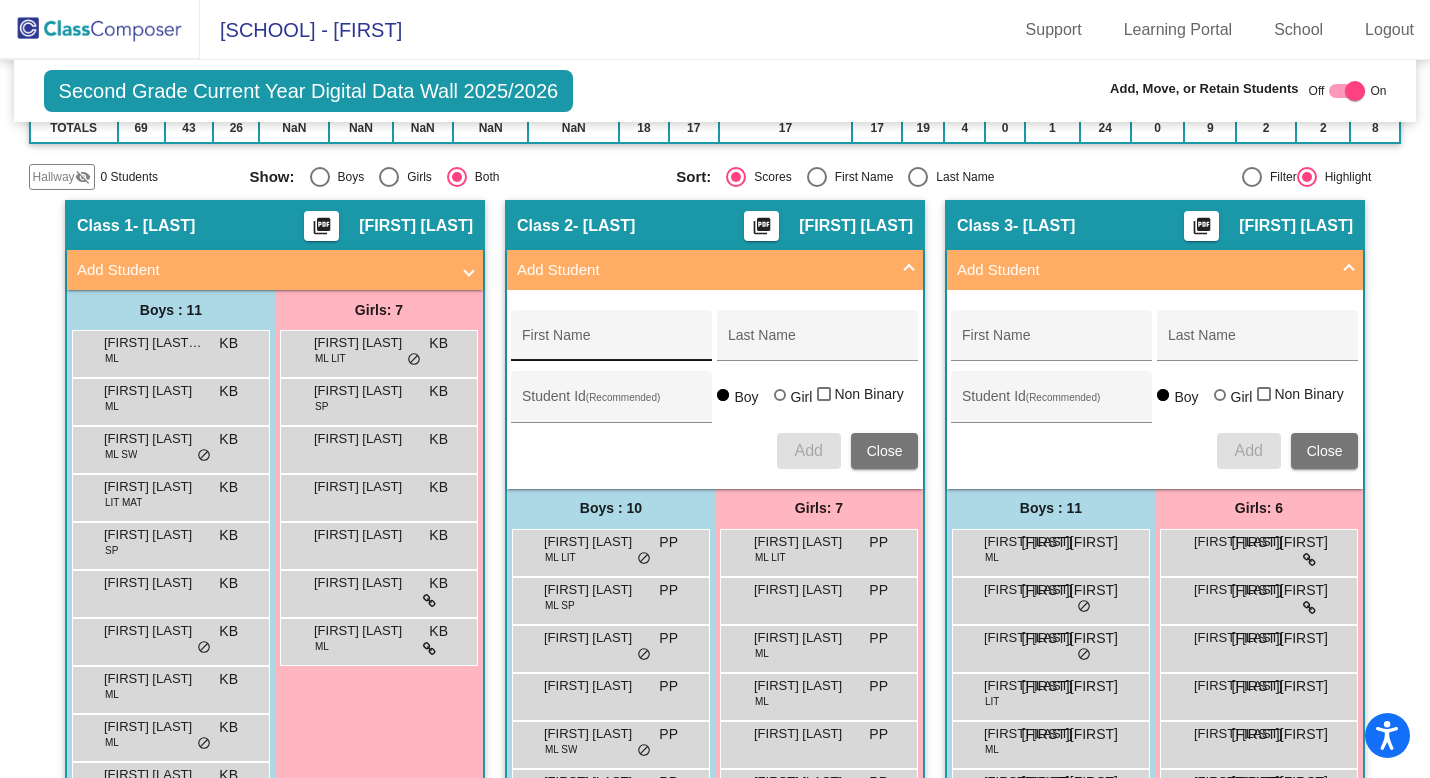 click on "First Name" at bounding box center (612, 343) 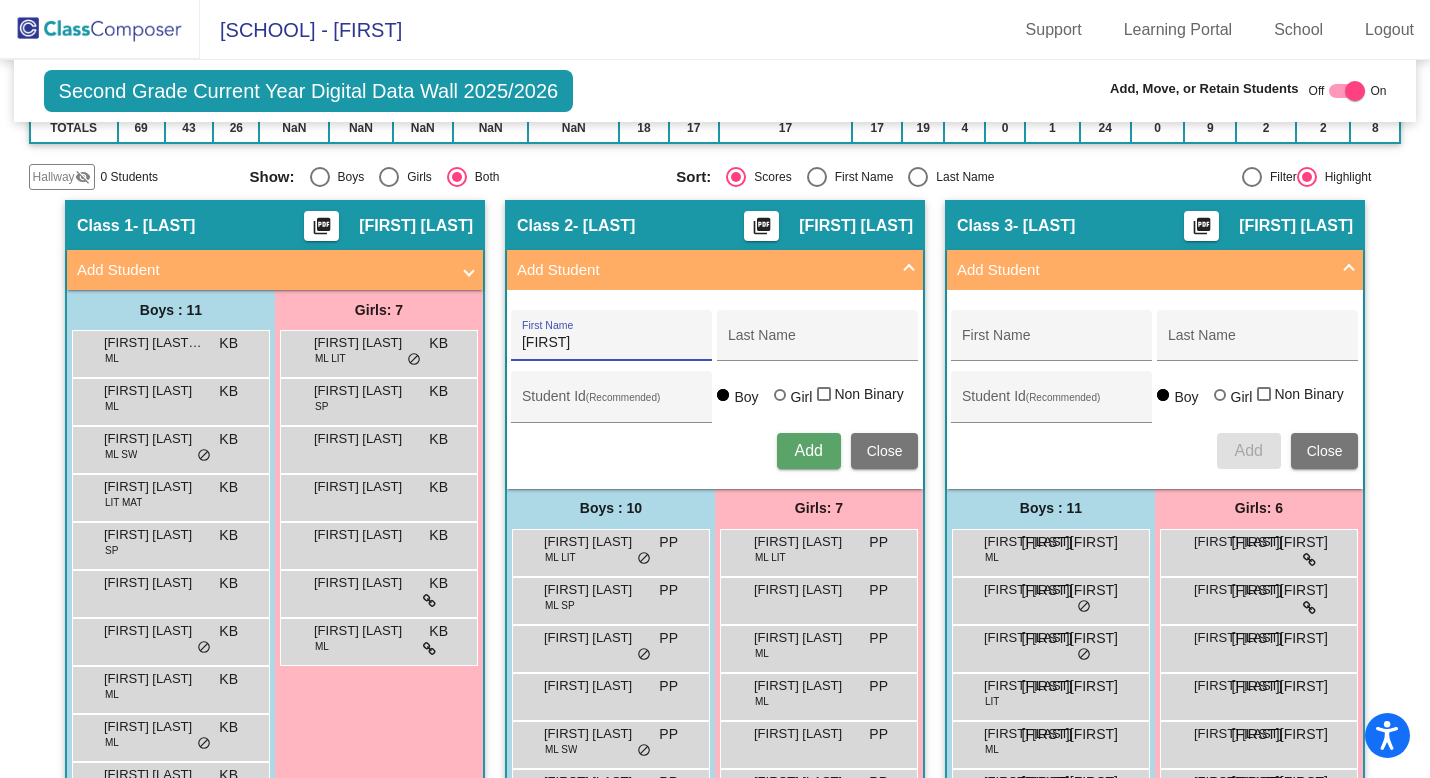 type on "[FIRST]" 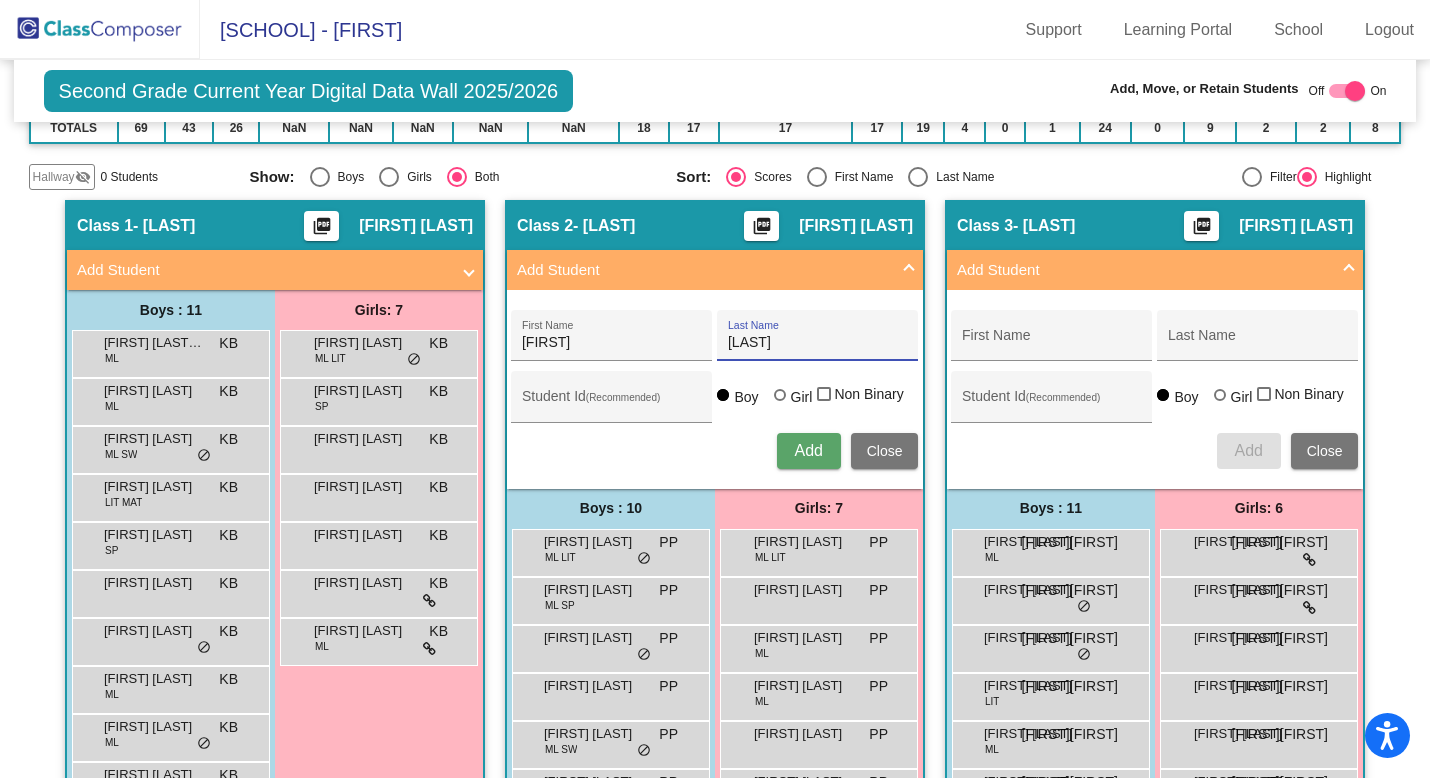 type on "[LAST]" 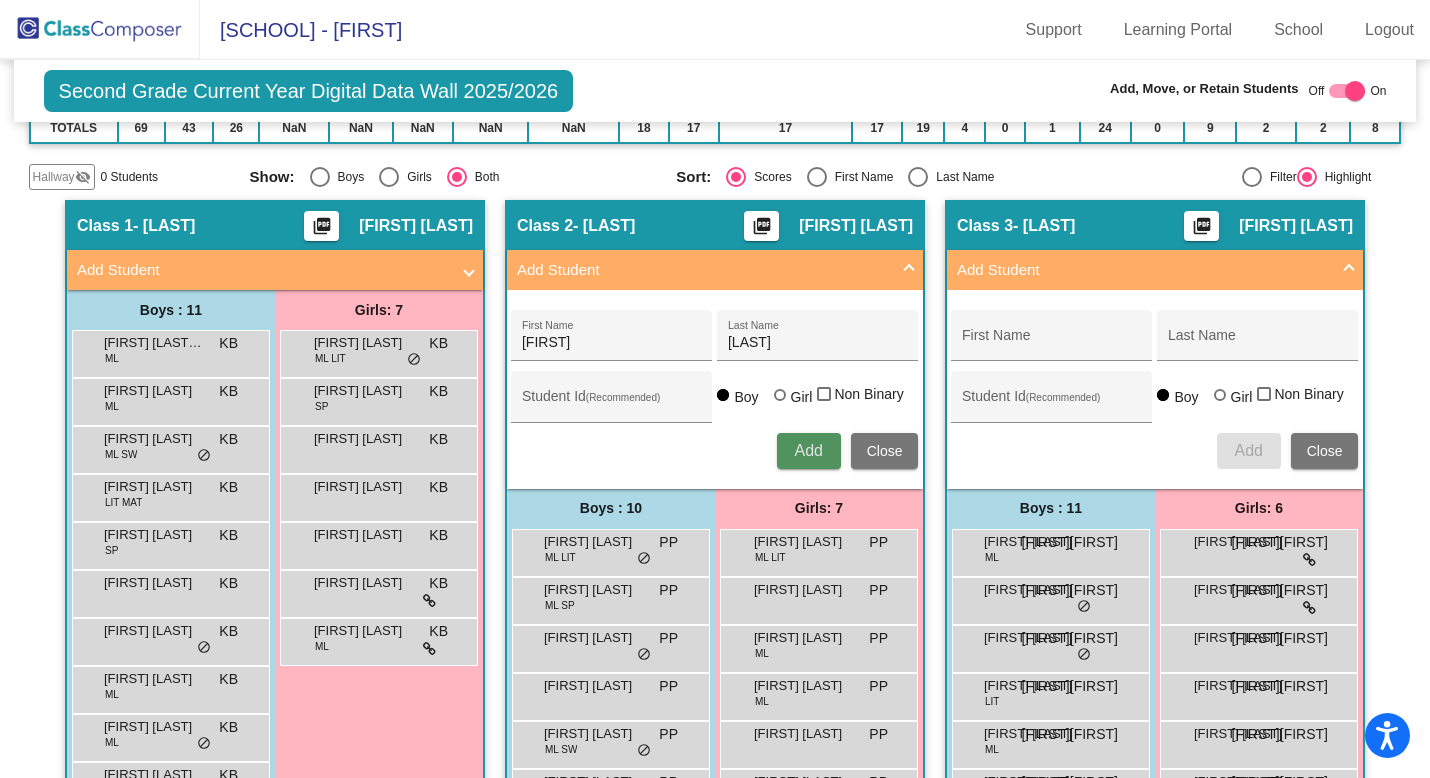 click on "Add" at bounding box center [808, 450] 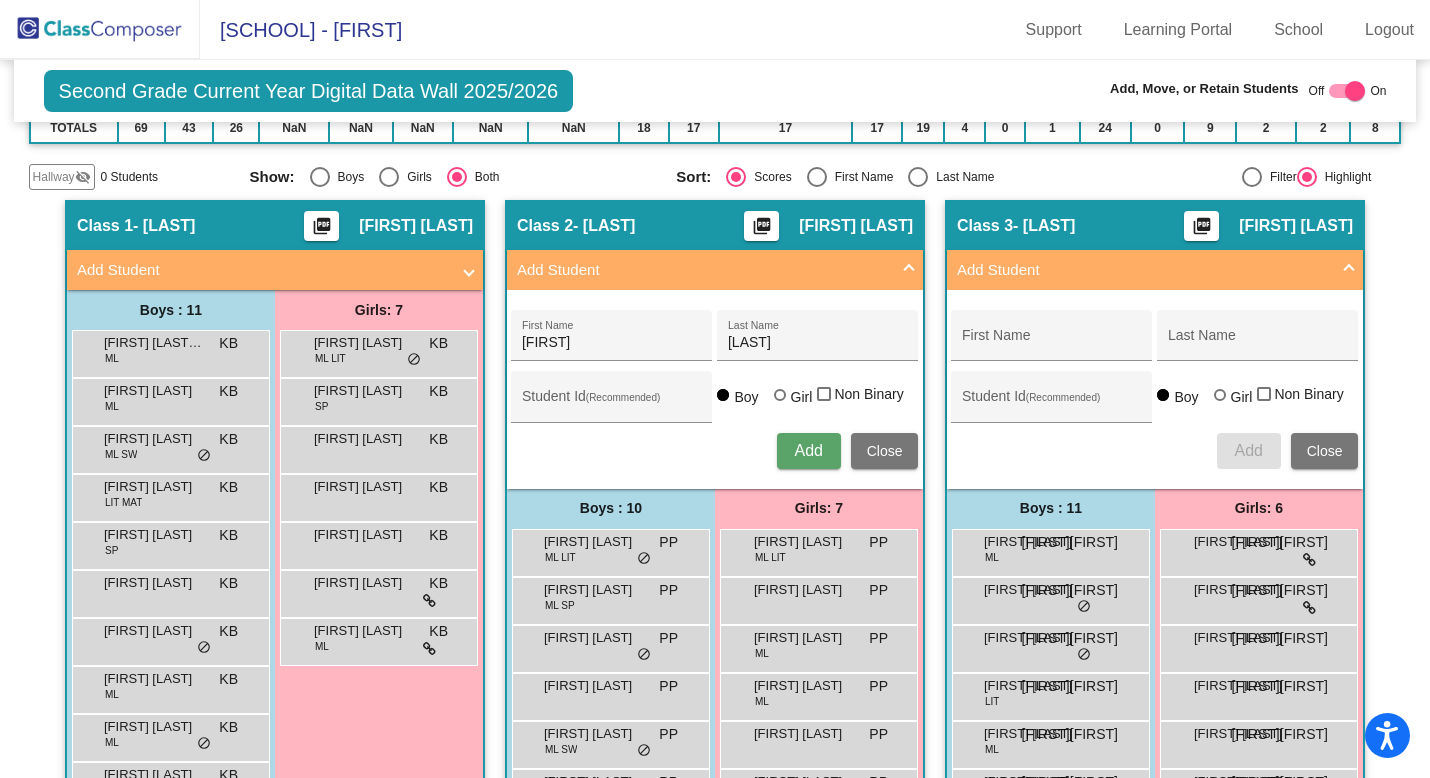 type 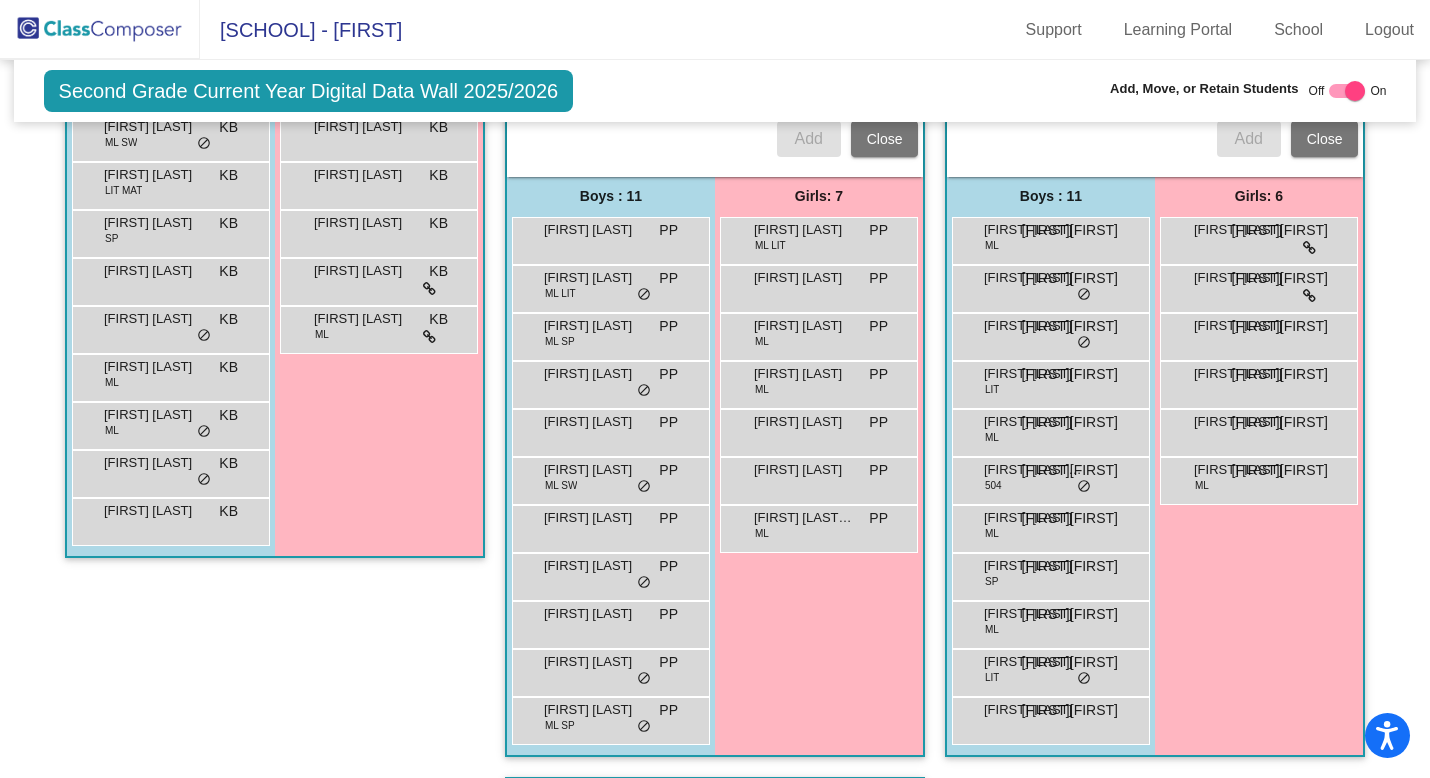 scroll, scrollTop: 626, scrollLeft: 0, axis: vertical 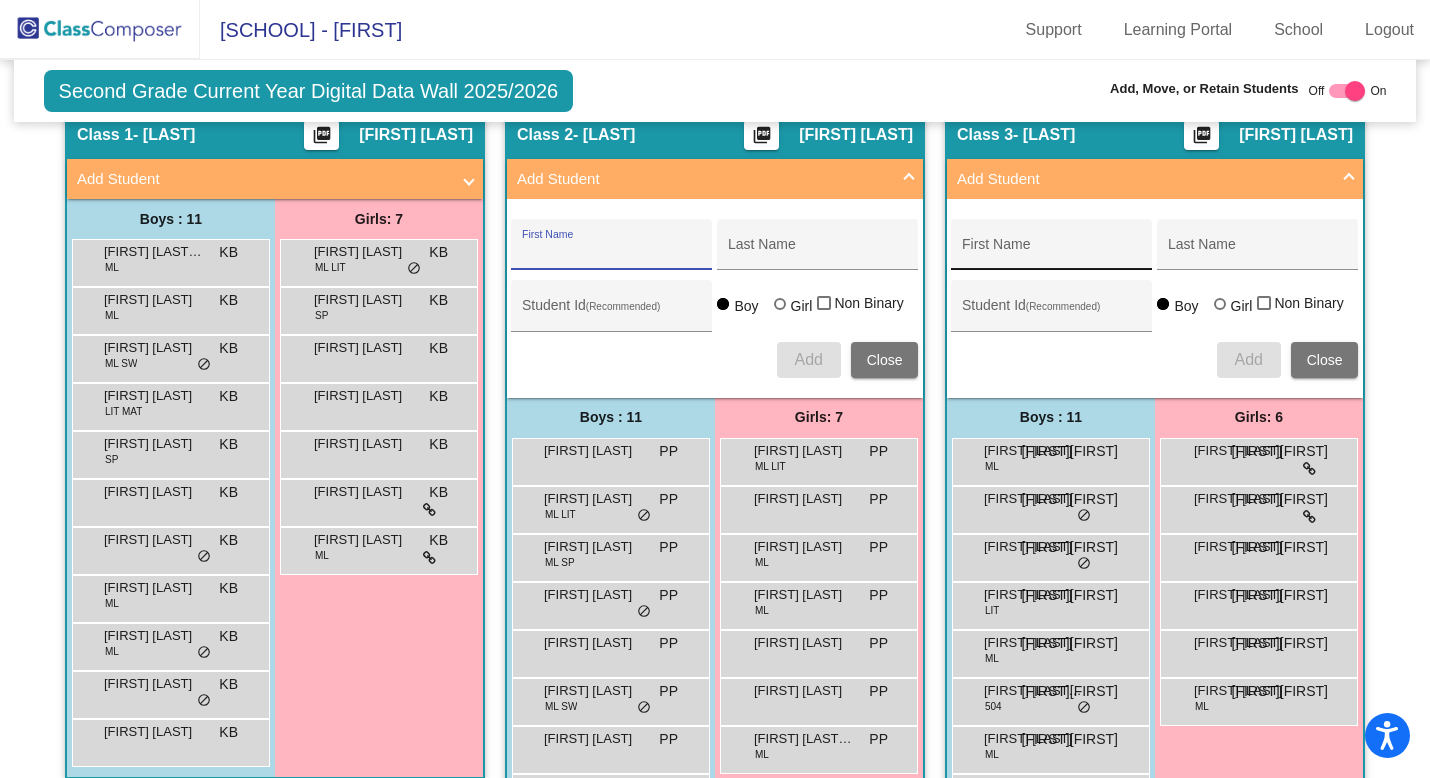 click on "First Name" at bounding box center (1052, 250) 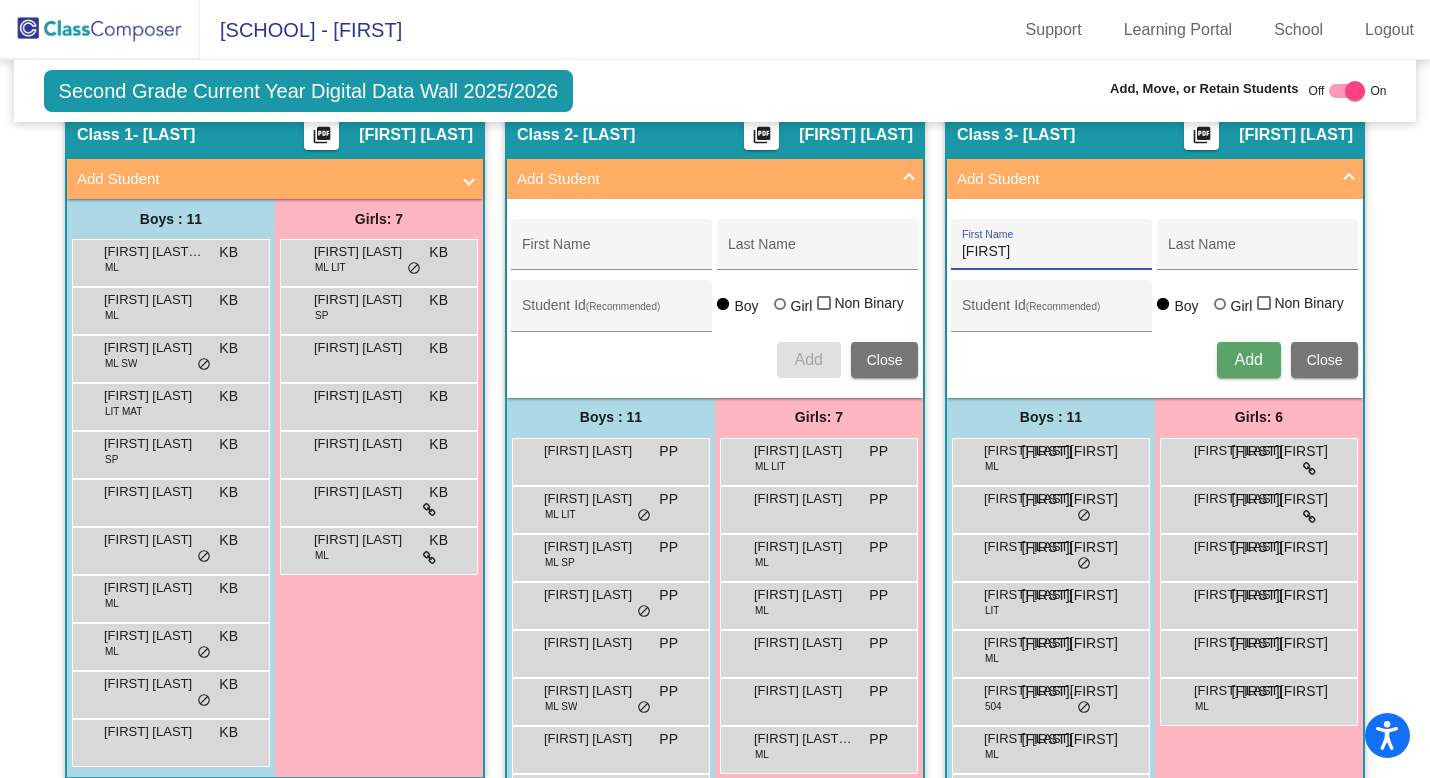 type on "[FIRST]" 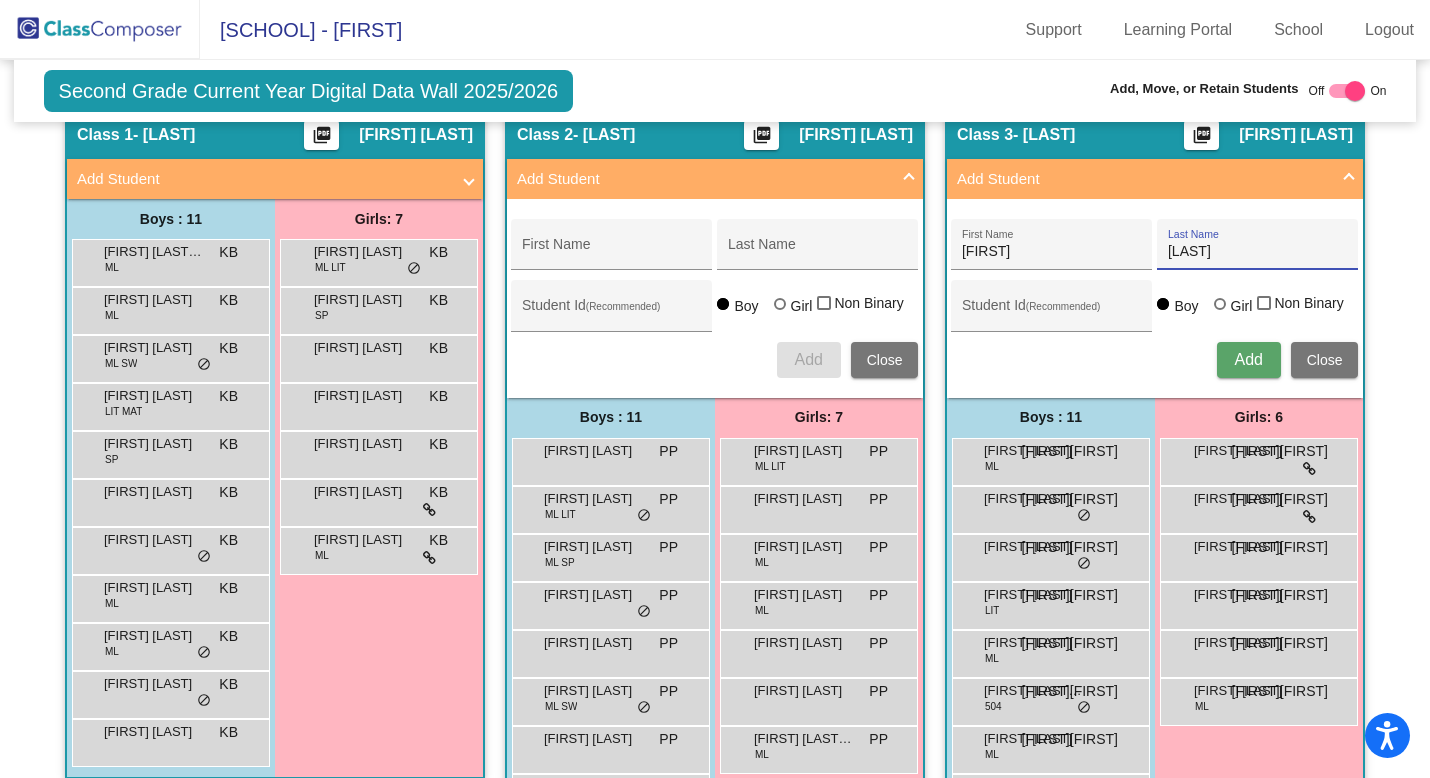 type on "[LAST]" 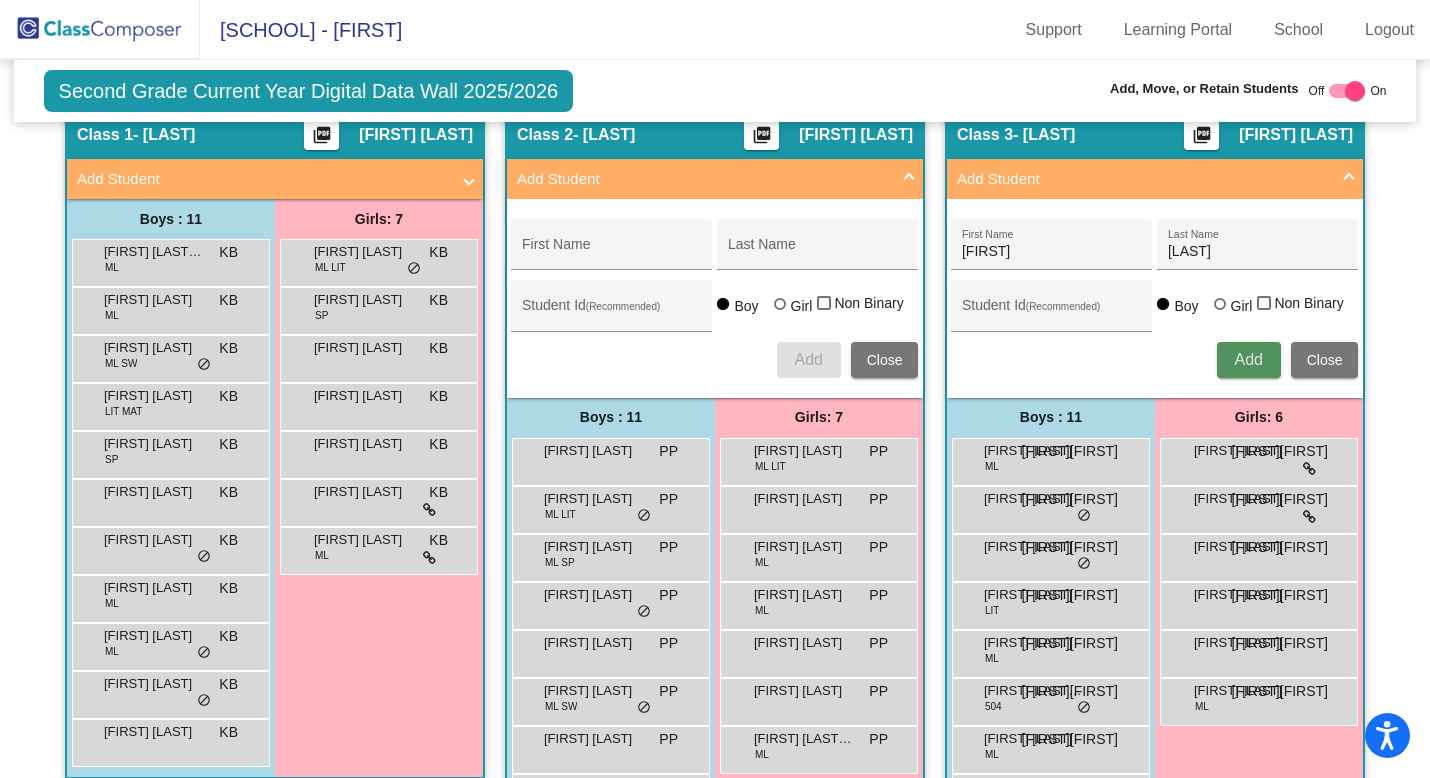 click on "Add" at bounding box center [1248, 359] 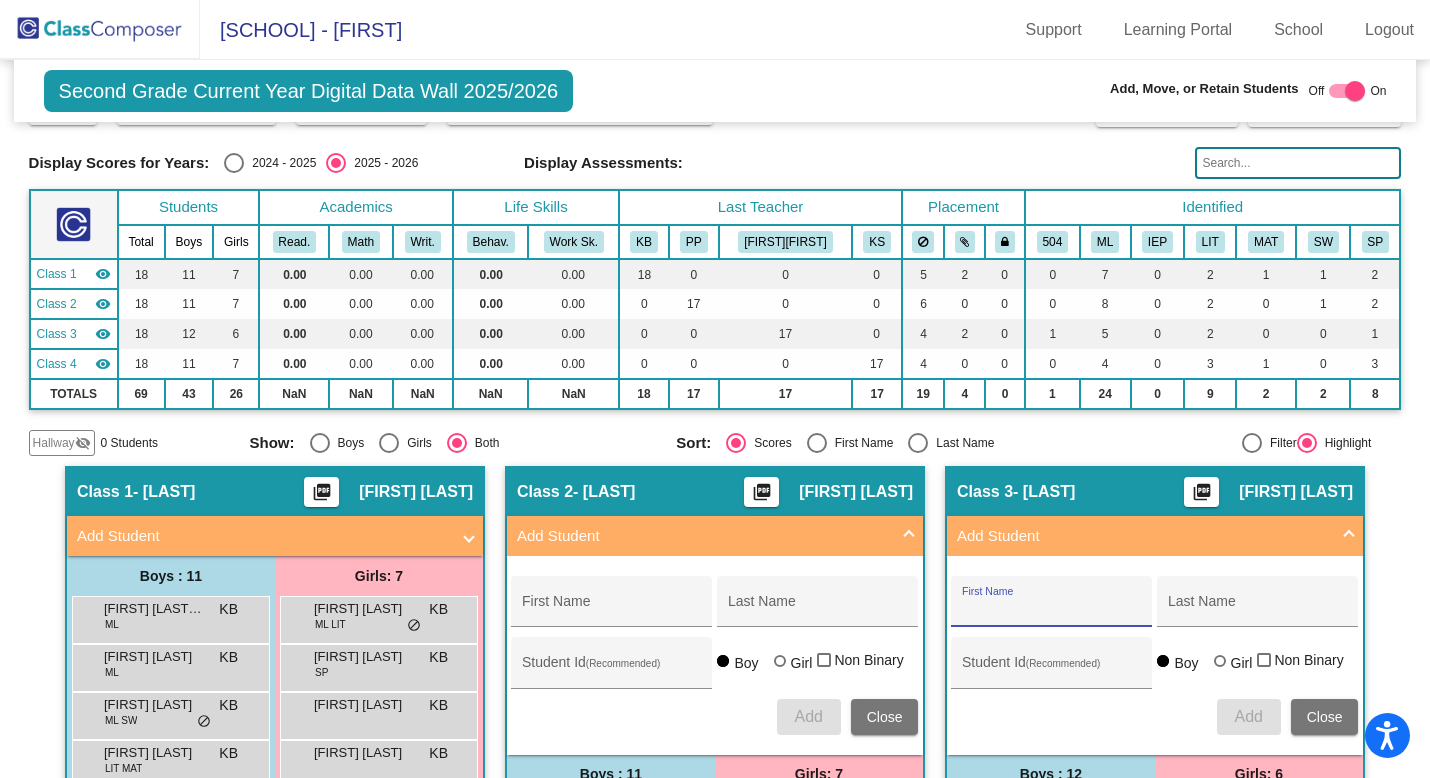 scroll, scrollTop: 0, scrollLeft: 0, axis: both 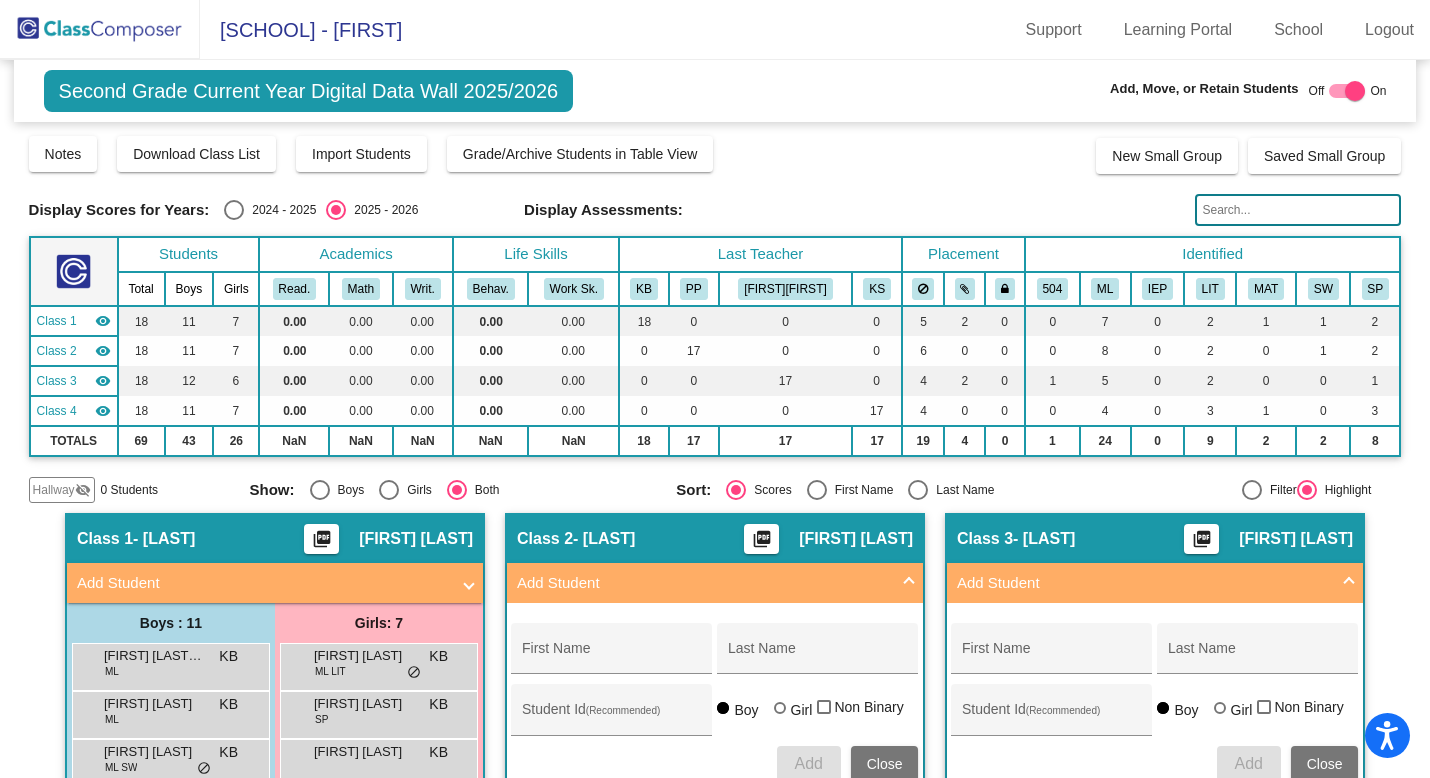 click 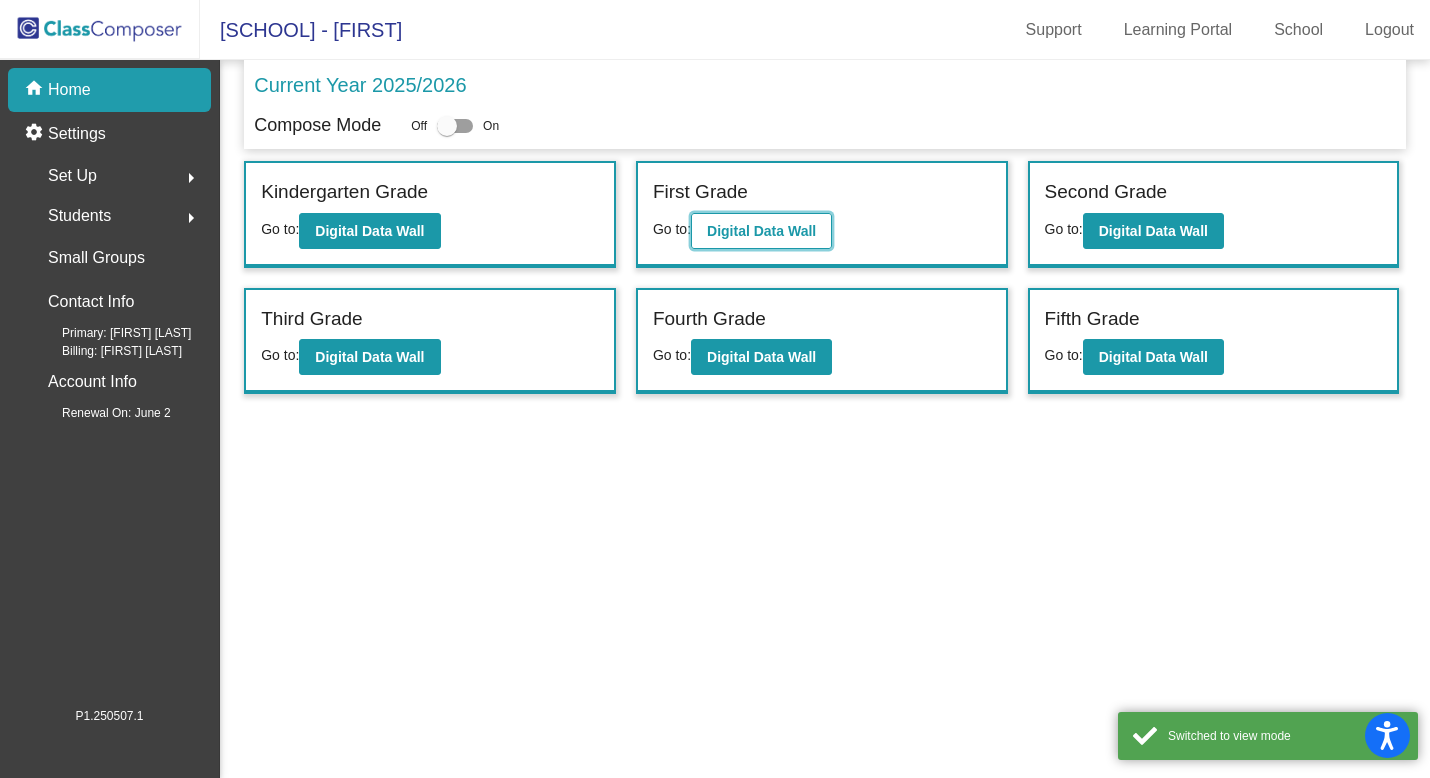 click on "Digital Data Wall" 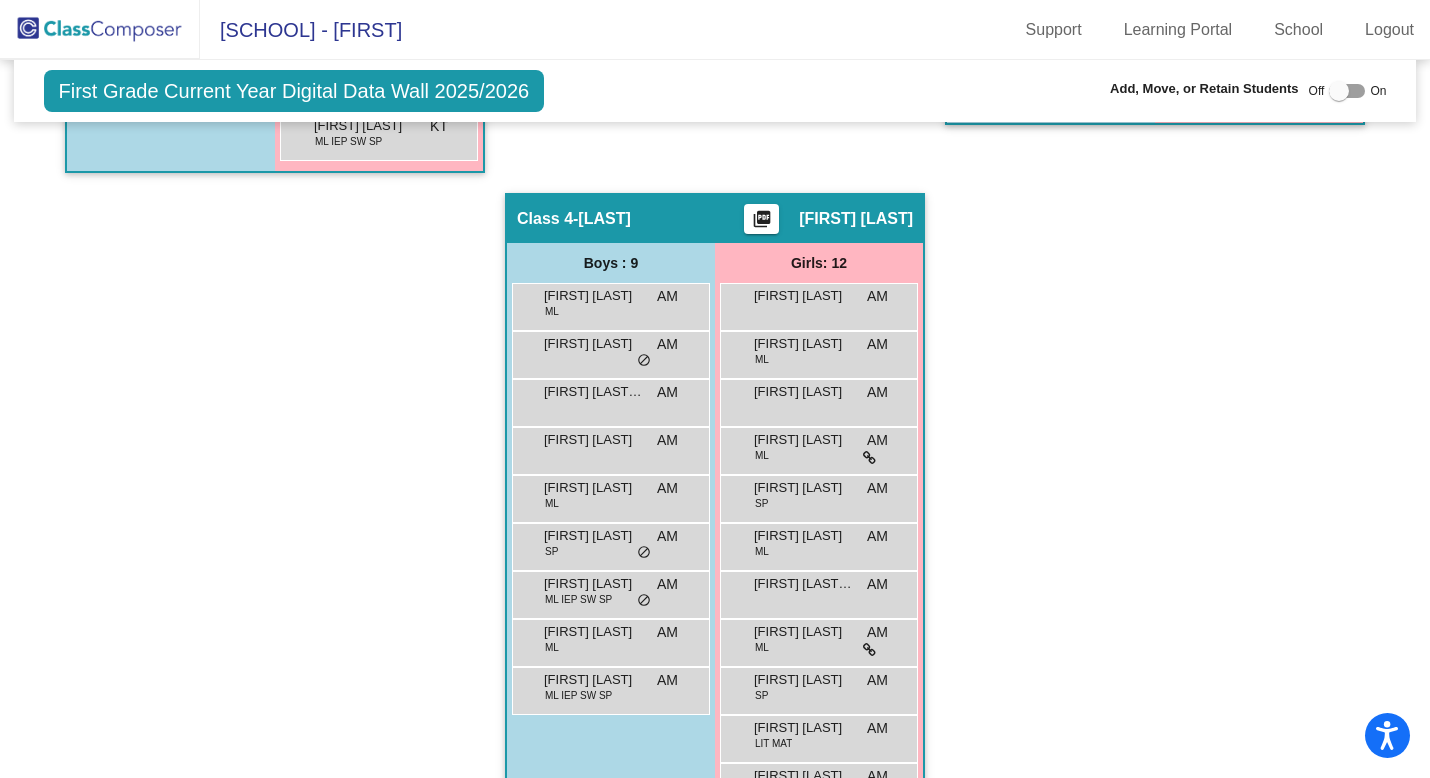 scroll, scrollTop: 1033, scrollLeft: 0, axis: vertical 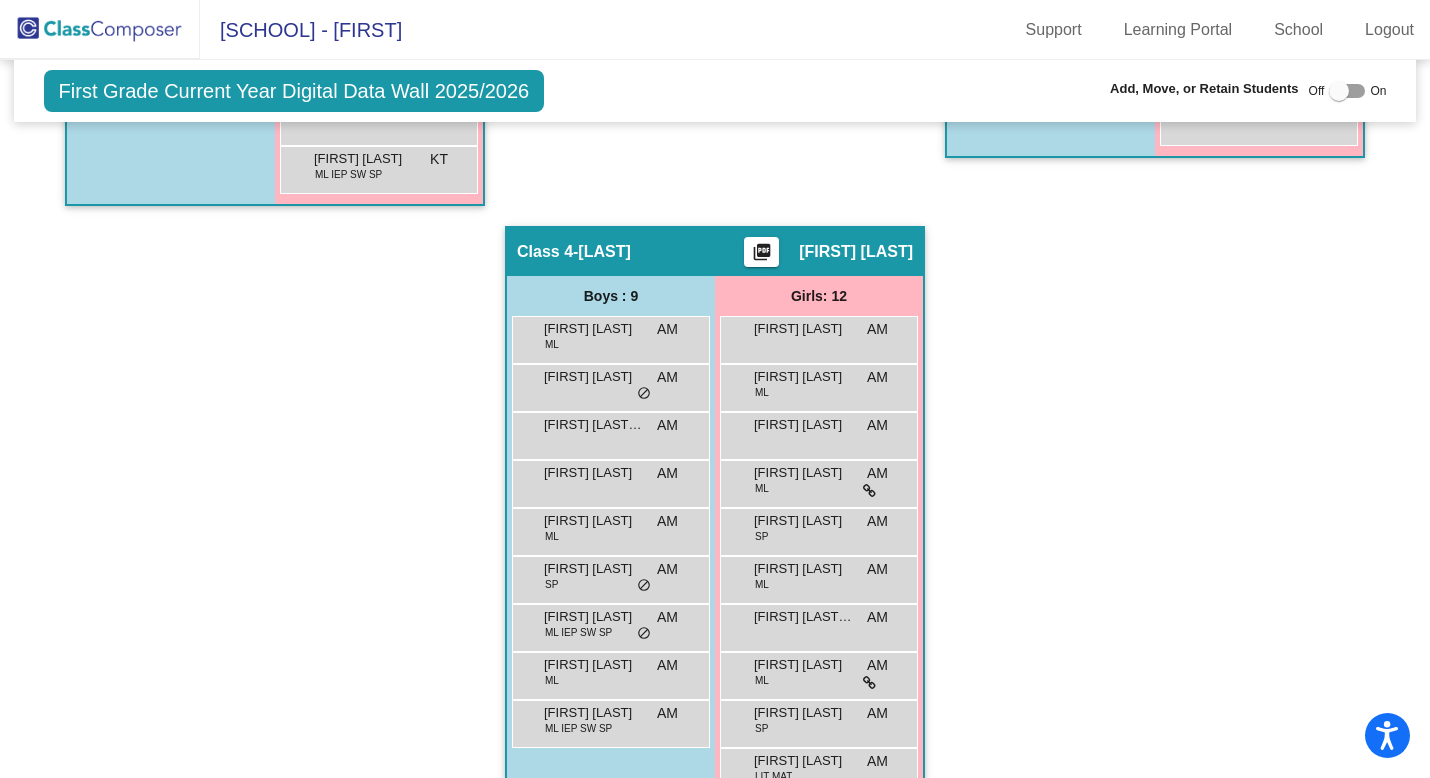 click at bounding box center [1347, 91] 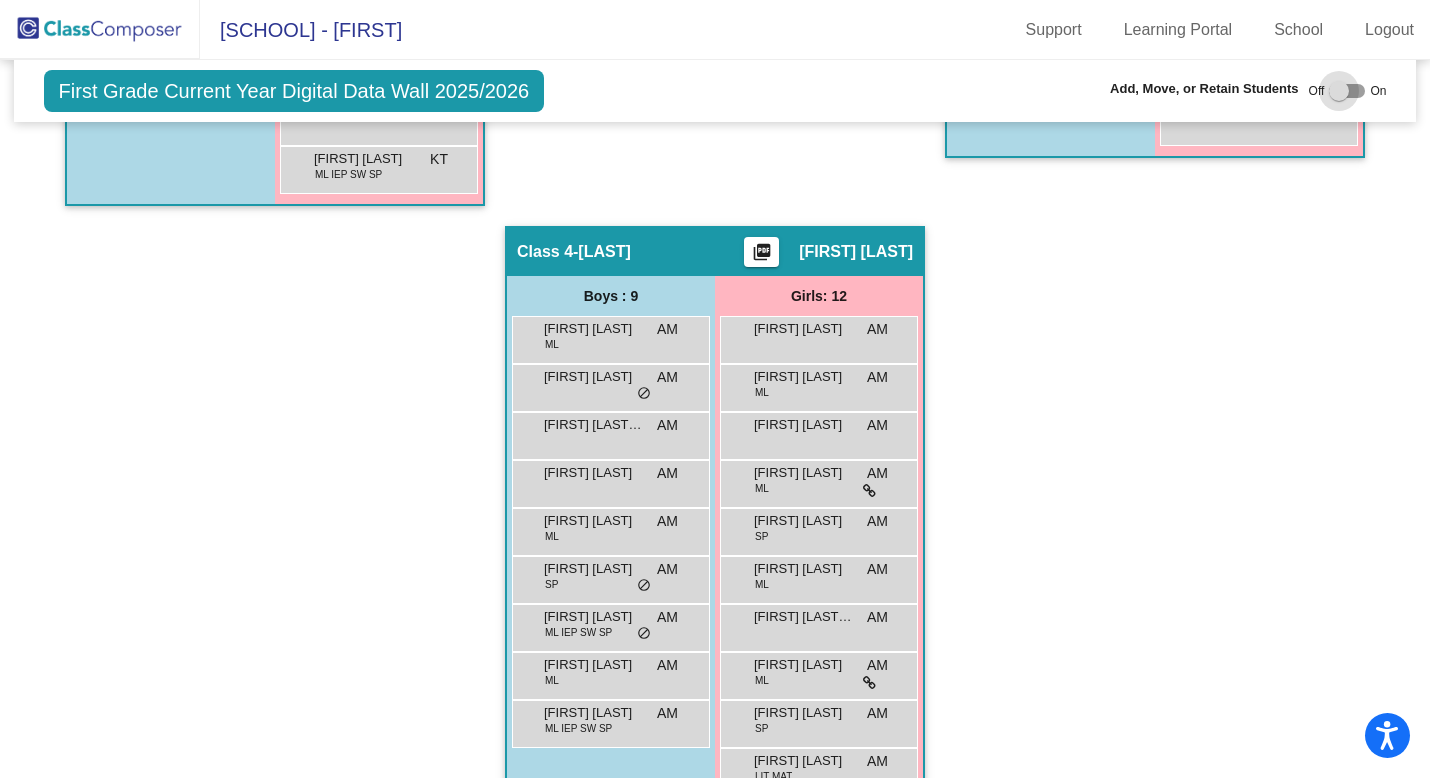 checkbox on "true" 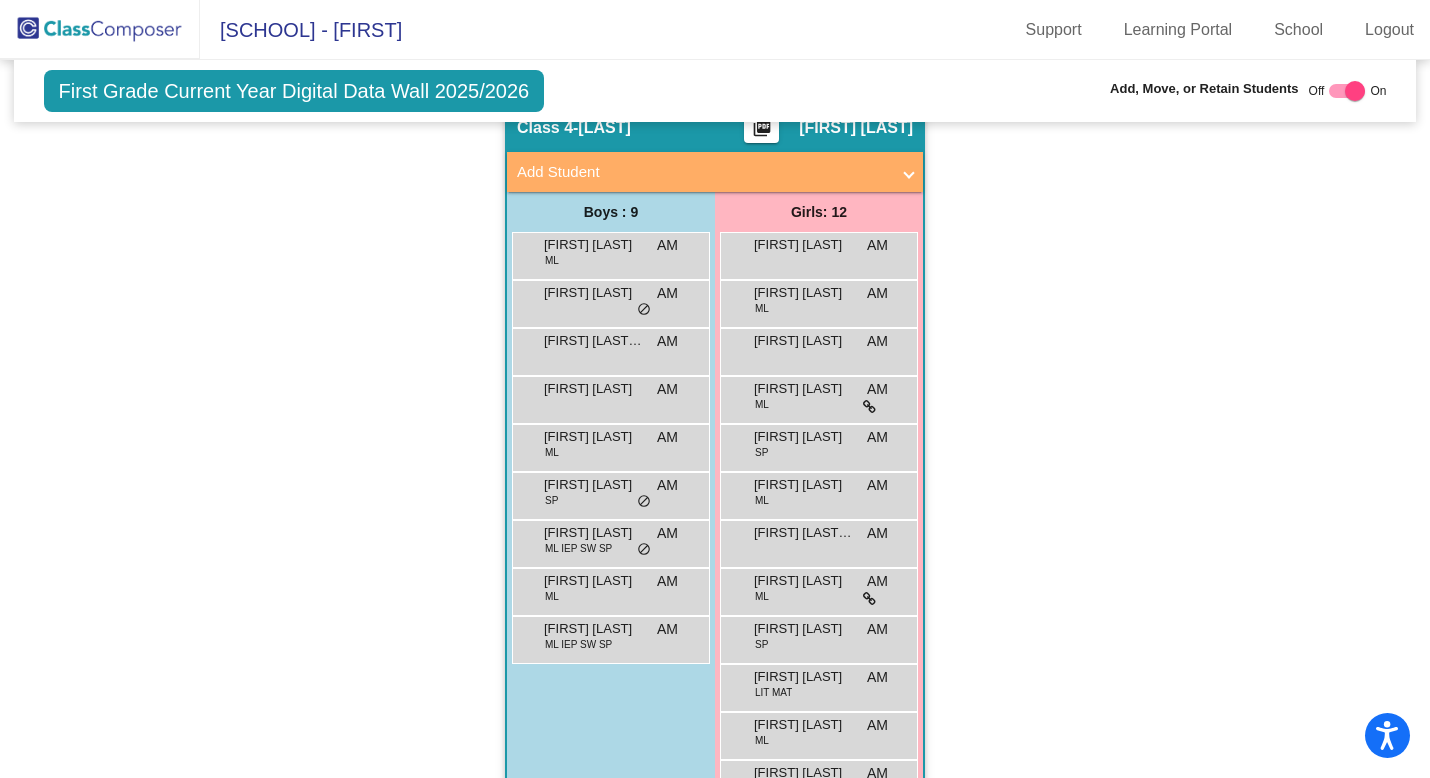 scroll, scrollTop: 1192, scrollLeft: 0, axis: vertical 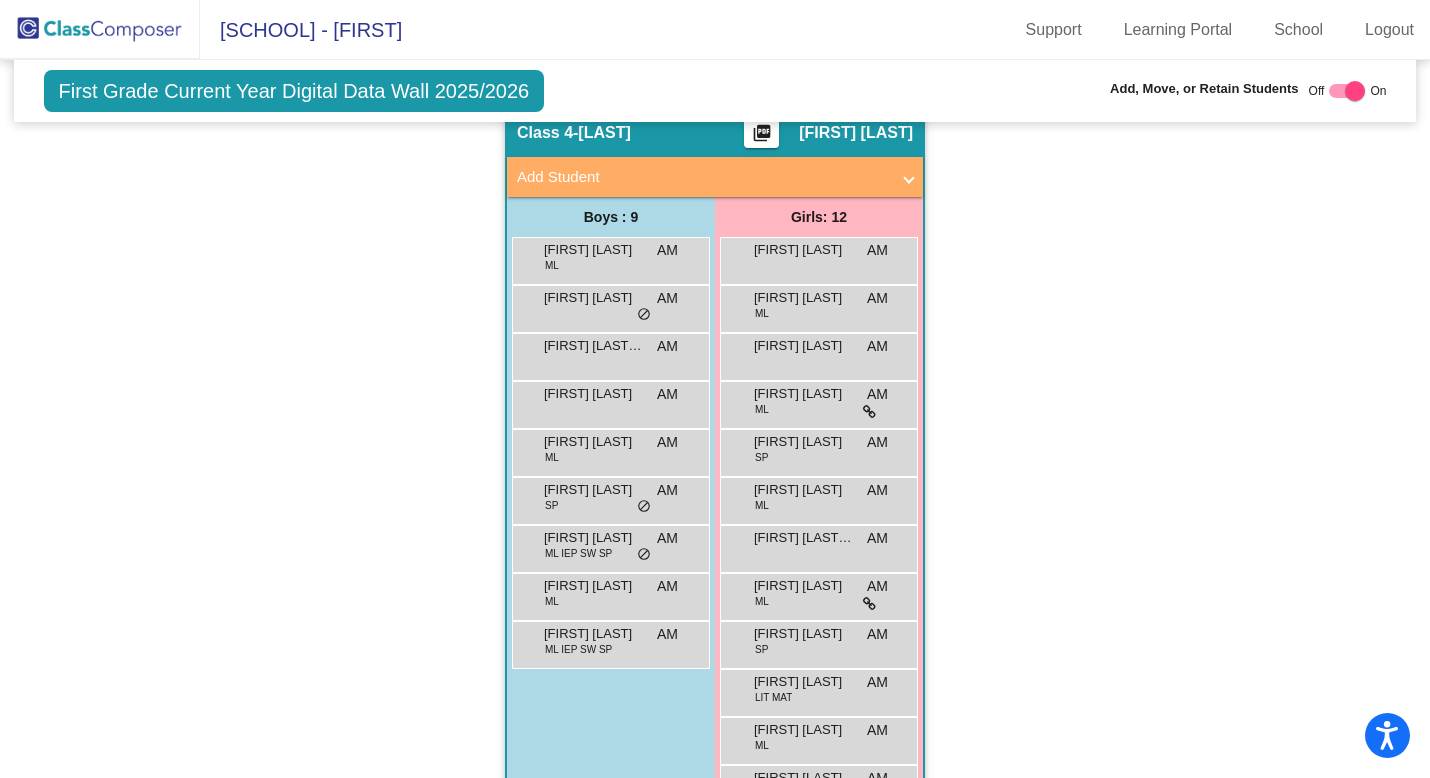 click on "Add Student" at bounding box center (703, 177) 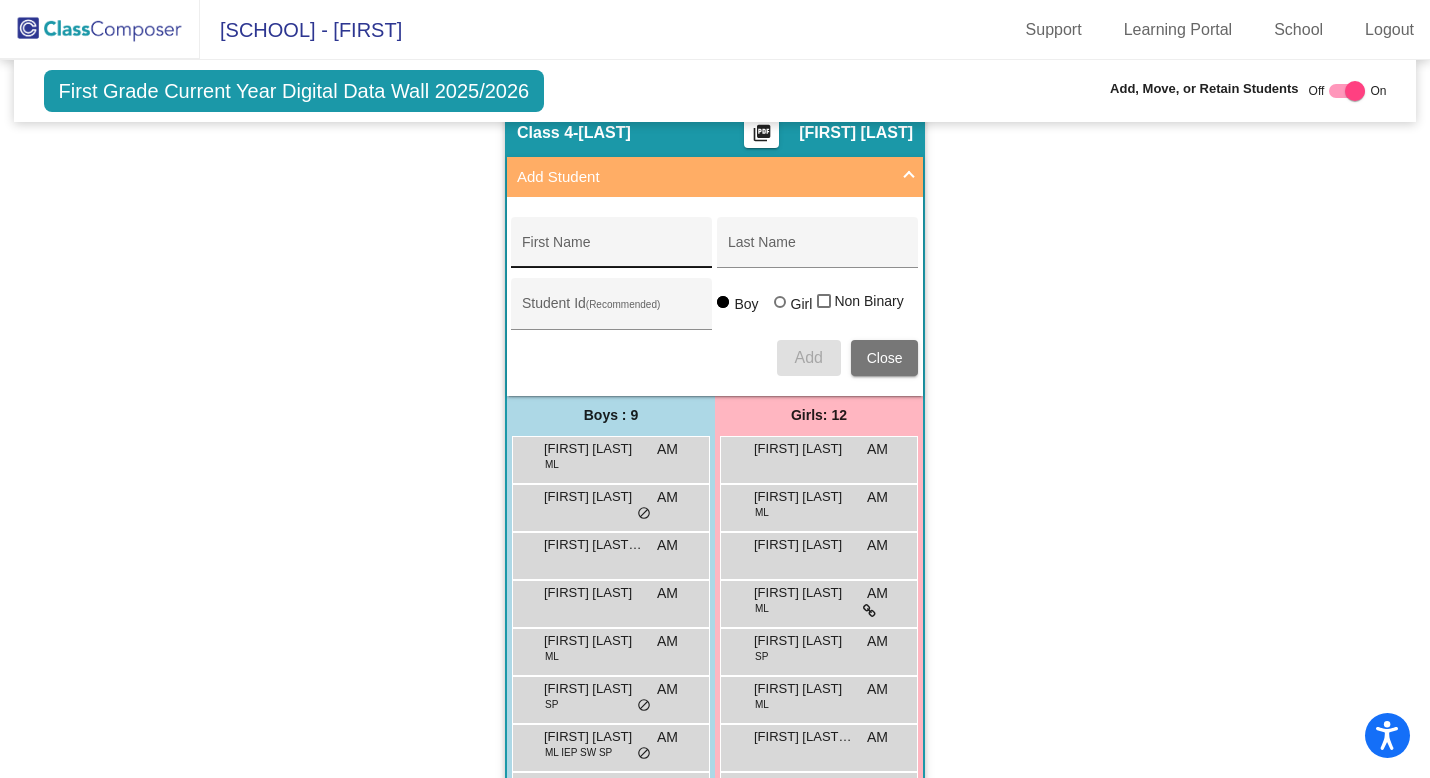 click on "First Name" at bounding box center (612, 250) 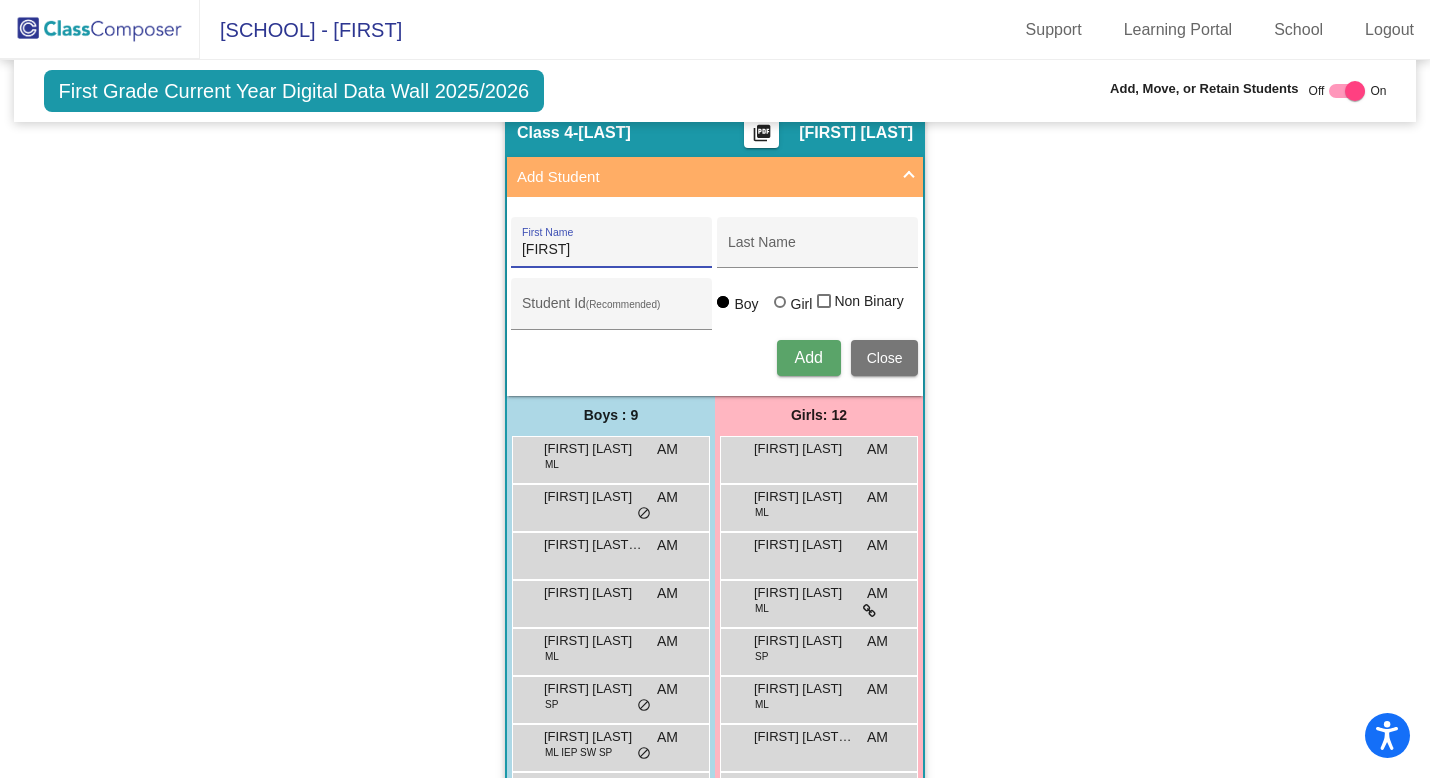 type on "[FIRST]" 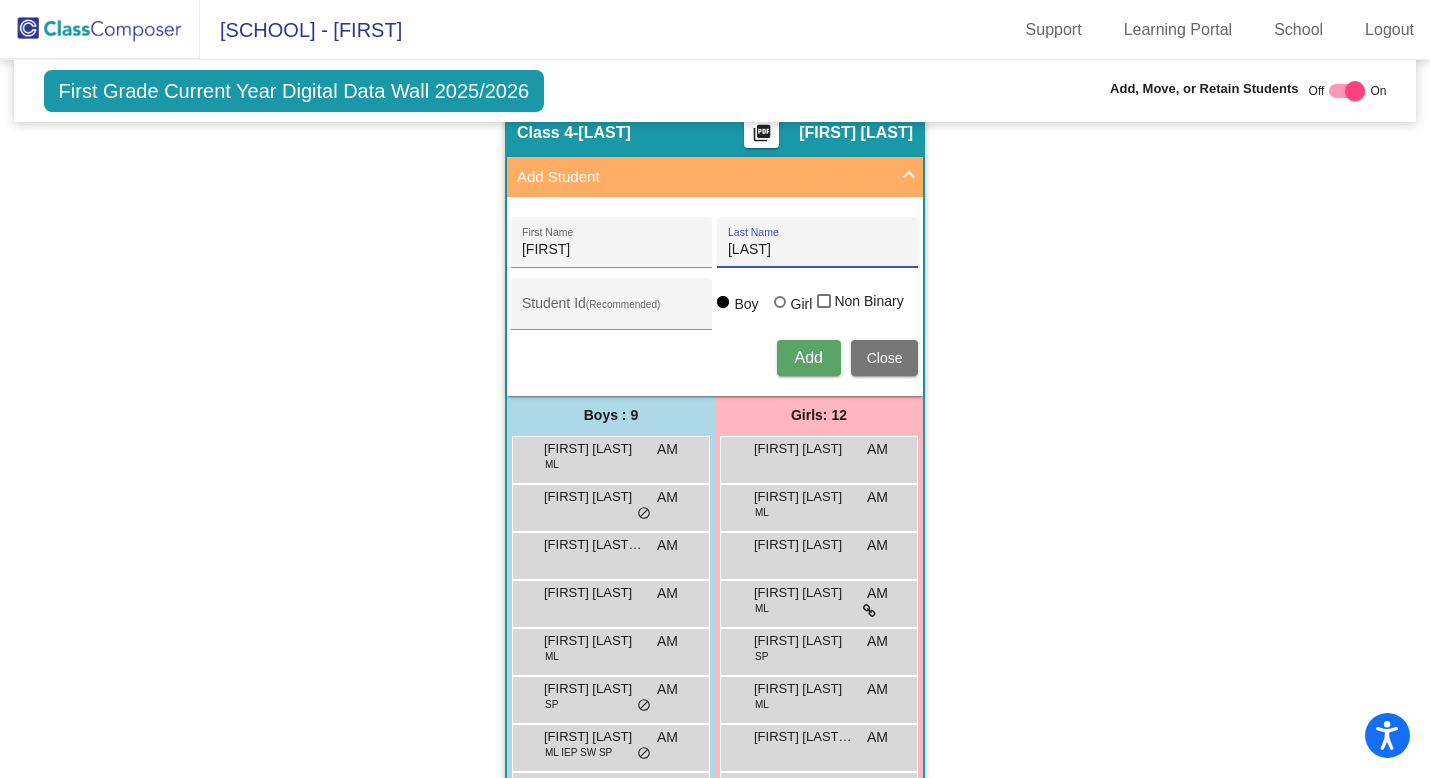 type on "[LAST]" 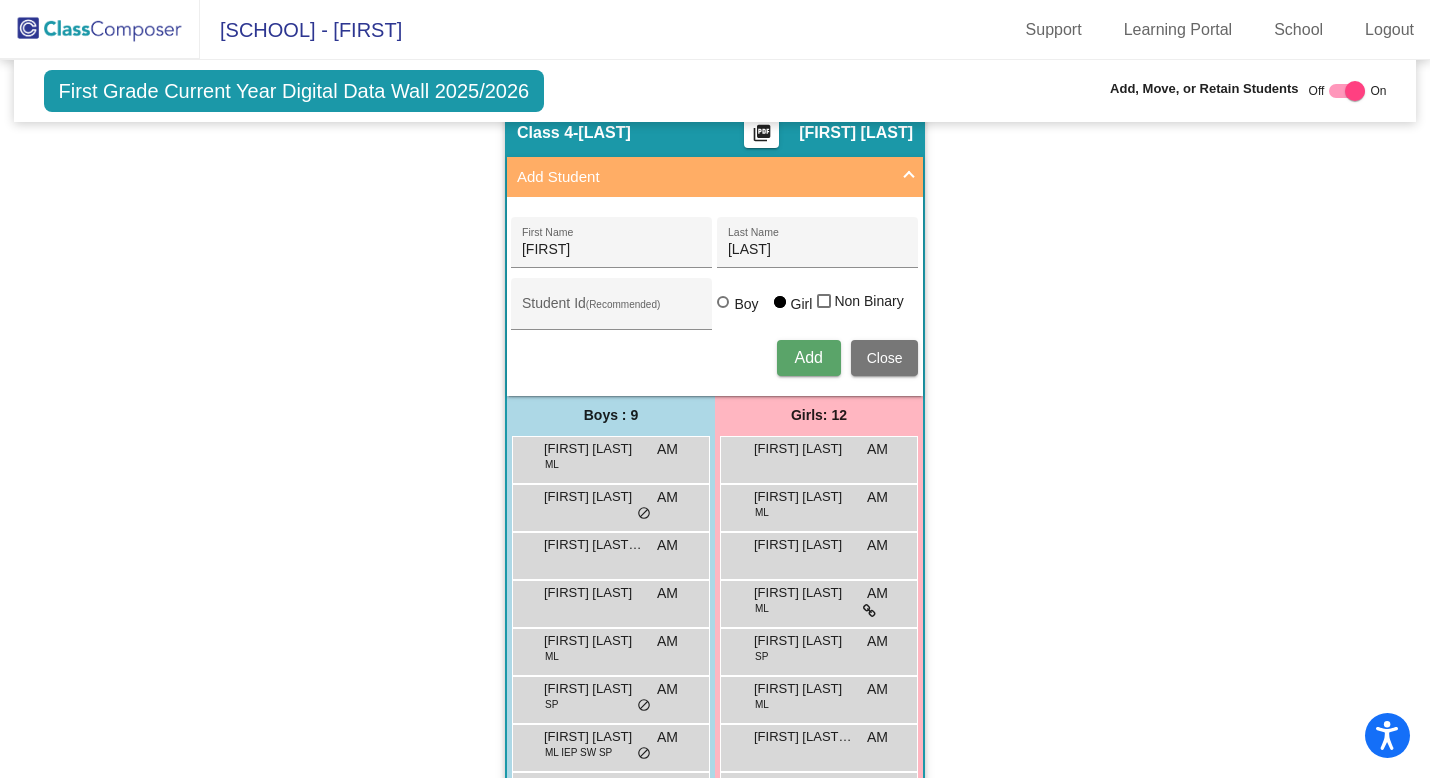 click on "Add" at bounding box center [808, 357] 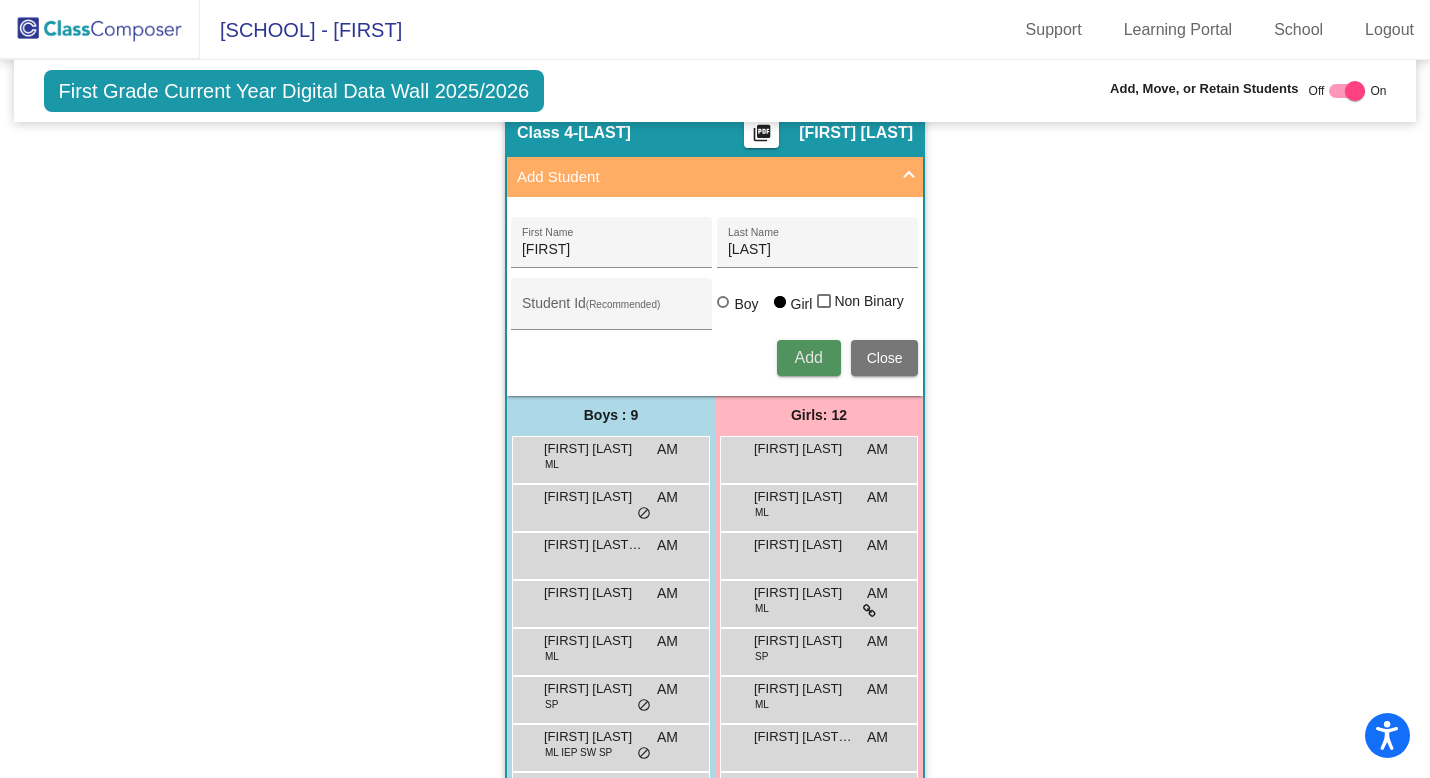 type 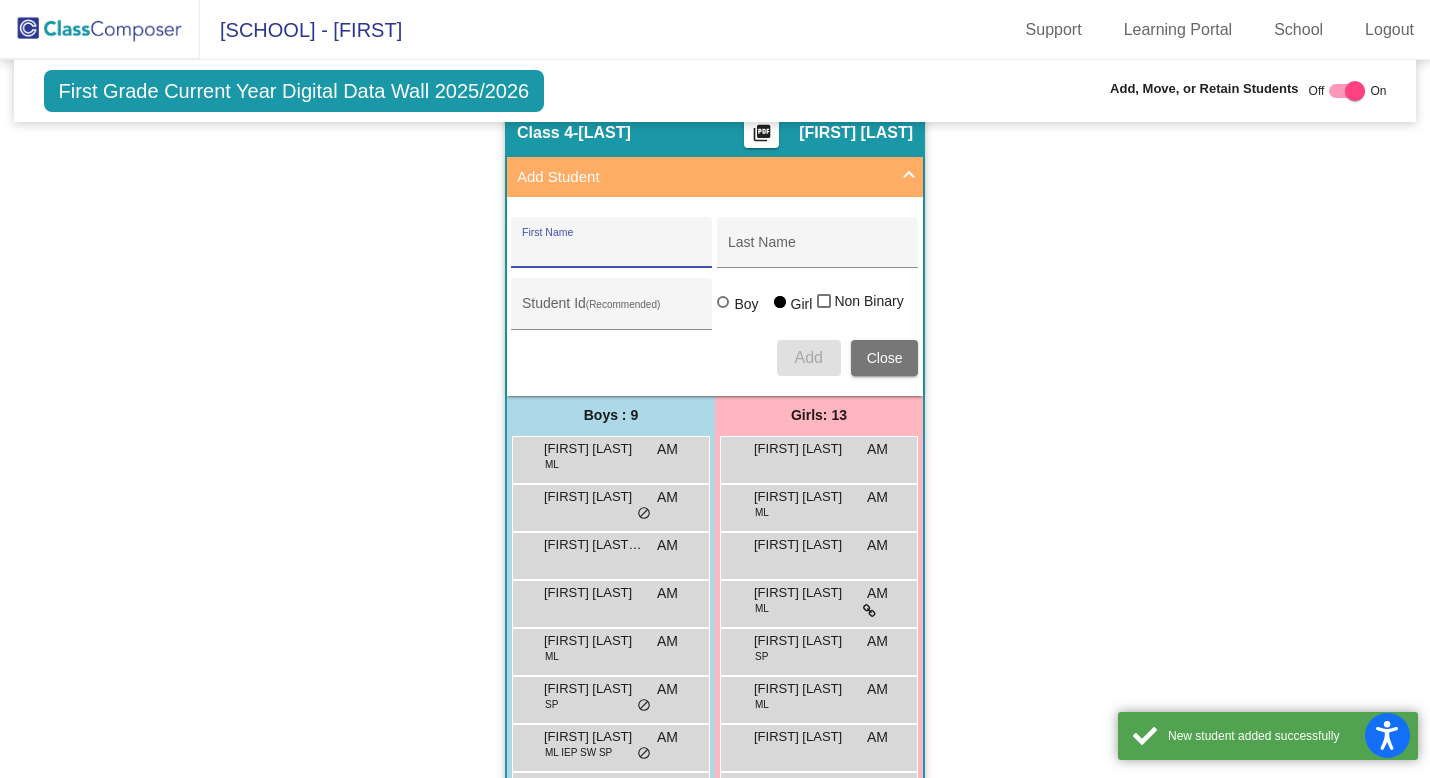click on "Hallway - Hallway Class picture_as_pdf Add Student First Name Last Name Student Id (Recommended) Boy Girl Non Binary Add Close Boys : 0 No Students Girls: 0 No Students Class 1 - [LAST] picture_as_pdf [FIRST] [LAST] Add Student First Name Last Name Student Id (Recommended) Boy Girl Non Binary Add Close Boys : 9 [FIRST] [LAST] IEP KT lock do_not_disturb_alt [FIRST] [LAST] KT lock do_not_disturb_alt [FIRST] [LAST] ML KT lock do_not_disturb_alt [FIRST] [LAST] KT lock do_not_disturb_alt [FIRST] [LAST] ML MAT KT lock do_not_disturb_alt [FIRST] [LAST] ML KT lock do_not_disturb_alt [FIRST] [LAST] 504 SP KT lock do_not_disturb_alt [FIRST] [LAST] KT lock do_not_disturb_alt [FIRST] [LAST] KT lock do_not_disturb_alt Girls: 13 [FIRST] [LAST] LIT KT lock do_not_disturb_alt [FIRST] [LAST] LIT MAT KT lock do_not_disturb_alt [FIRST] [LAST] KT lock do_not_disturb_alt [FIRST] [LAST] KT lock do_not_disturb_alt [FIRST] [LAST] ML KT lock do_not_disturb_alt [FIRST] [LAST] ML KT lock do_not_disturb_alt KT KT" 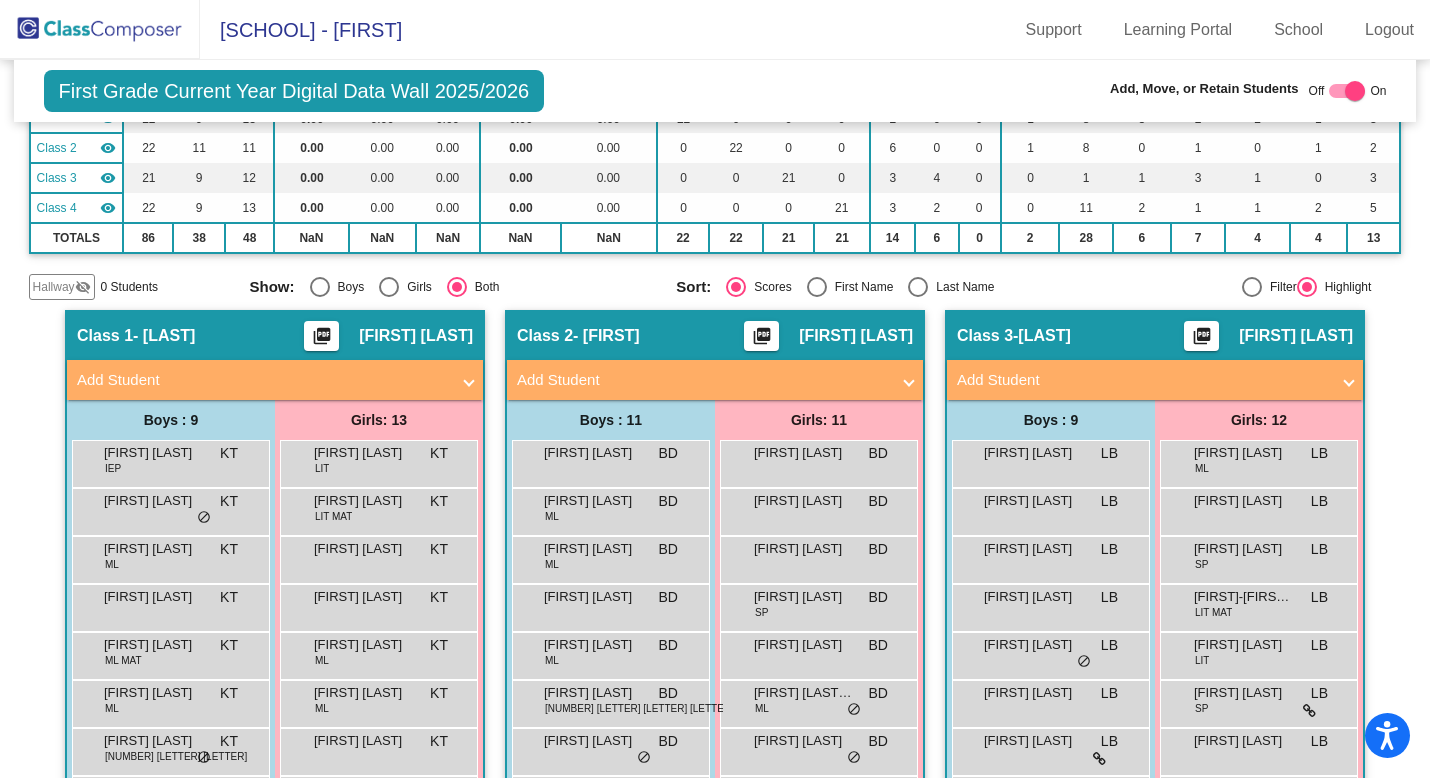 scroll, scrollTop: 0, scrollLeft: 0, axis: both 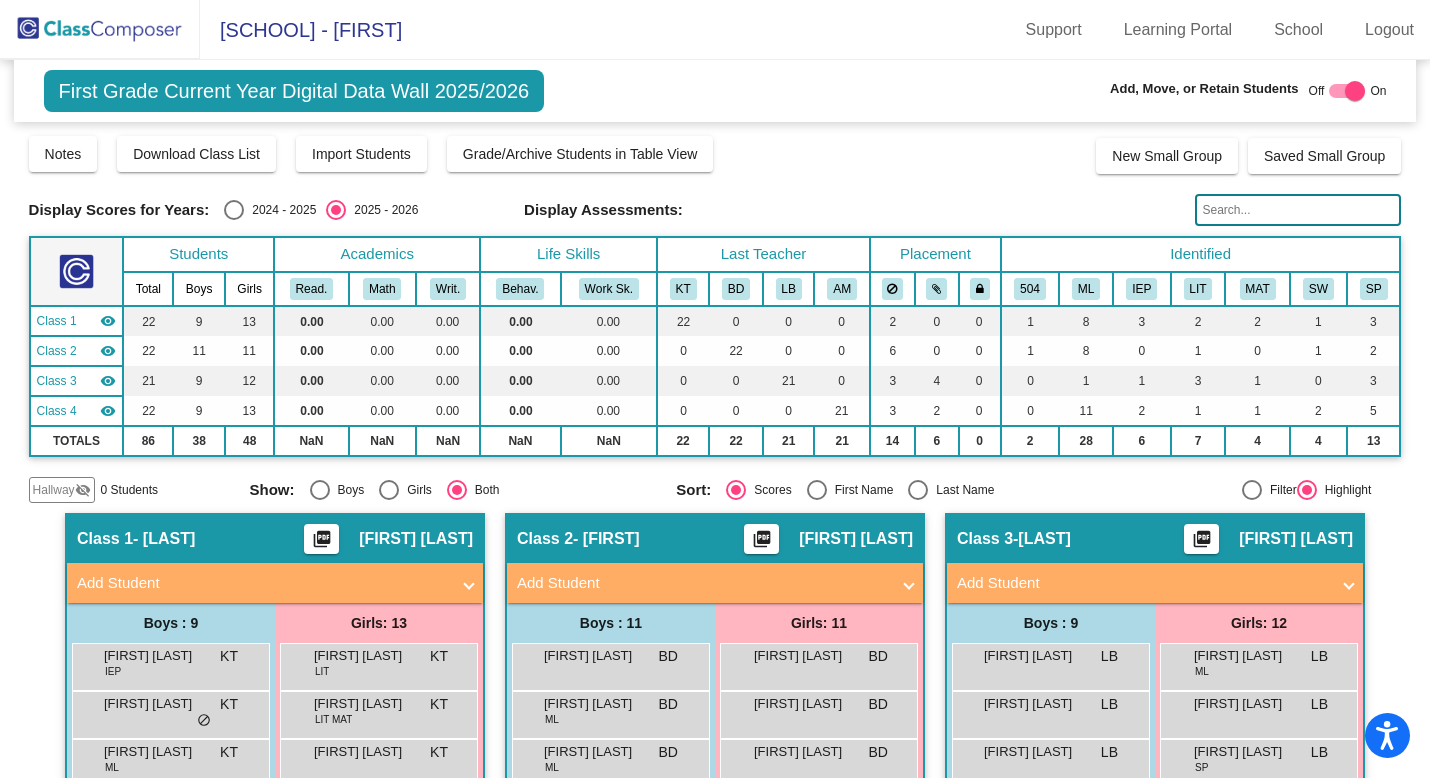 click 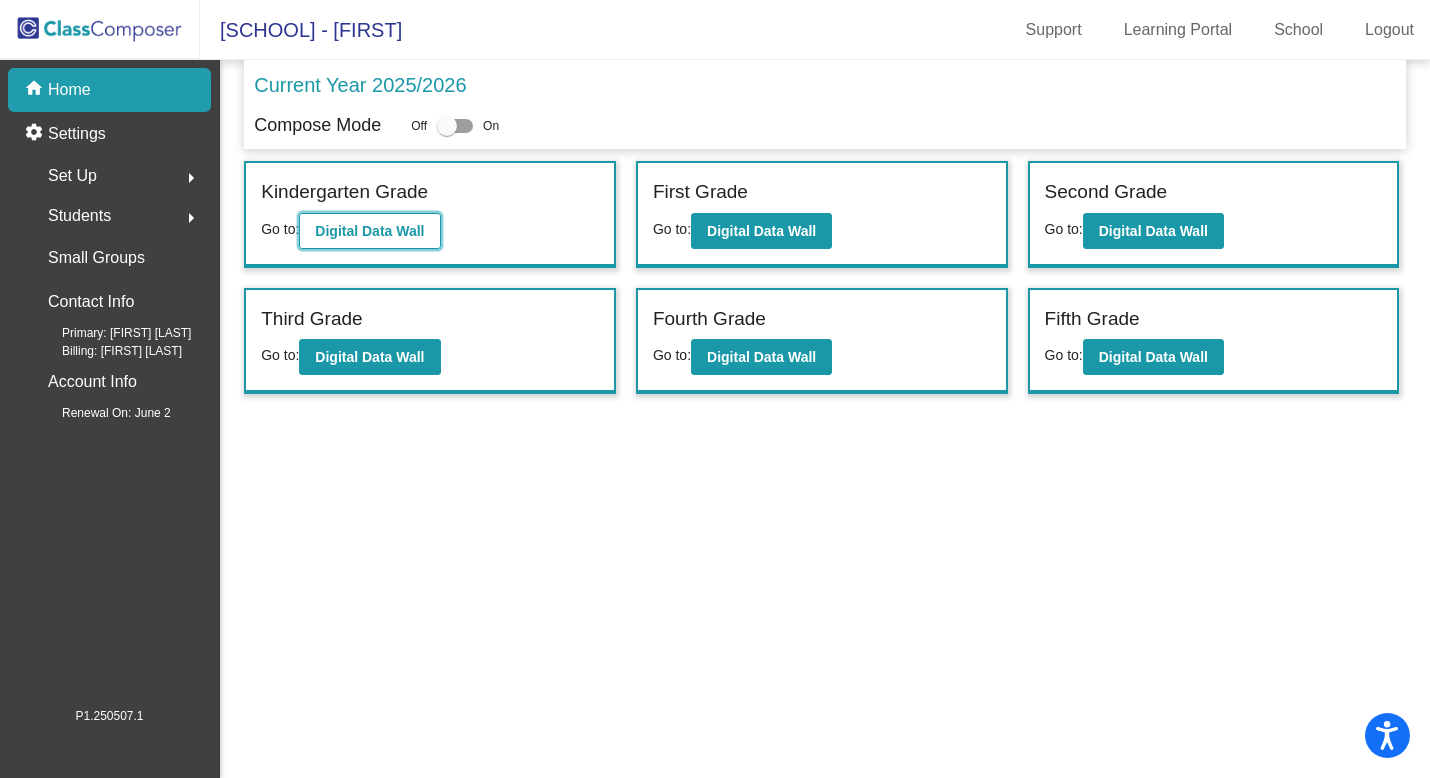 click on "Digital Data Wall" 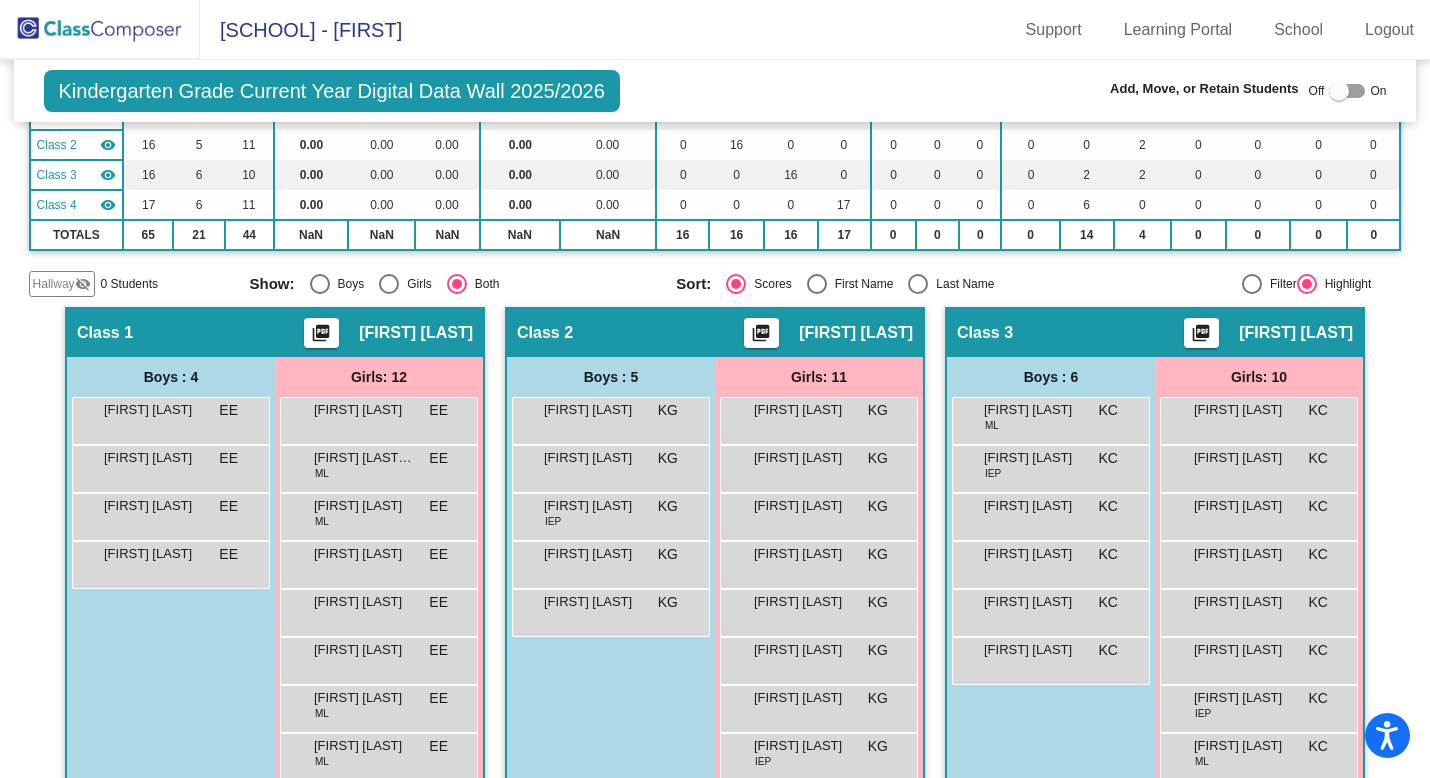 scroll, scrollTop: 202, scrollLeft: 0, axis: vertical 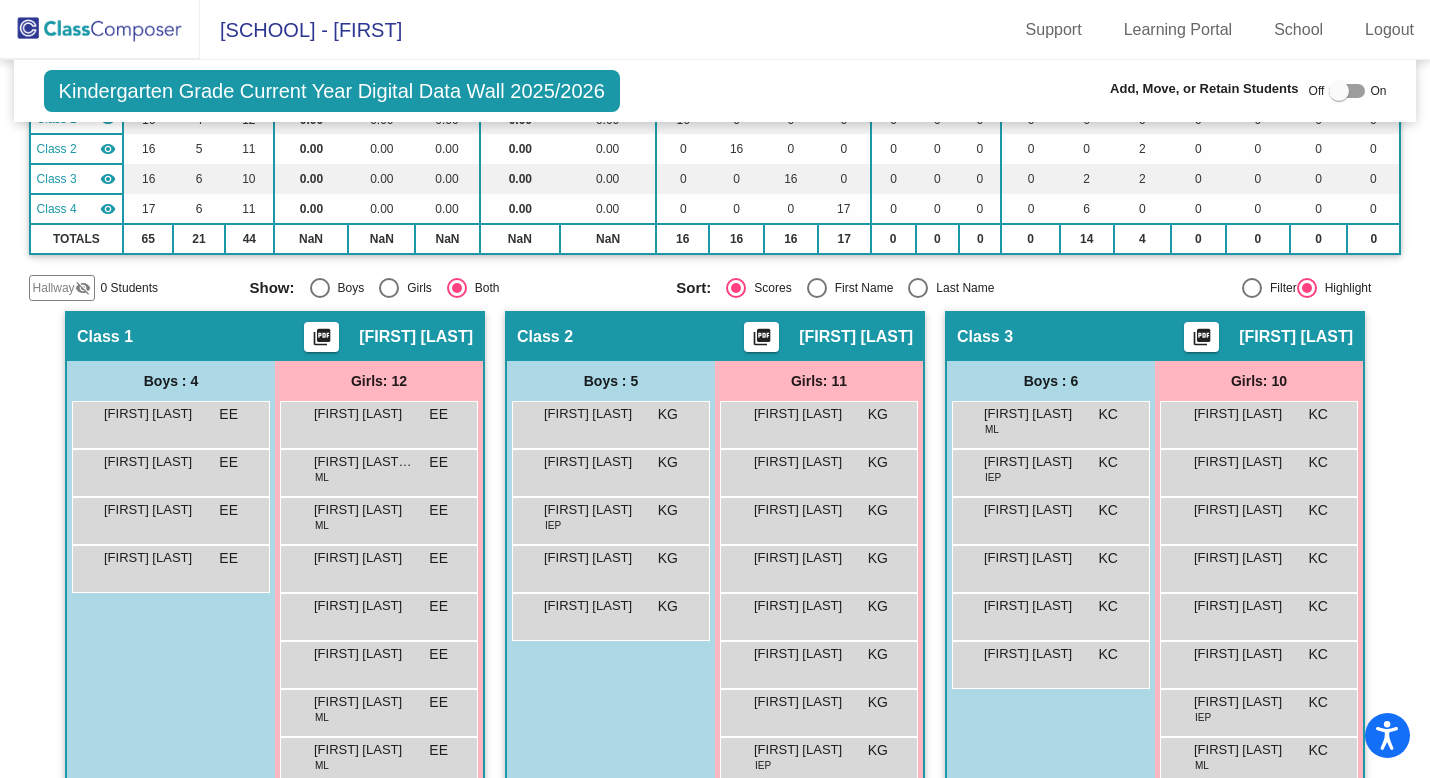 click at bounding box center [1347, 91] 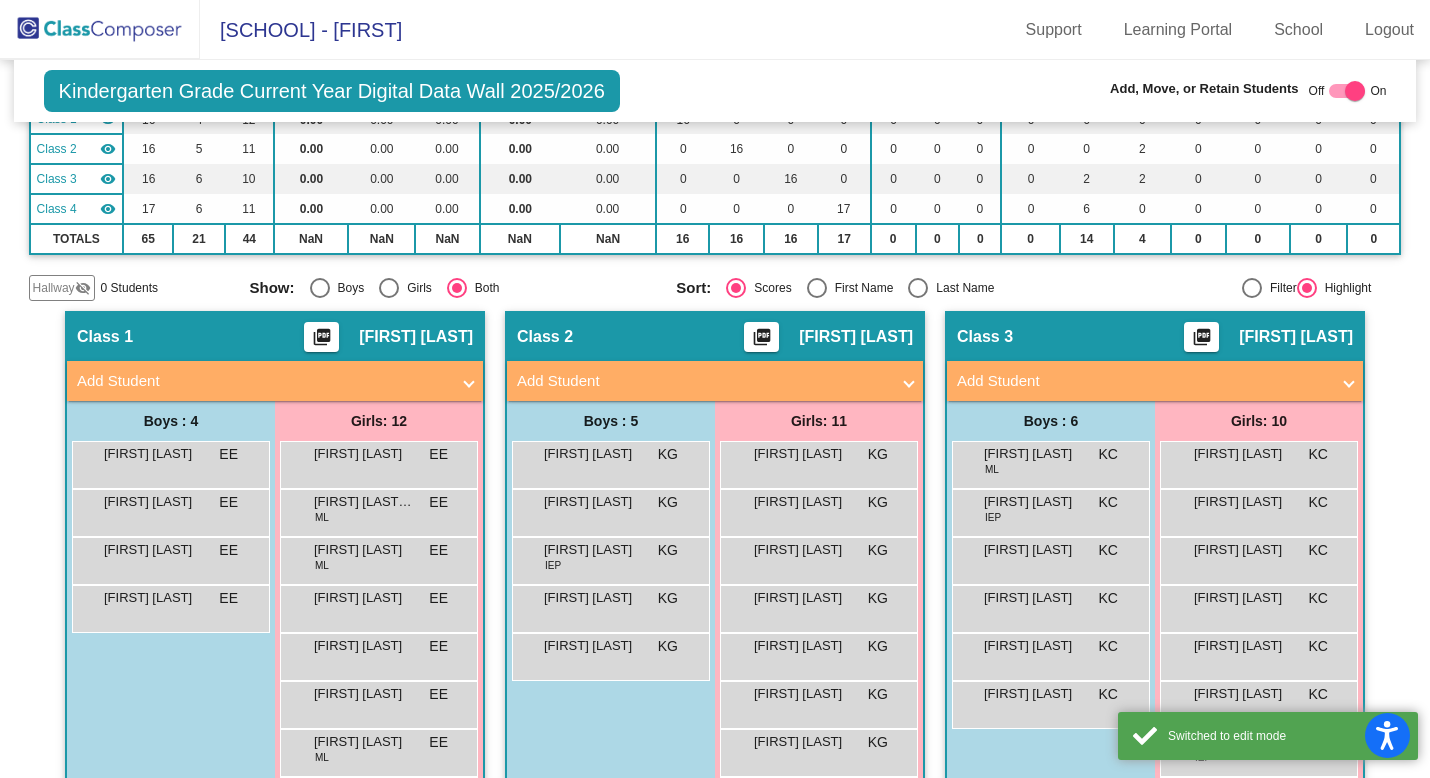 click on "Add Student" at bounding box center (263, 381) 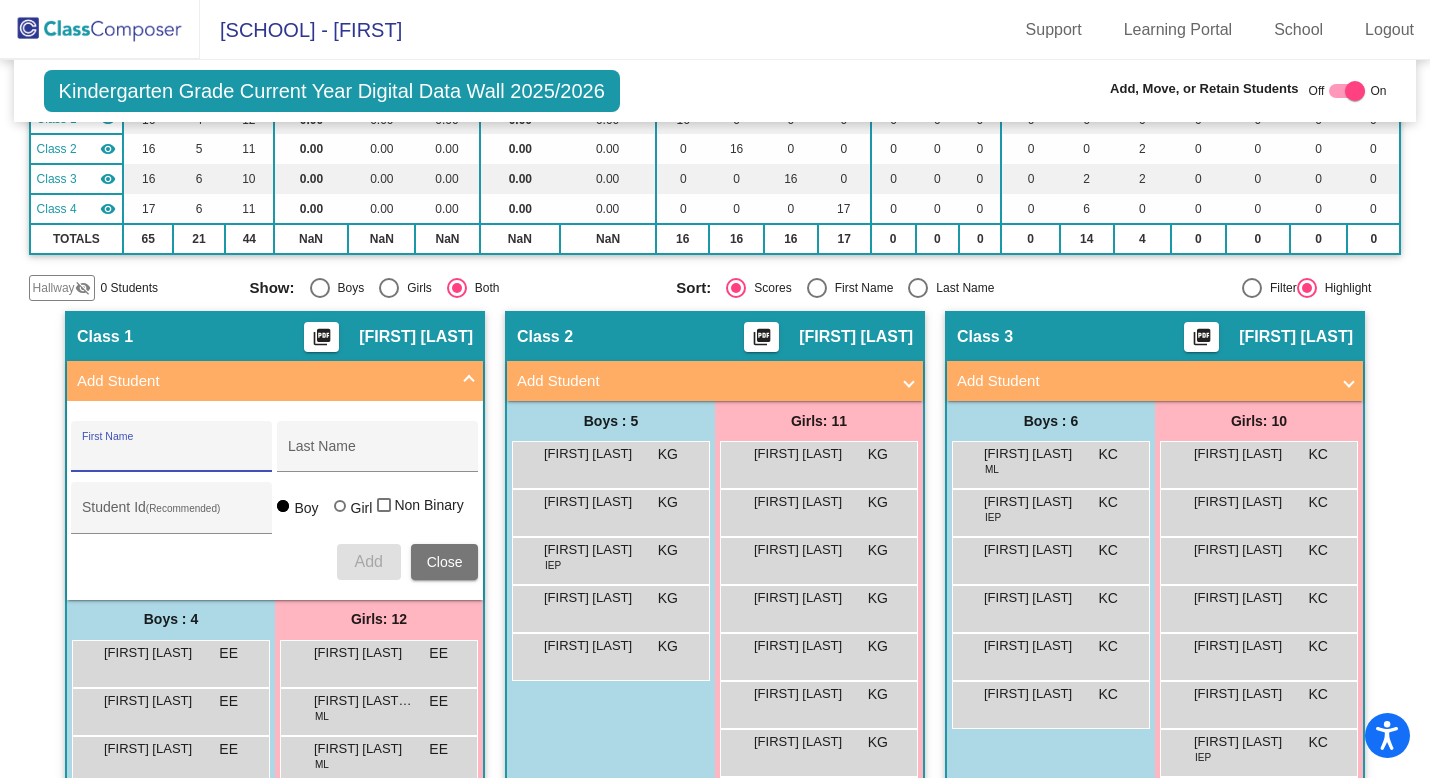 click on "First Name" at bounding box center (172, 454) 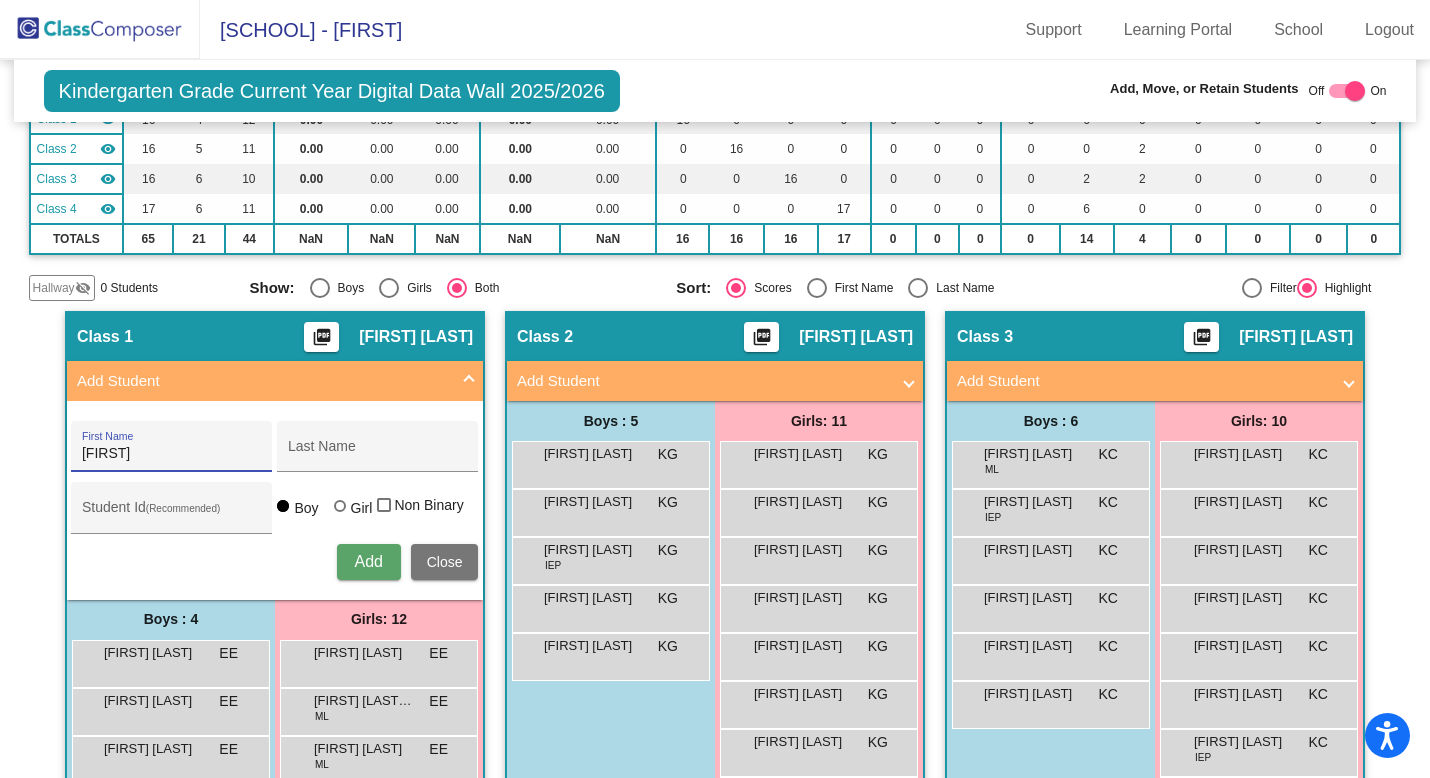 type on "[FIRST]" 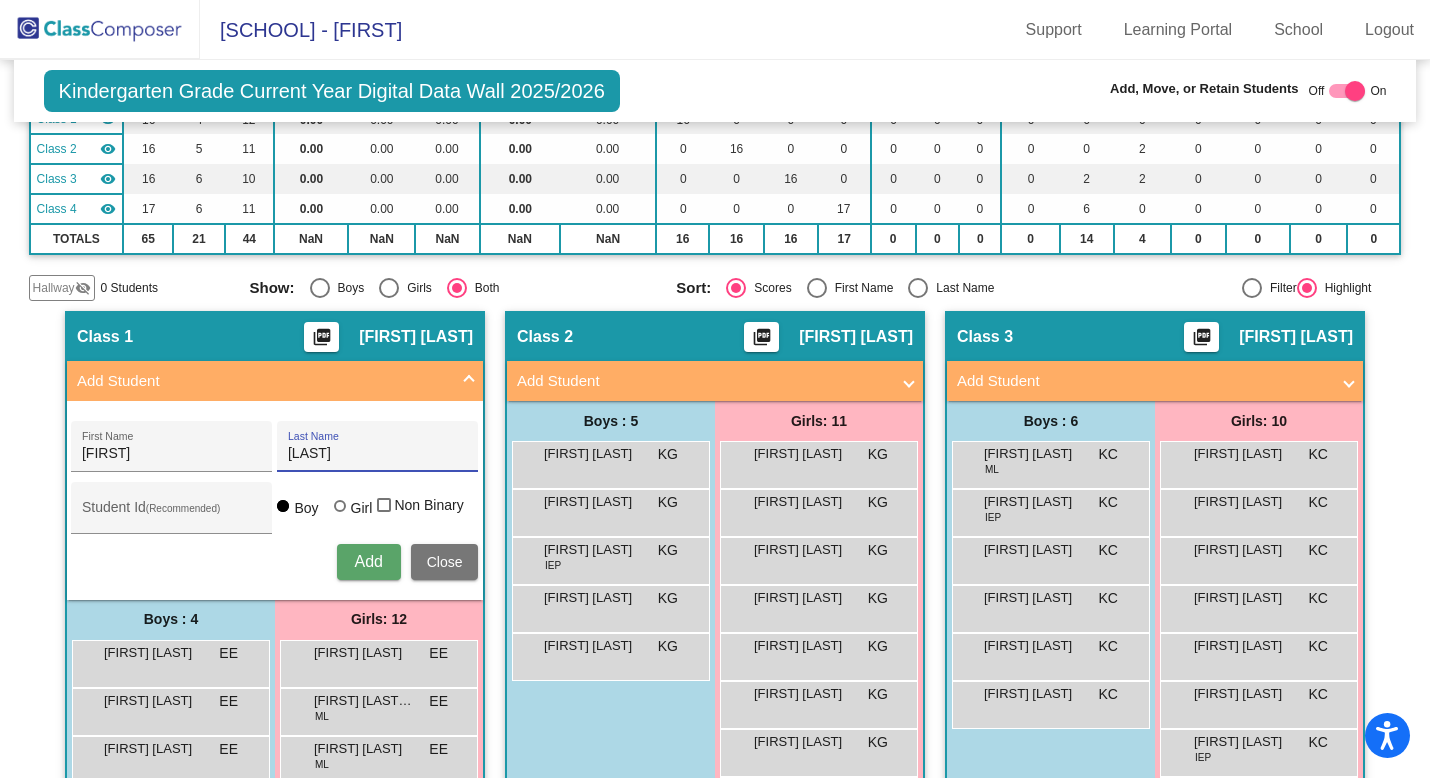 type on "[LAST]" 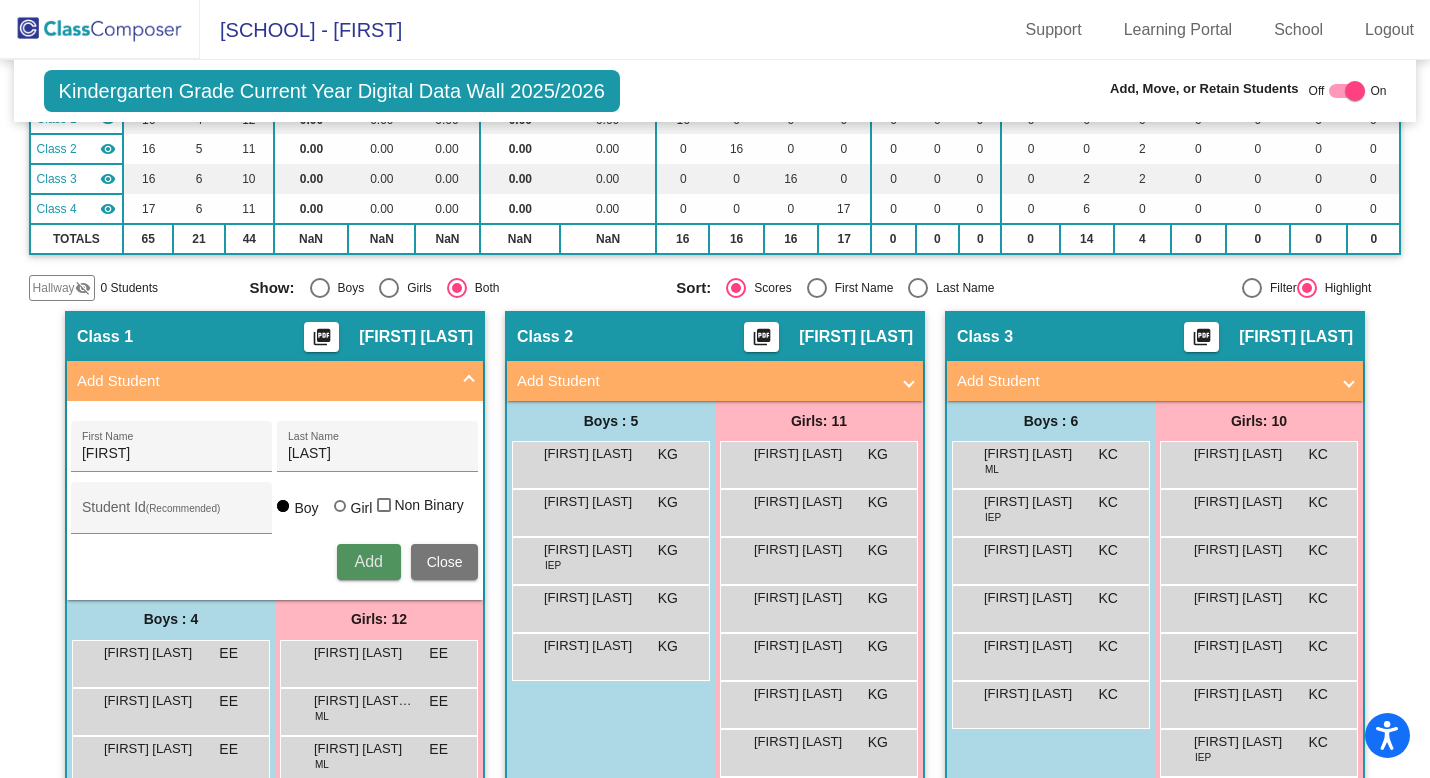 type 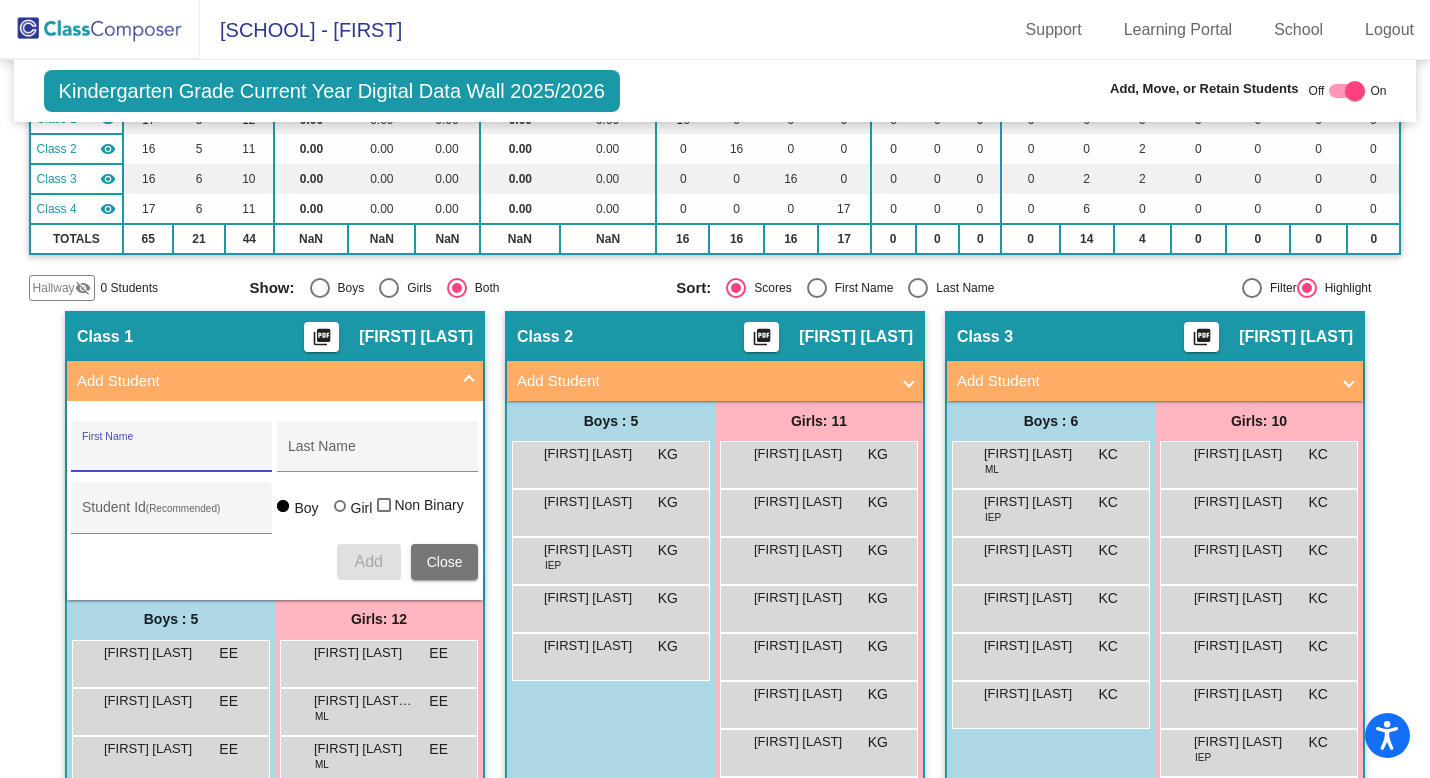 click on "Close" at bounding box center (445, 562) 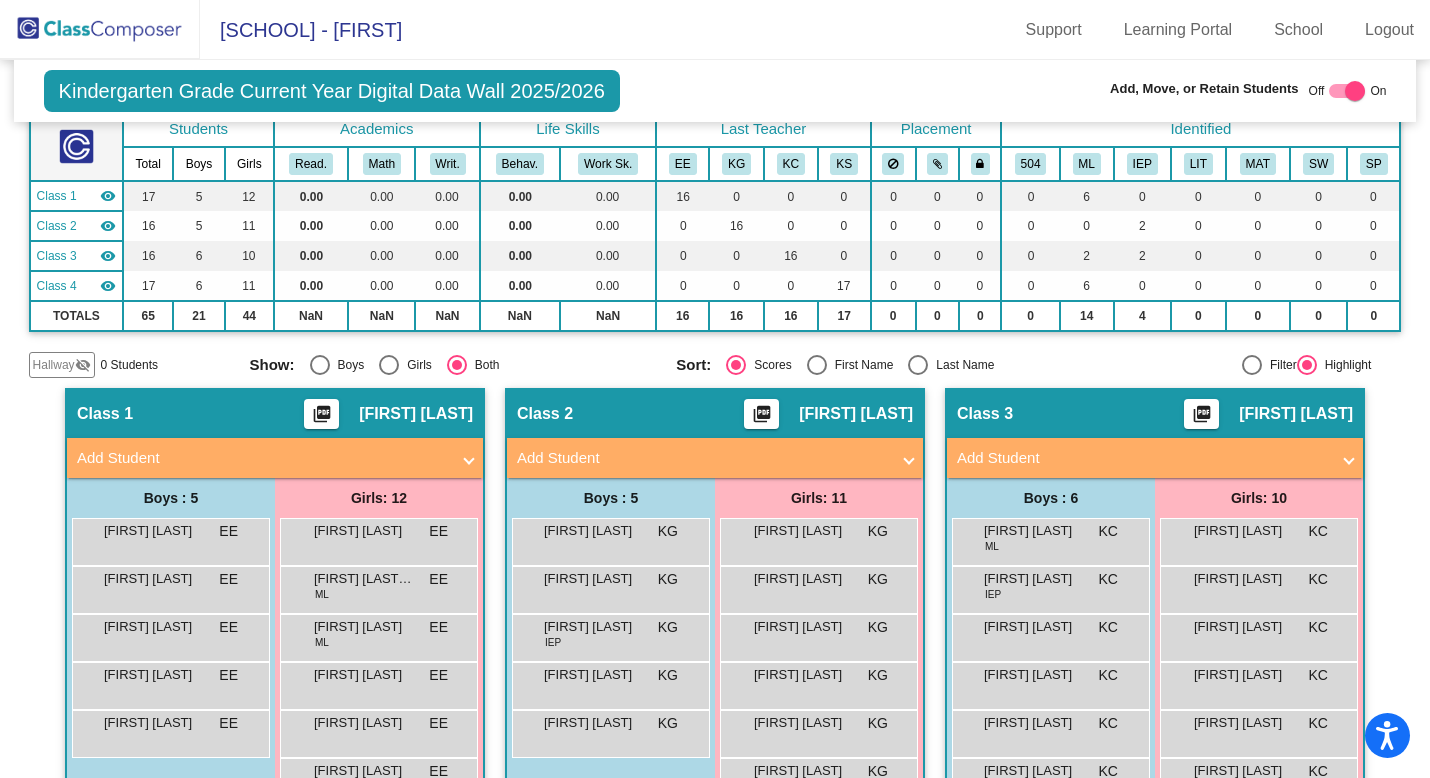 scroll, scrollTop: 112, scrollLeft: 0, axis: vertical 